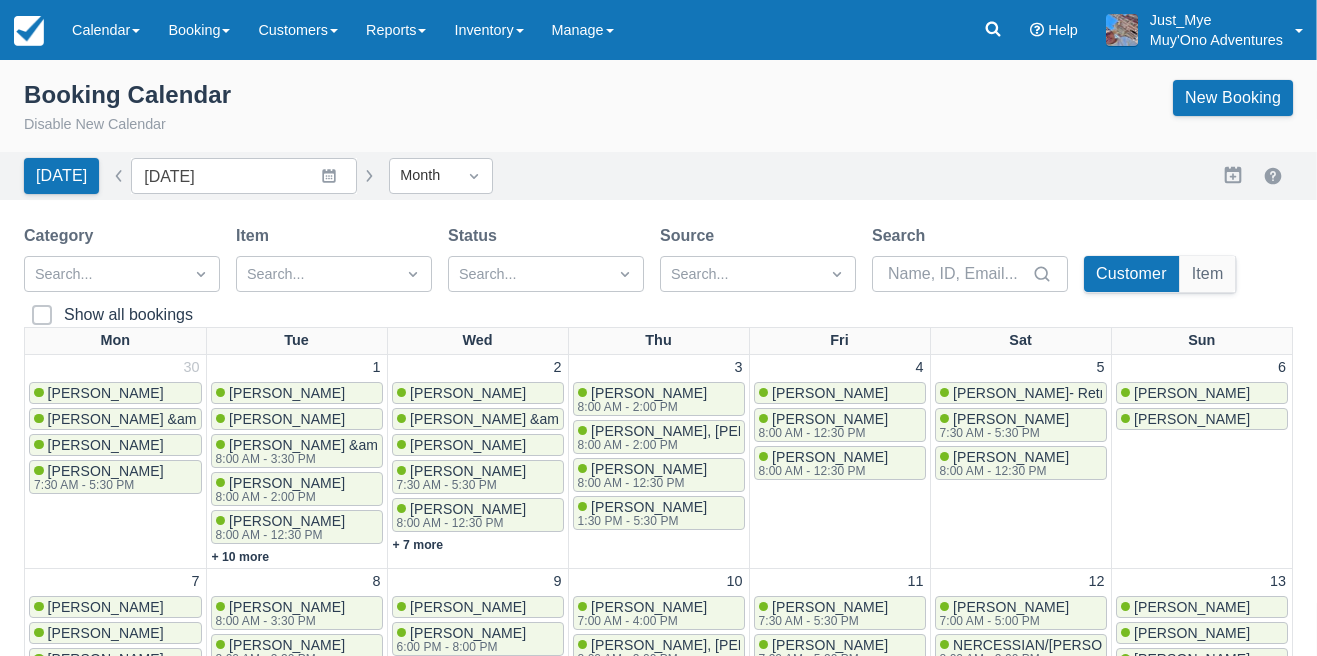 scroll, scrollTop: 0, scrollLeft: 0, axis: both 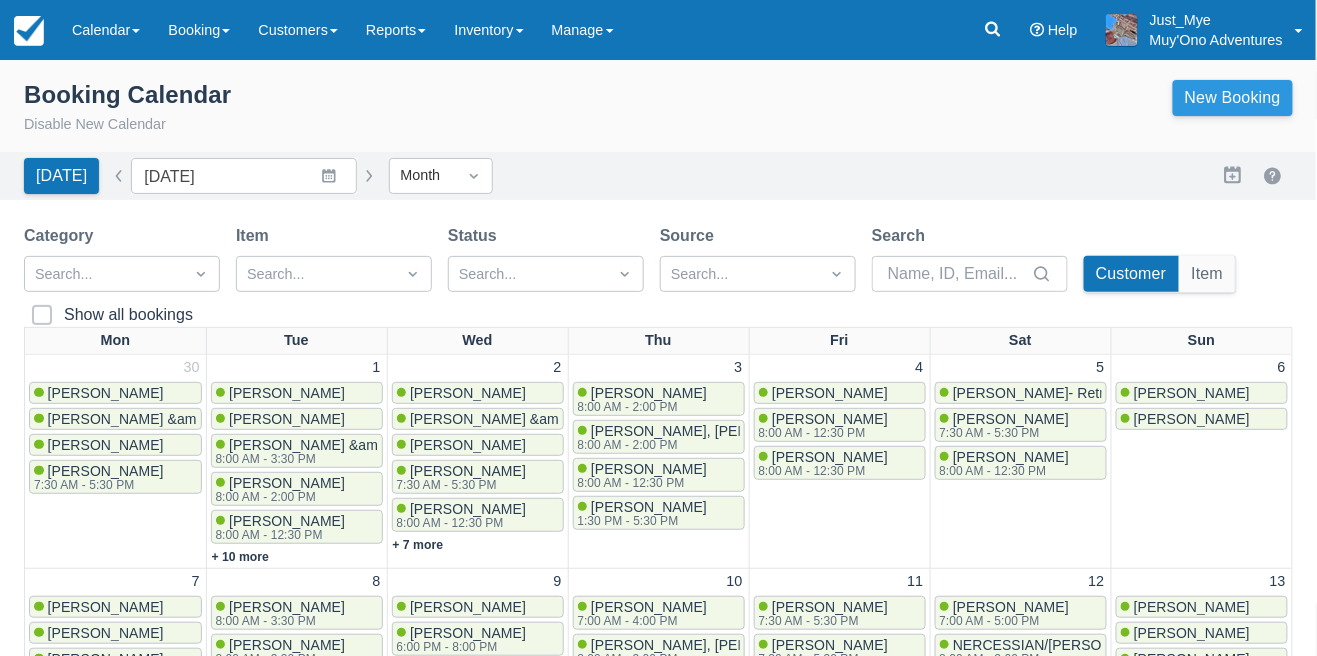 click on "New Booking" at bounding box center (1233, 98) 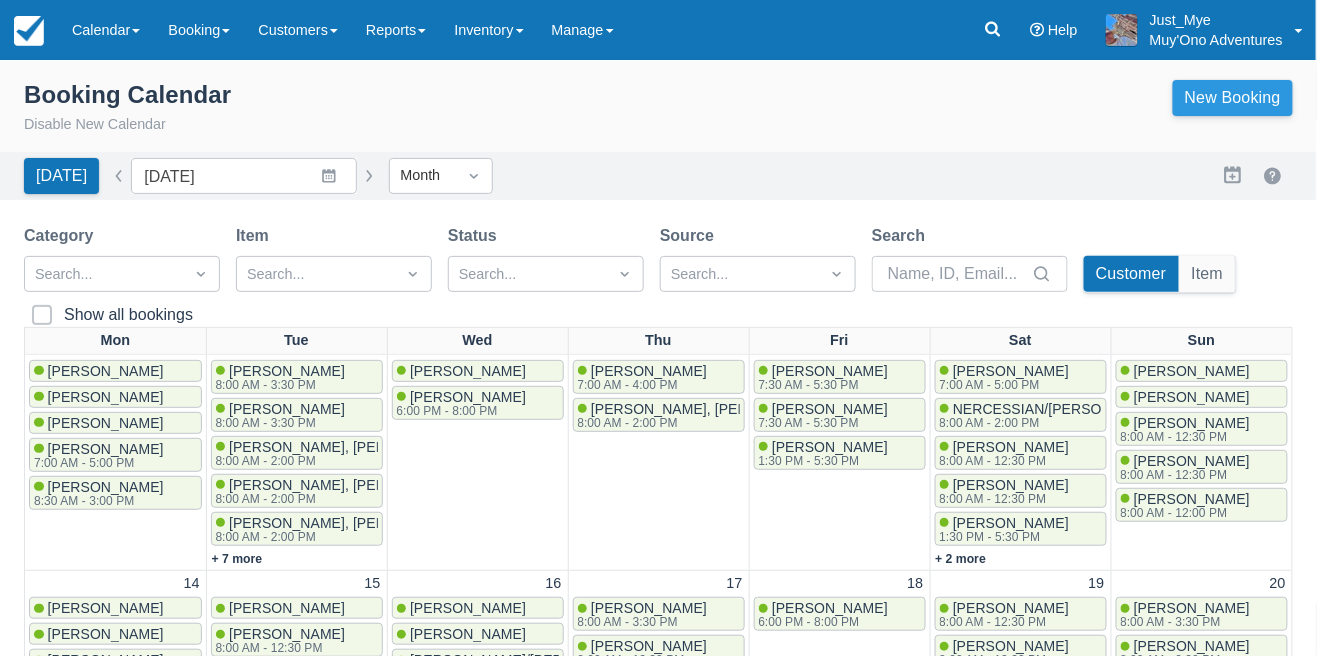 scroll, scrollTop: 269, scrollLeft: 0, axis: vertical 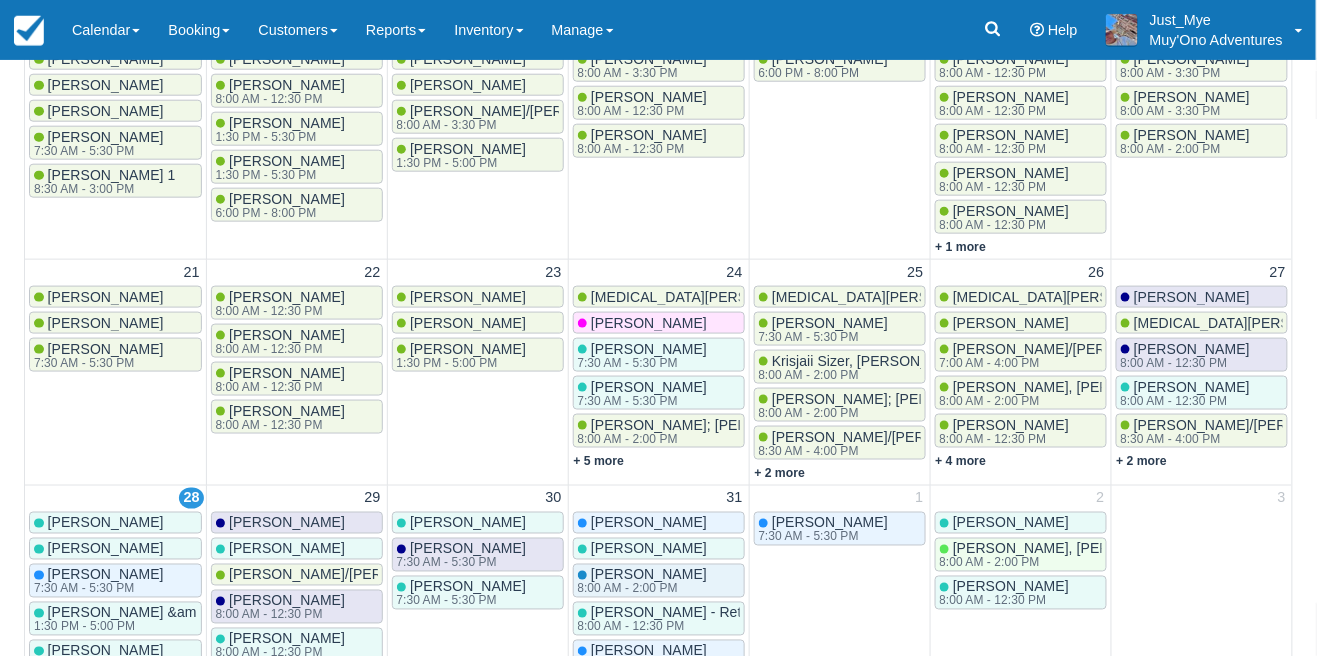 click on "2" at bounding box center (1100, 499) 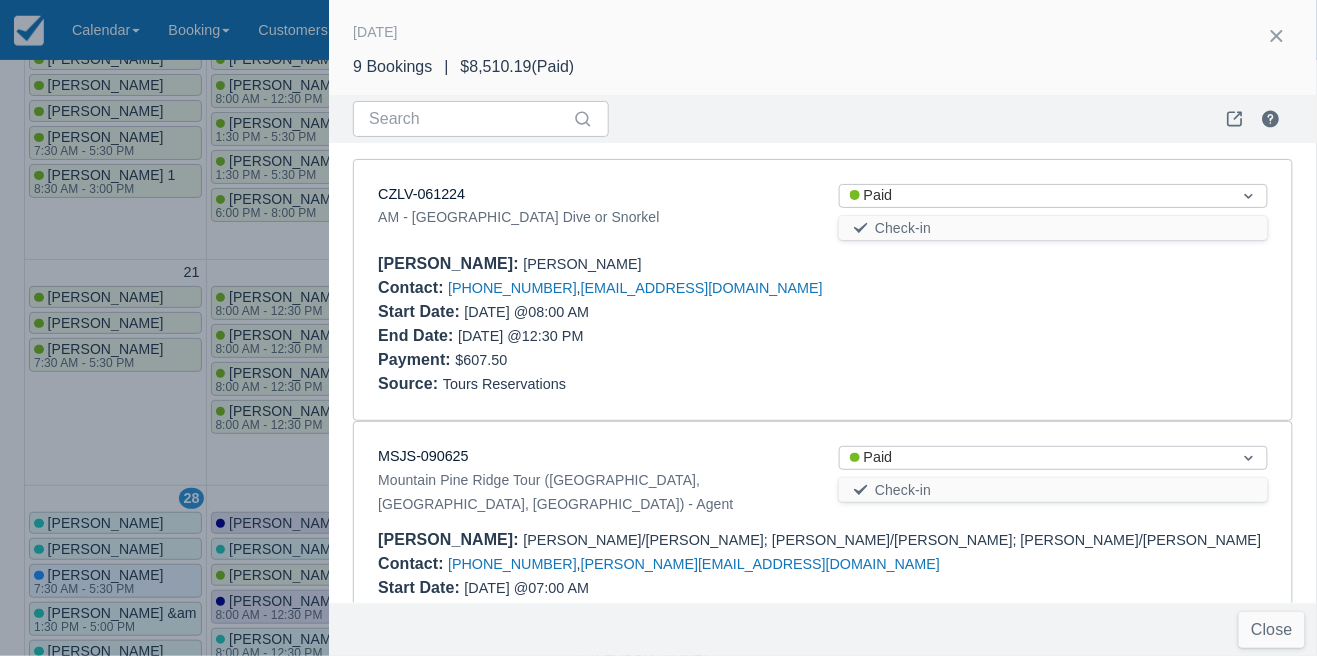 click on "Check-in" at bounding box center (1053, 490) 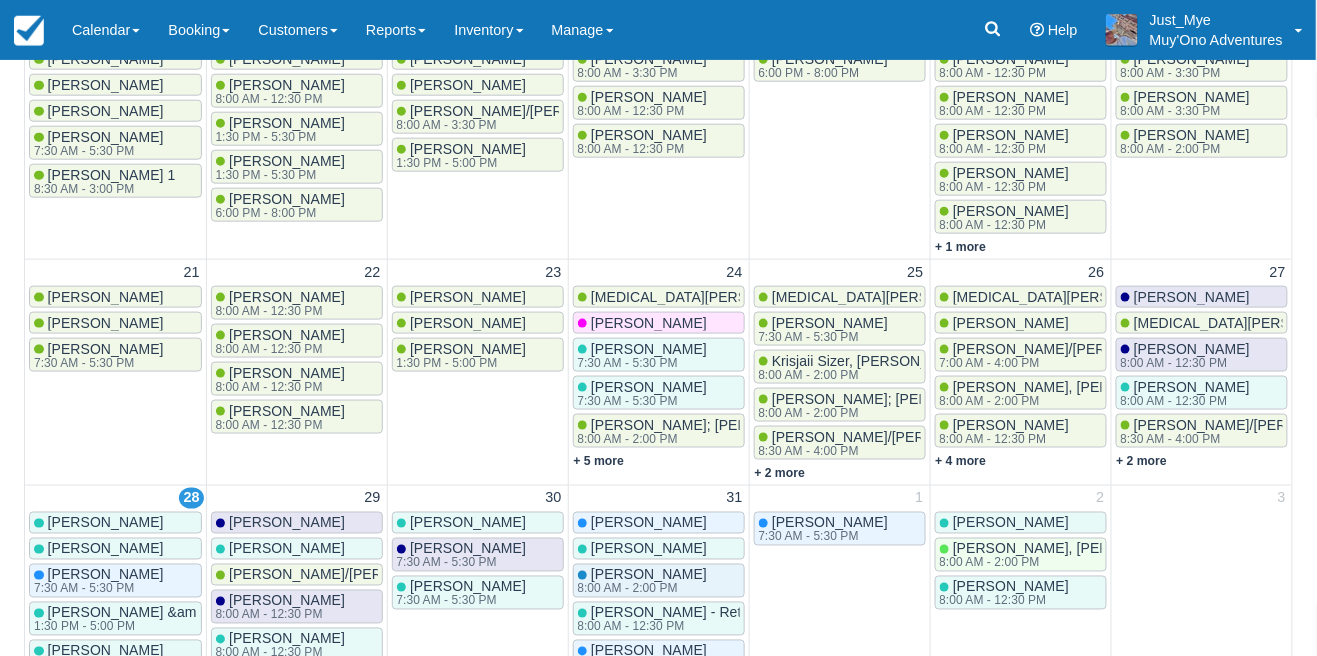 click on "Luann Bruce 8:00 AM - 12:30 PM" at bounding box center (1202, 393) 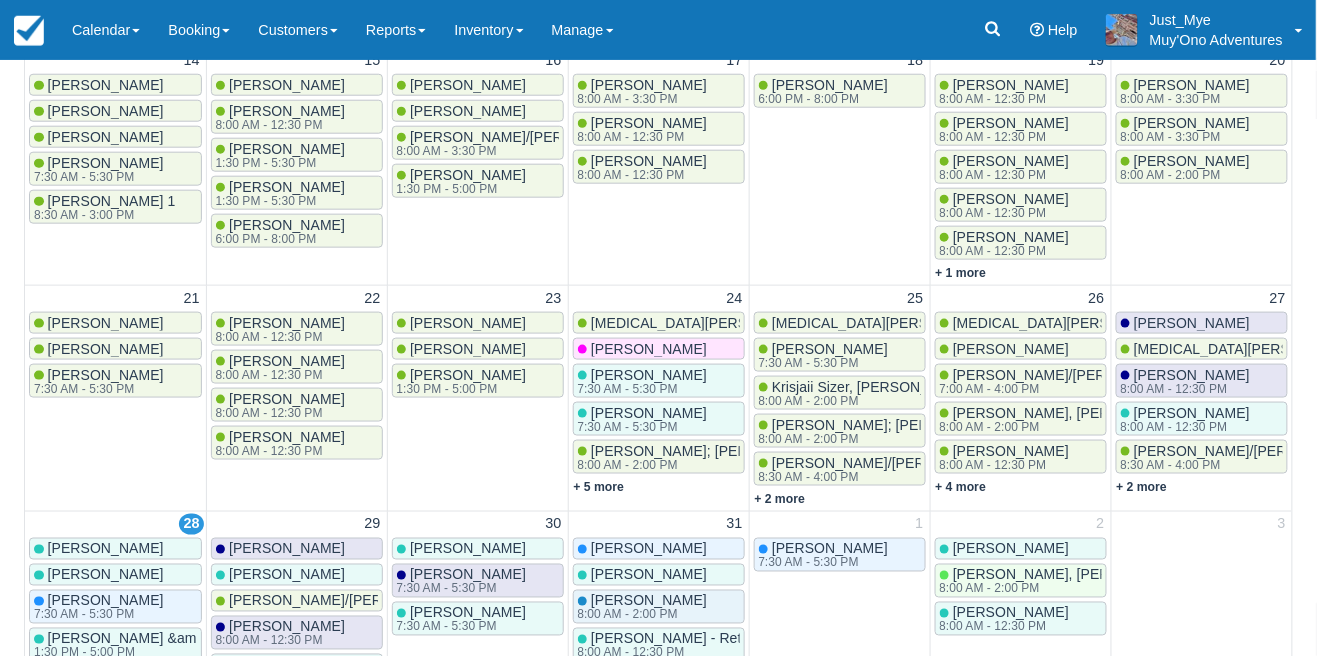 click on "8:00 AM - 12:30 PM" at bounding box center [1184, 427] 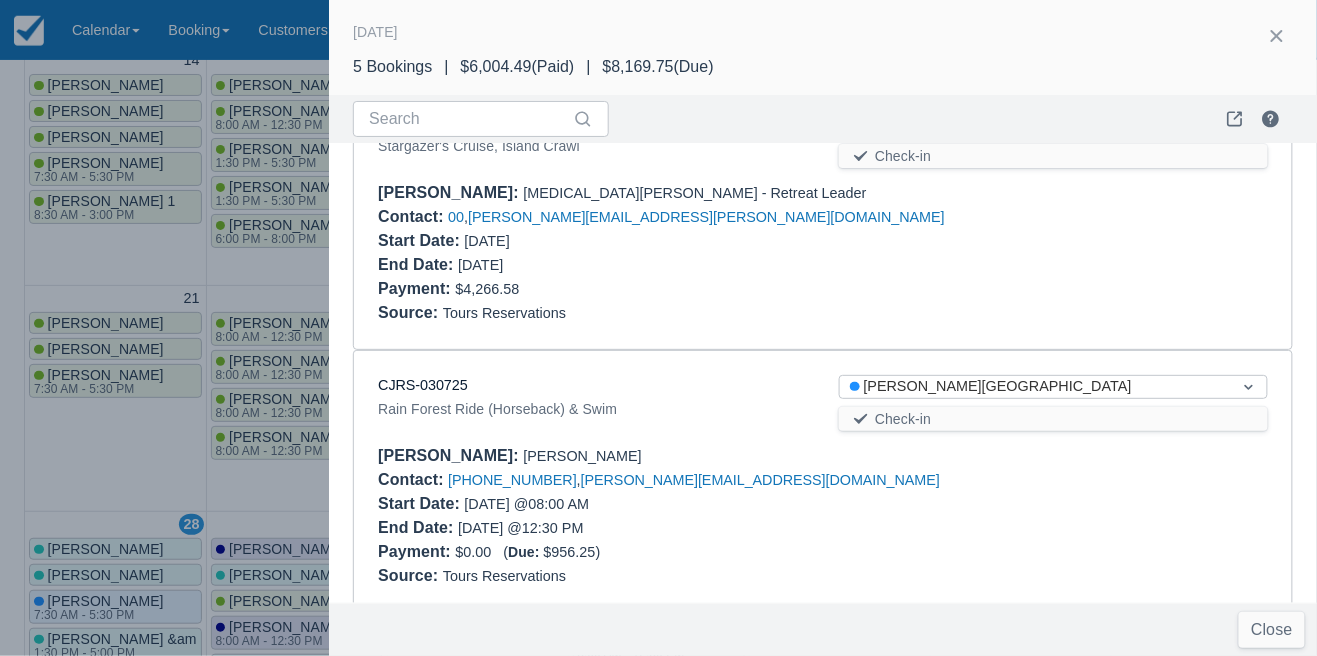 scroll, scrollTop: 897, scrollLeft: 0, axis: vertical 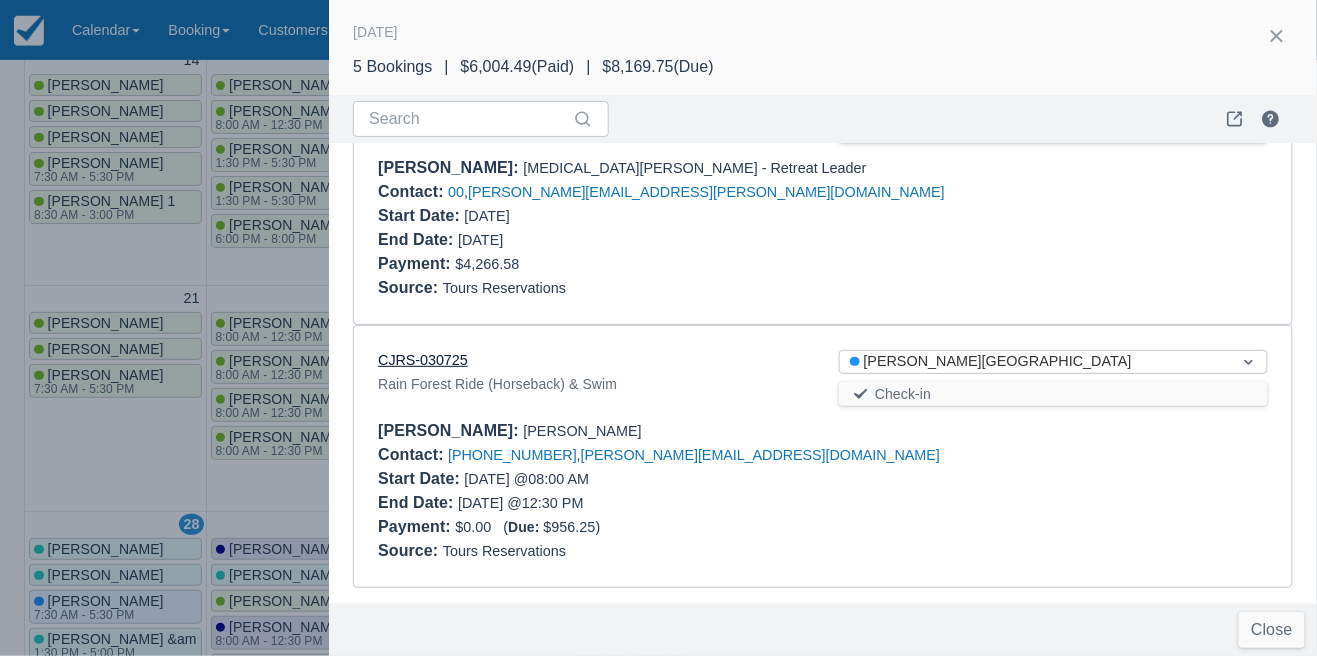 click on "CJRS-030725" at bounding box center (423, 360) 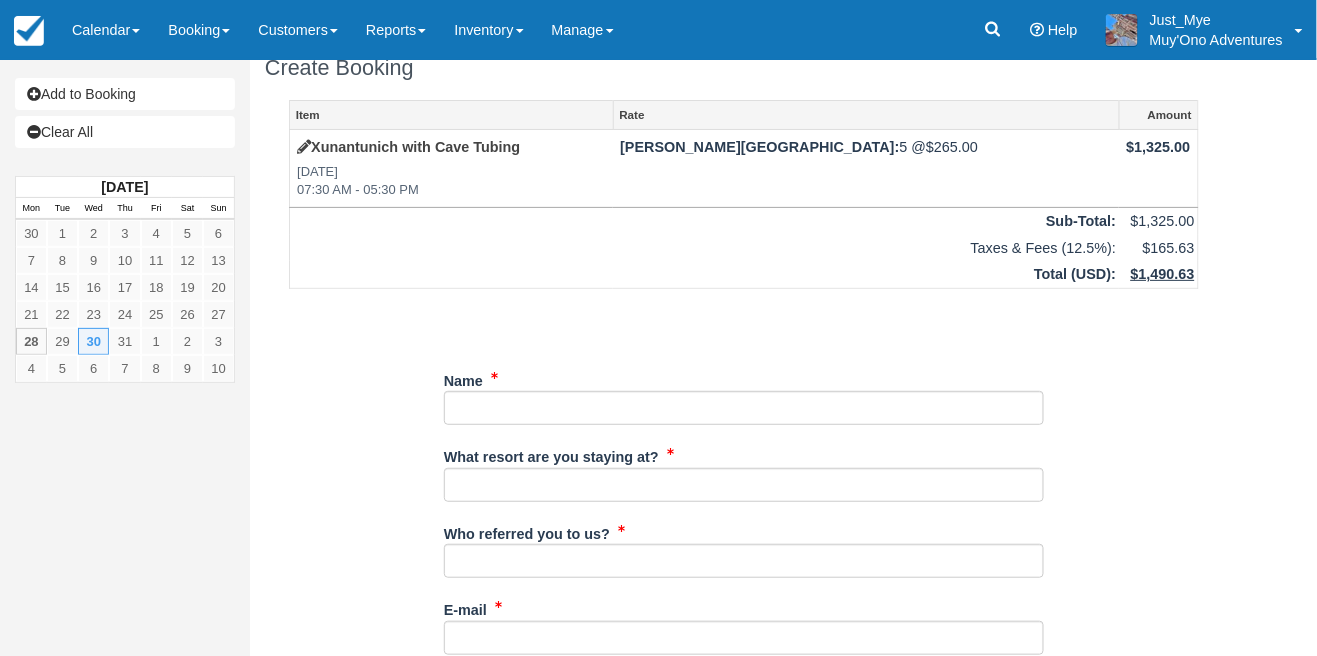 scroll, scrollTop: 0, scrollLeft: 0, axis: both 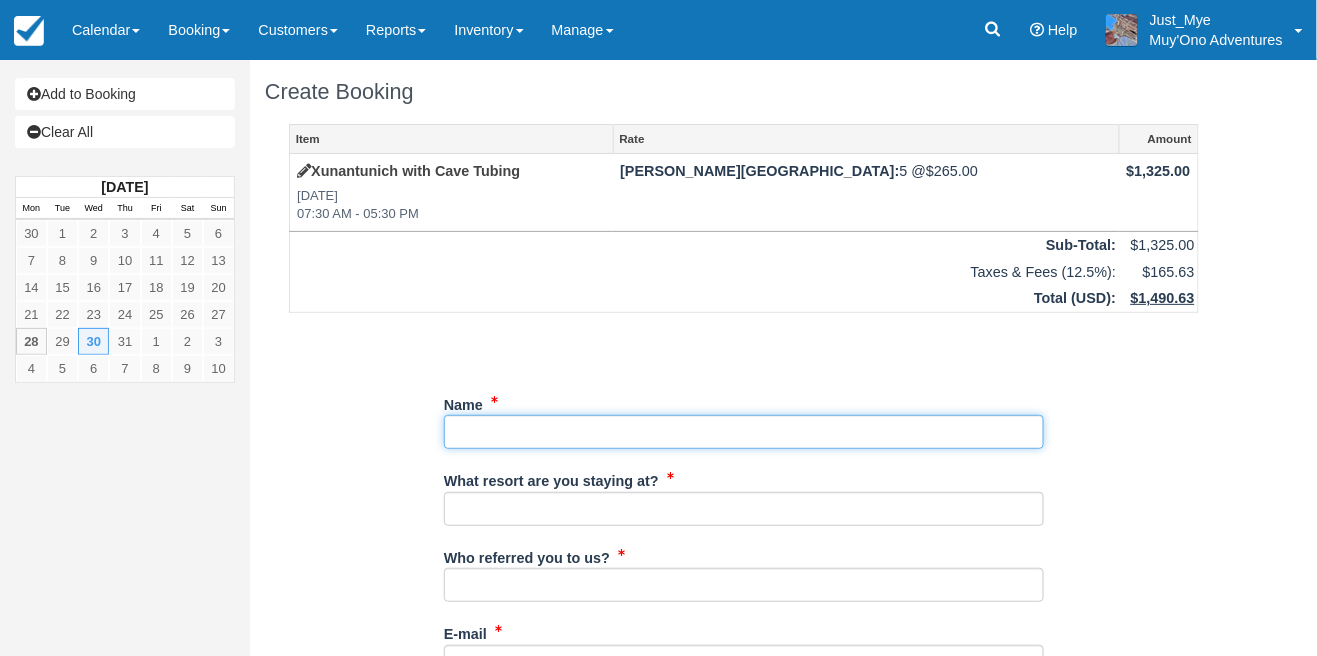 click on "Name" at bounding box center [744, 432] 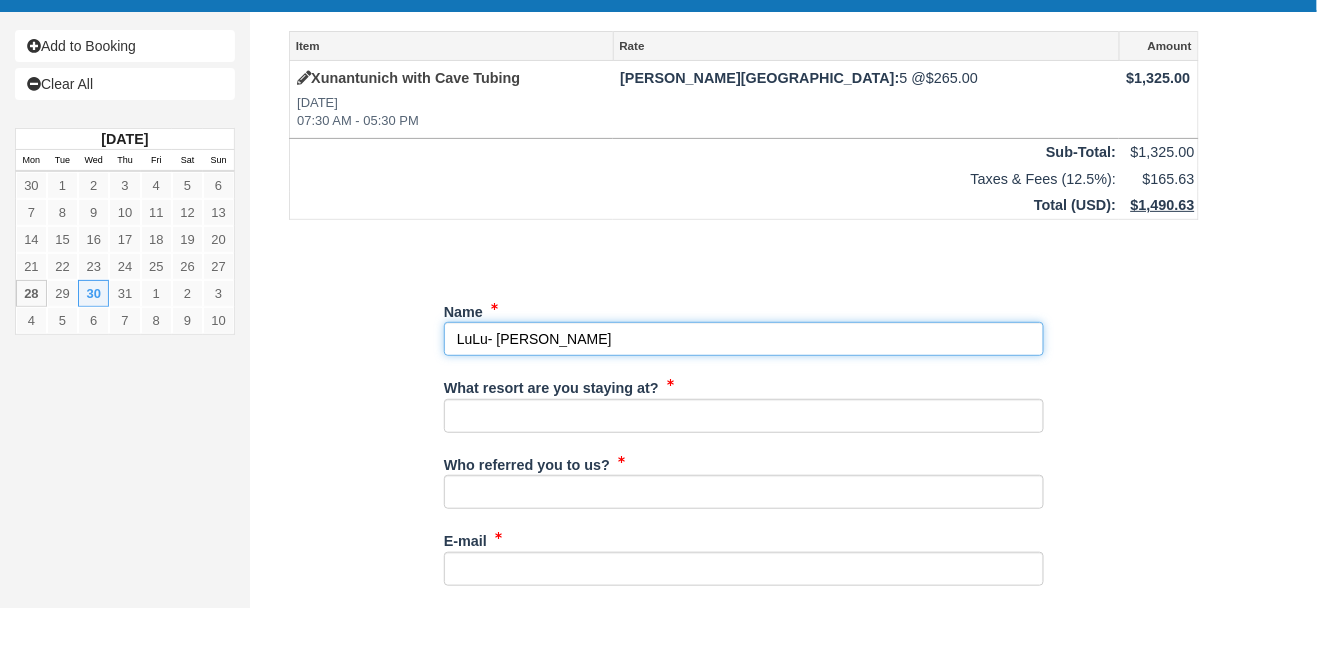 type on "LuLu- [PERSON_NAME]" 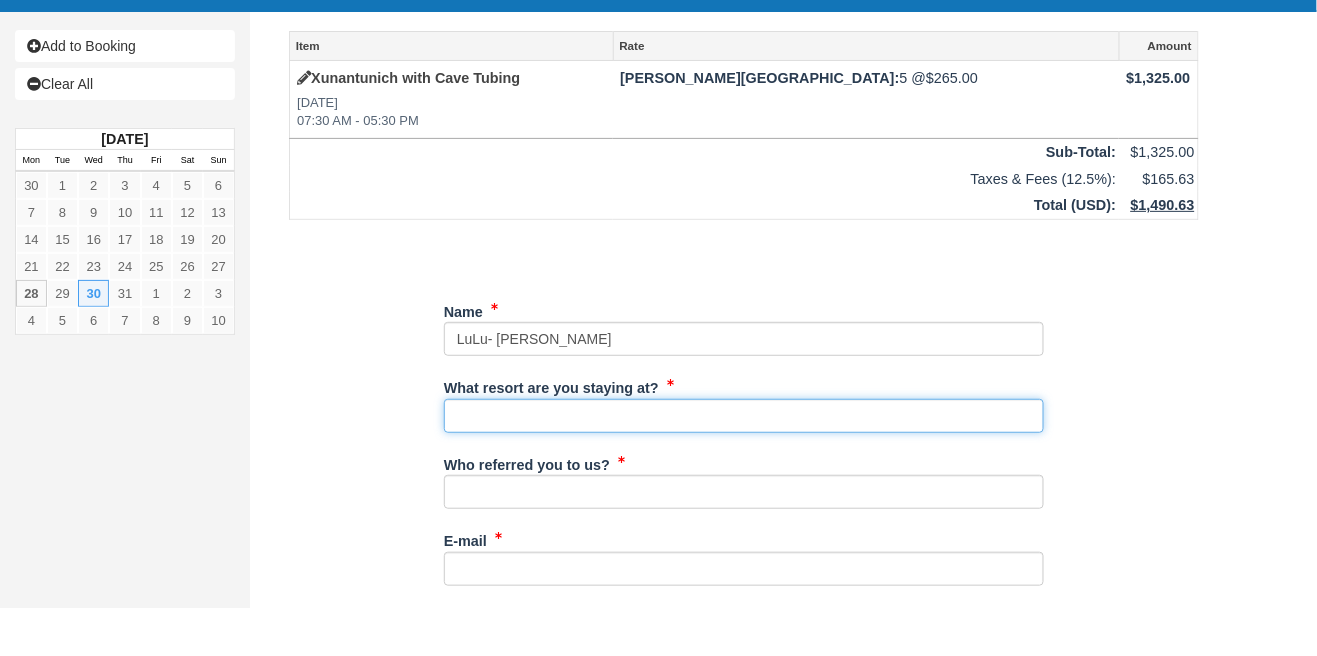 click on "What resort are you staying at?" at bounding box center [744, 464] 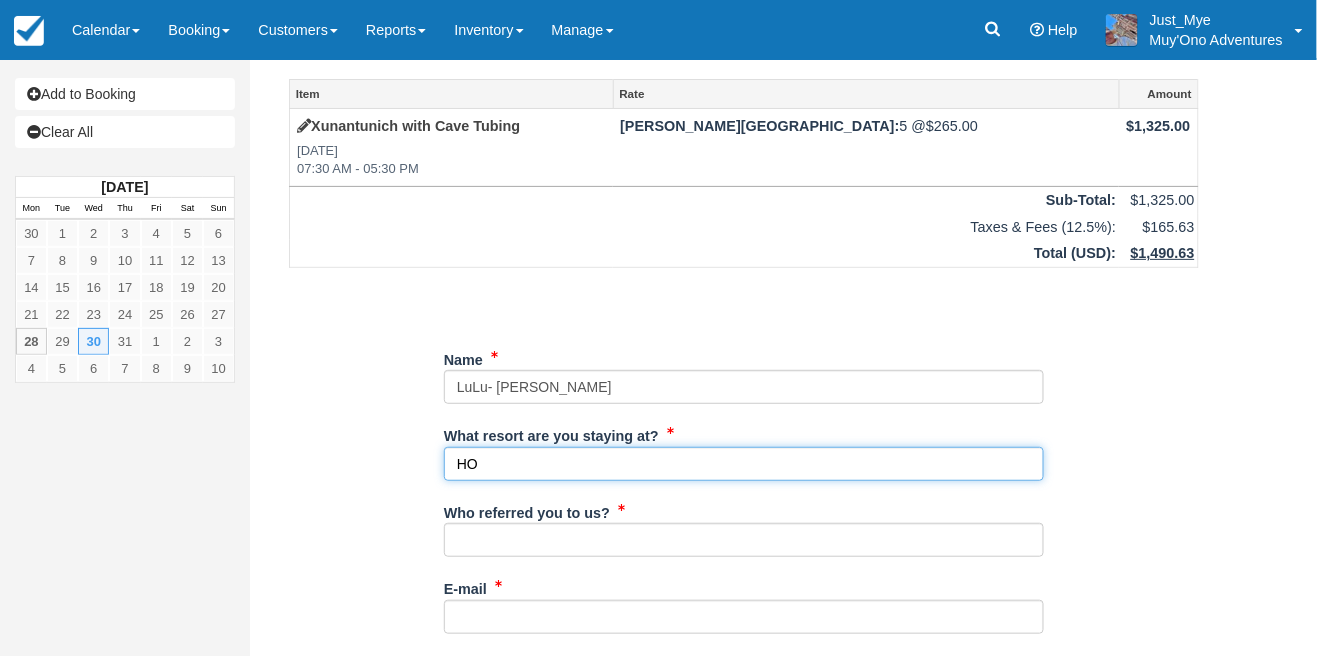 type on "H" 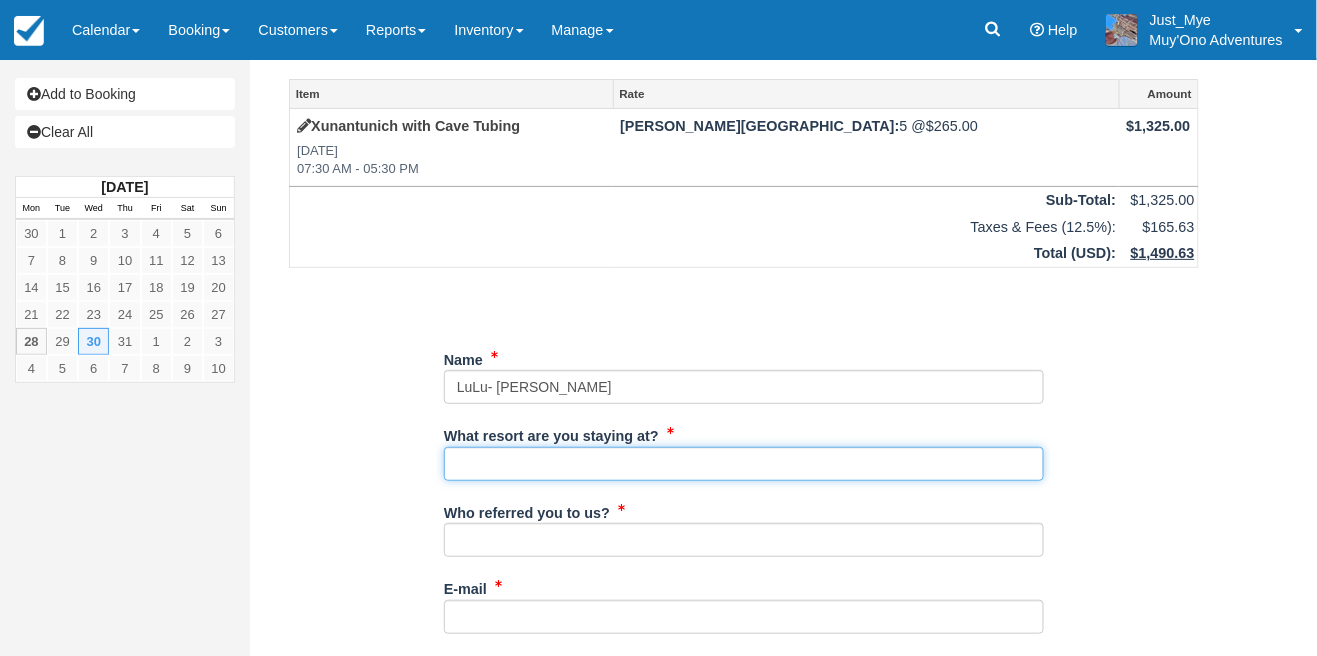 type on "H" 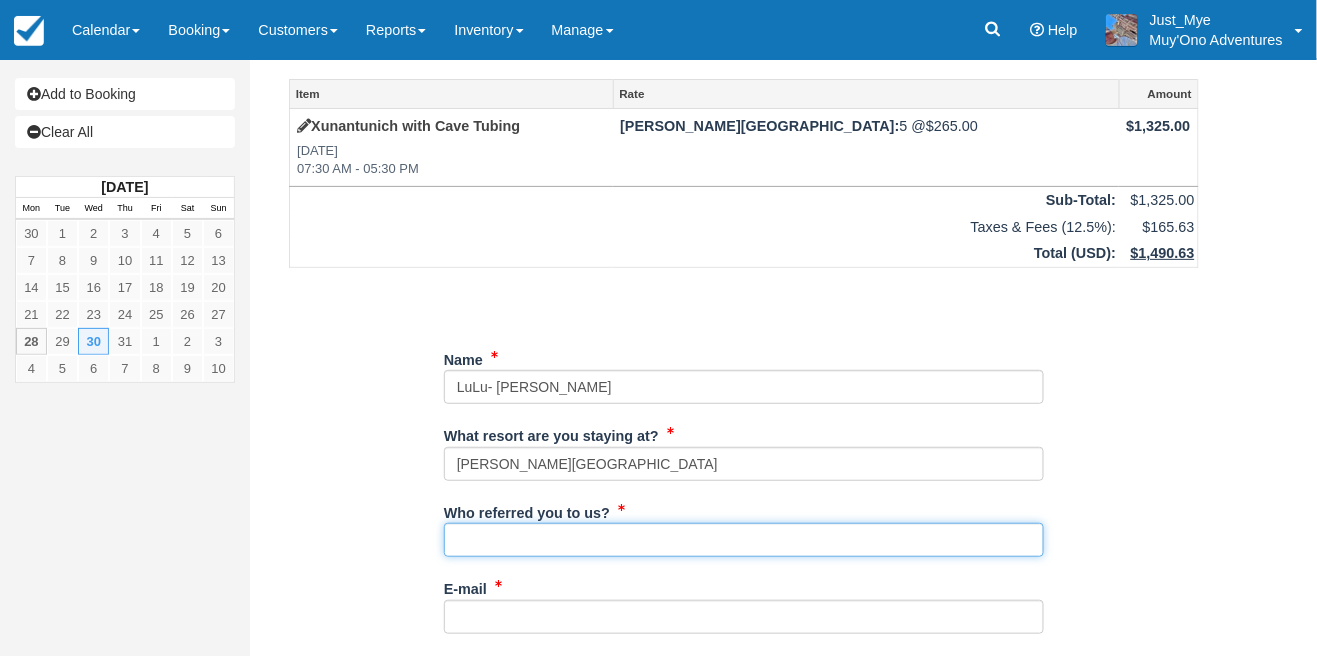 click on "Who referred you to us?" at bounding box center [744, 540] 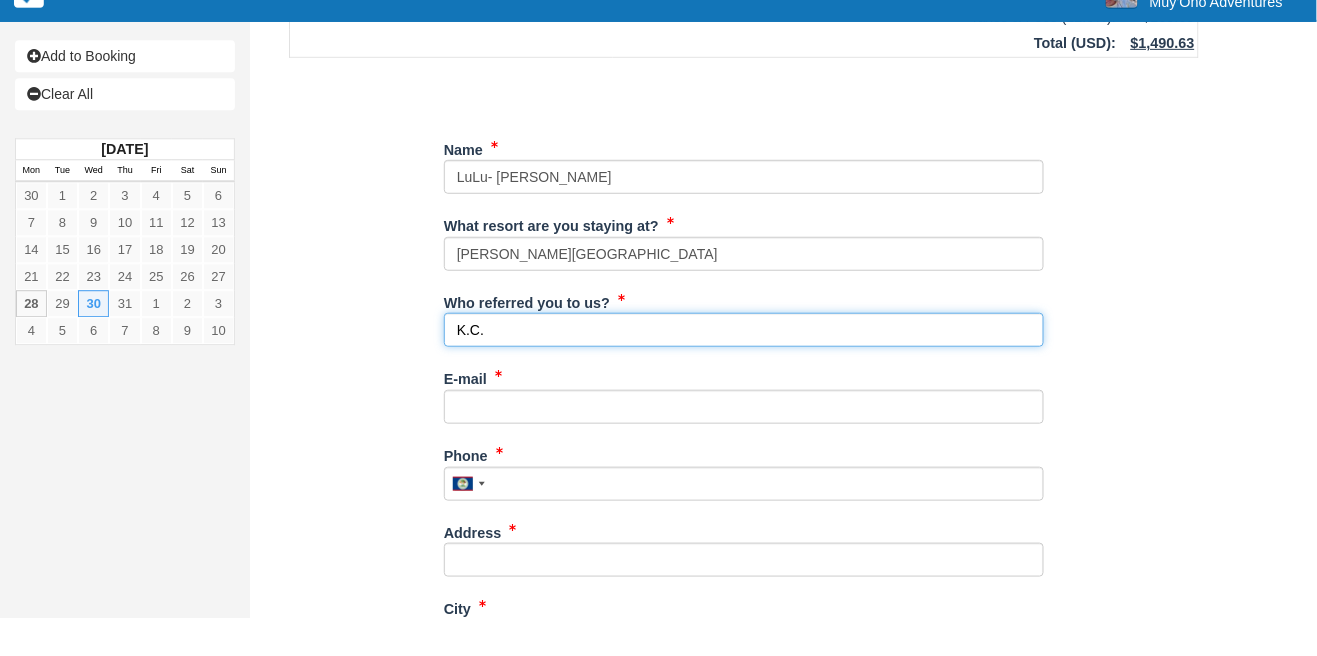 scroll, scrollTop: 218, scrollLeft: 0, axis: vertical 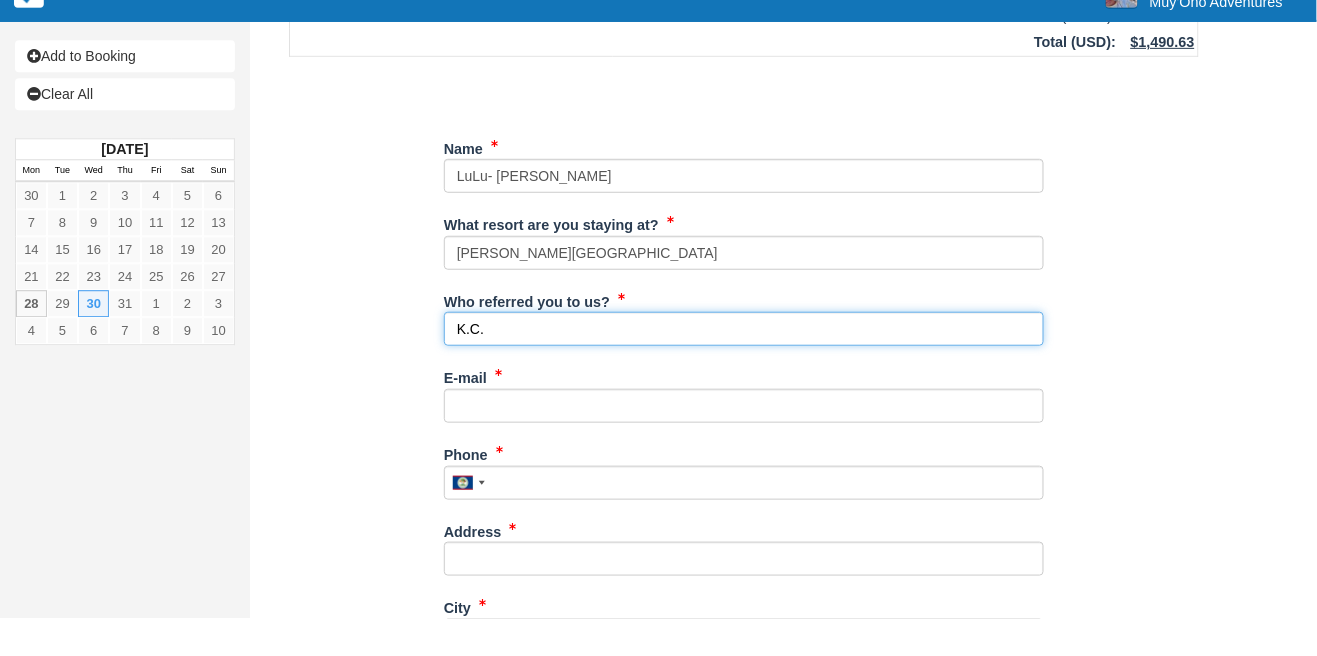 type on "K.C." 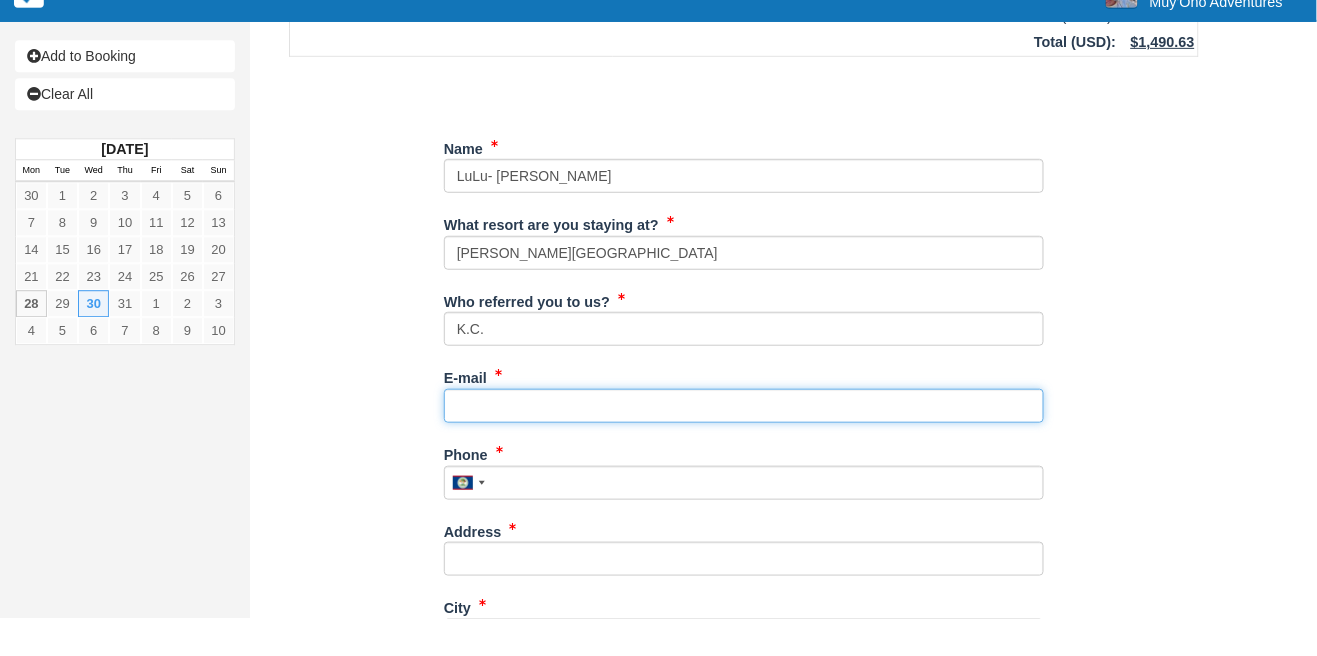 click on "E-mail" at bounding box center [744, 444] 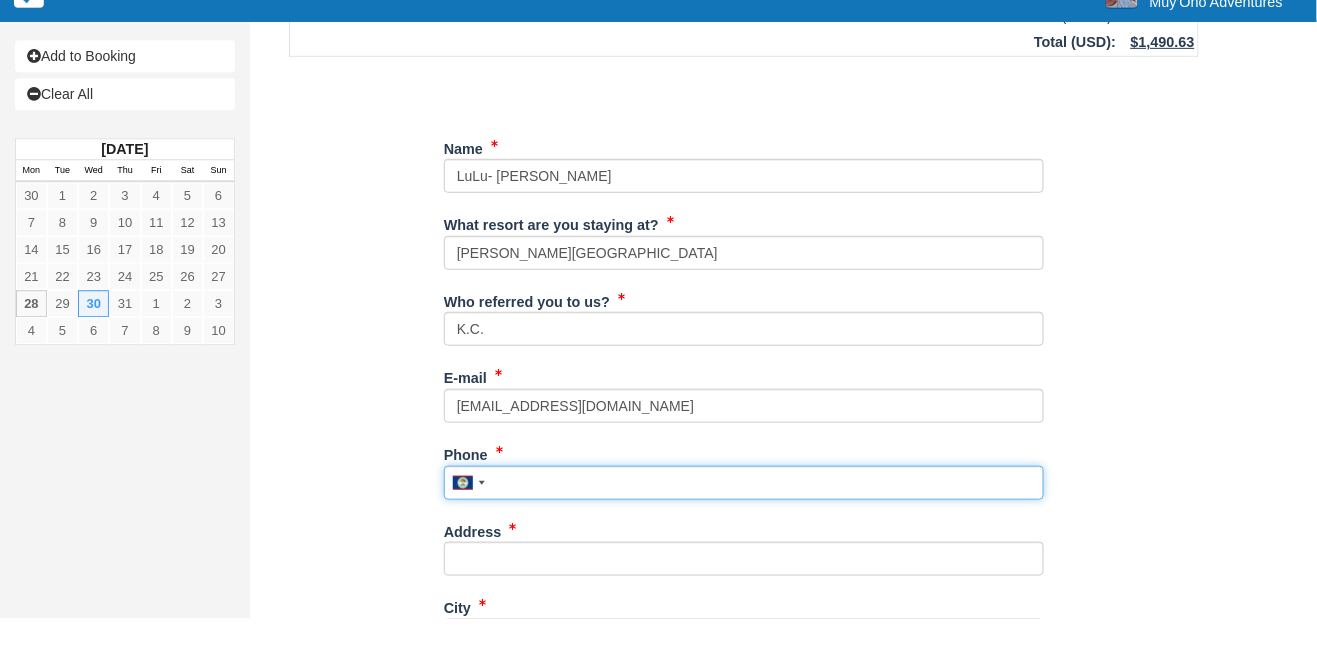 type on "6710481" 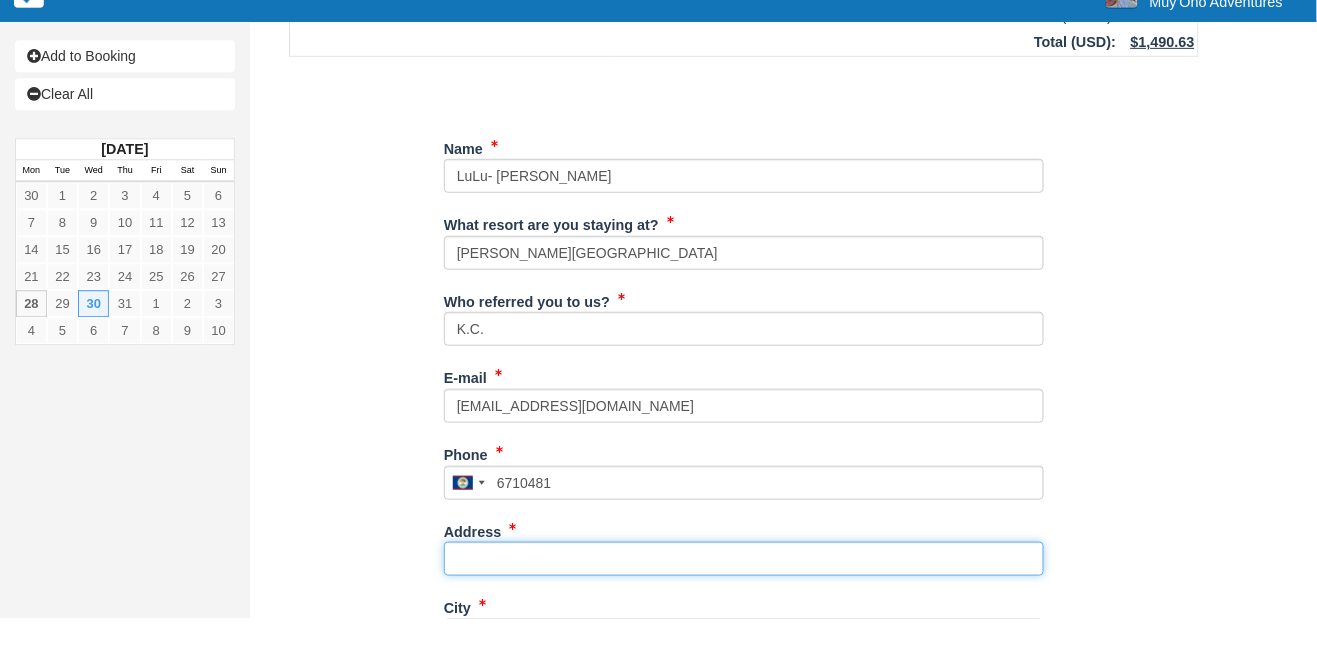type on "[PERSON_NAME]" 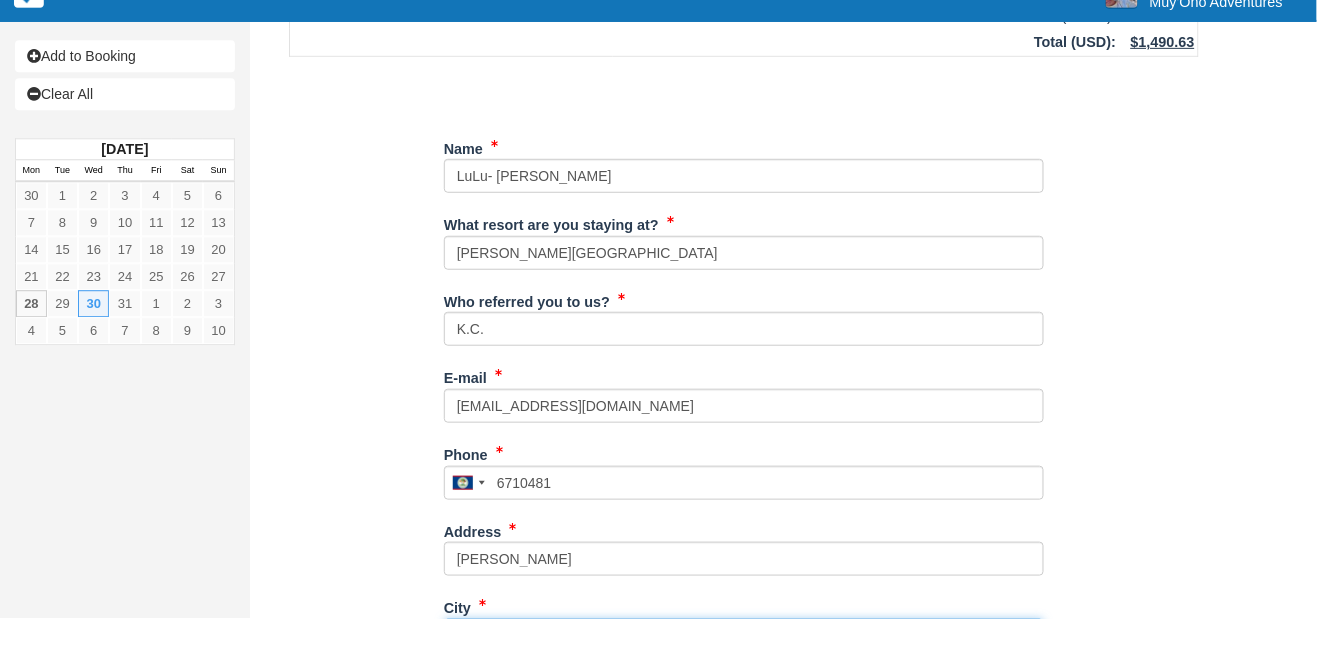 type on "[GEOGRAPHIC_DATA]" 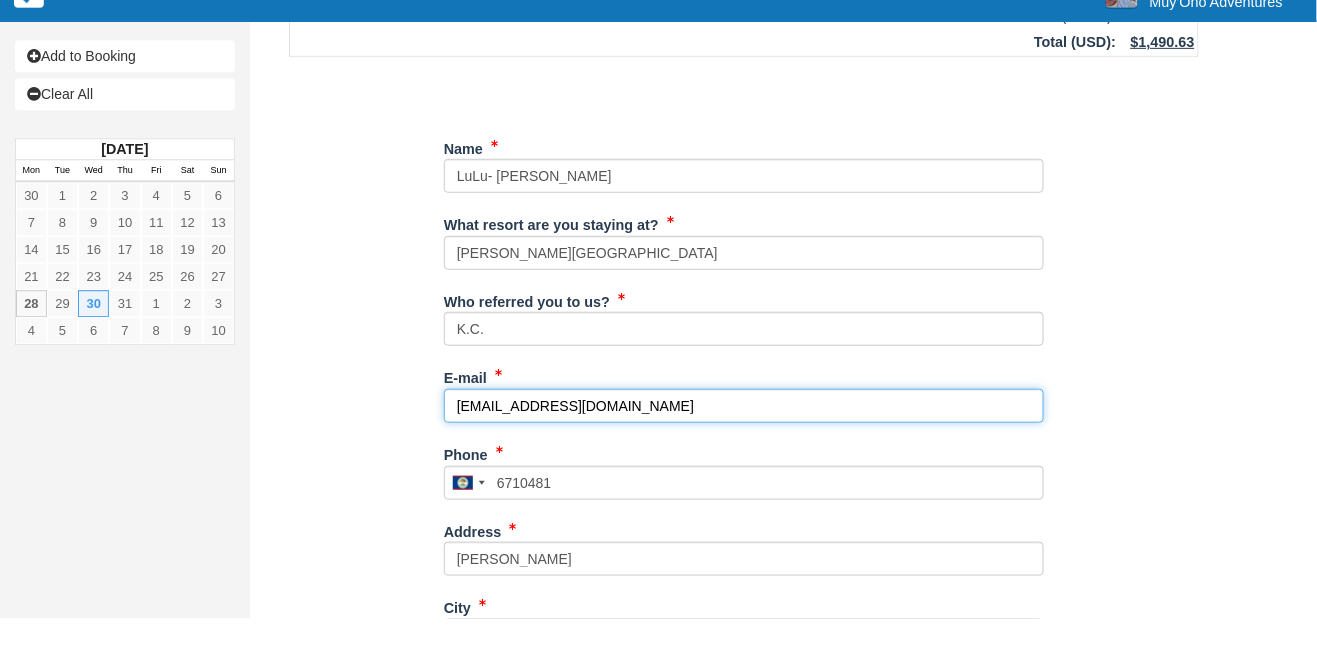 type on "671-0481" 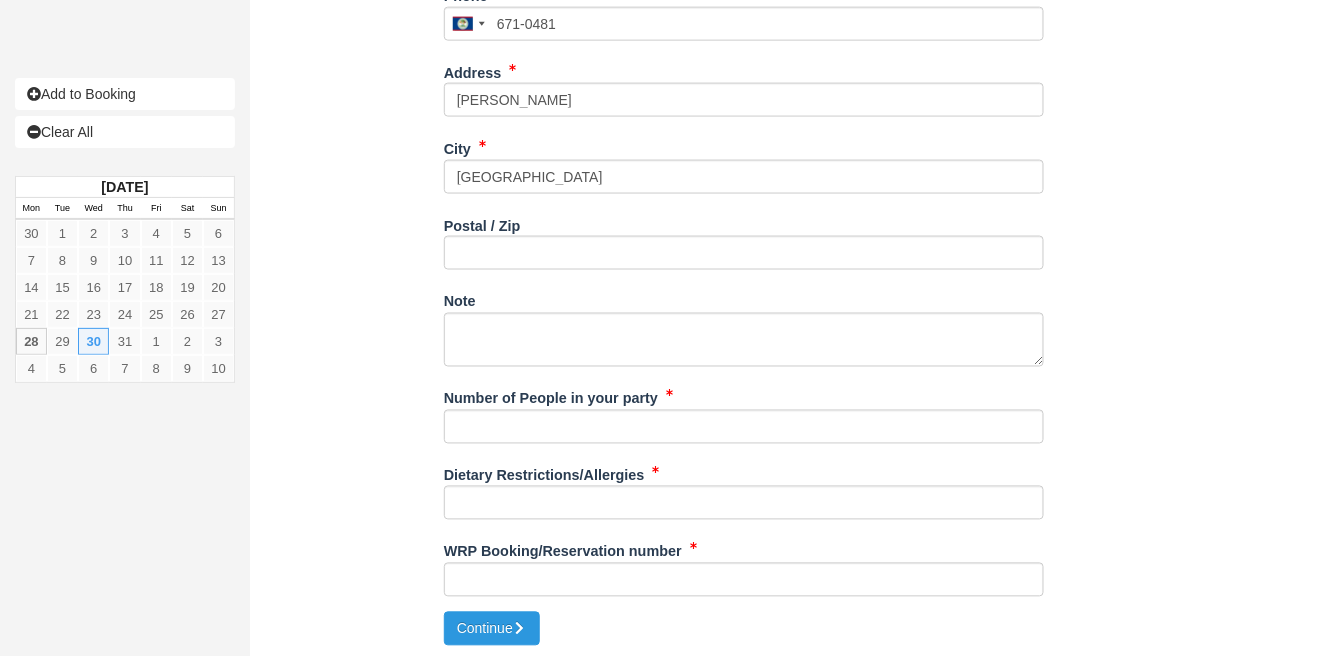 scroll, scrollTop: 718, scrollLeft: 0, axis: vertical 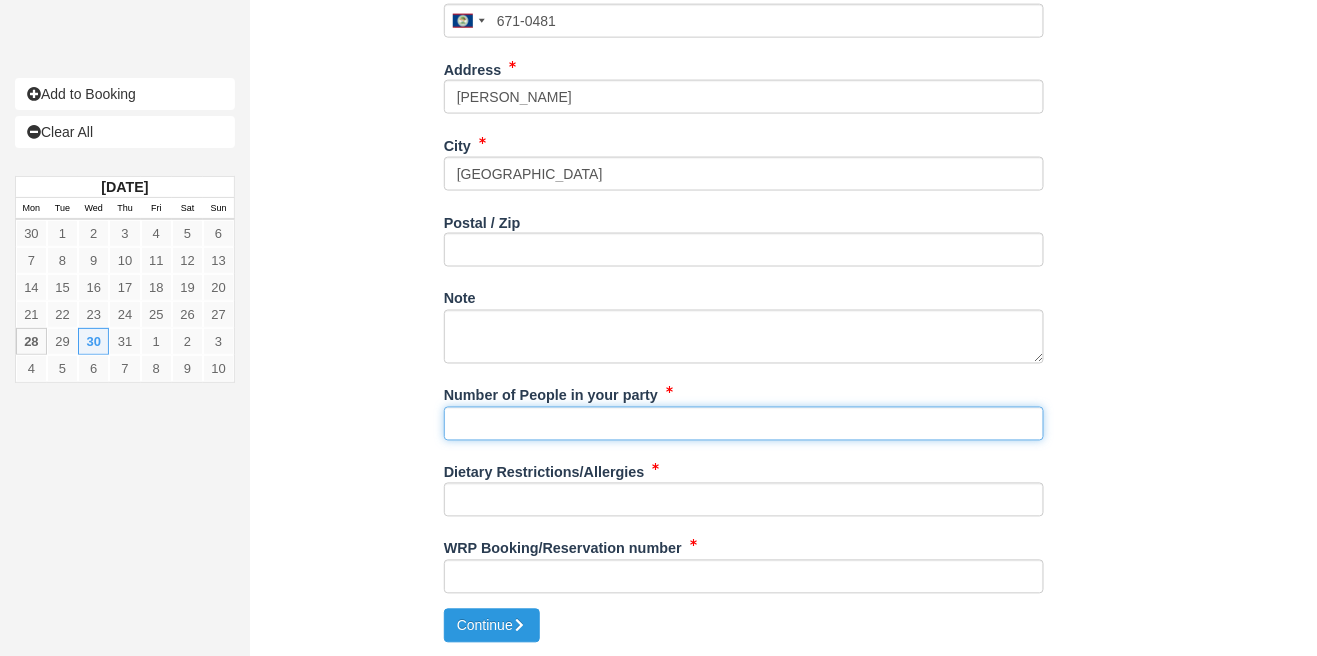 click on "Number of People in your party" at bounding box center [744, 424] 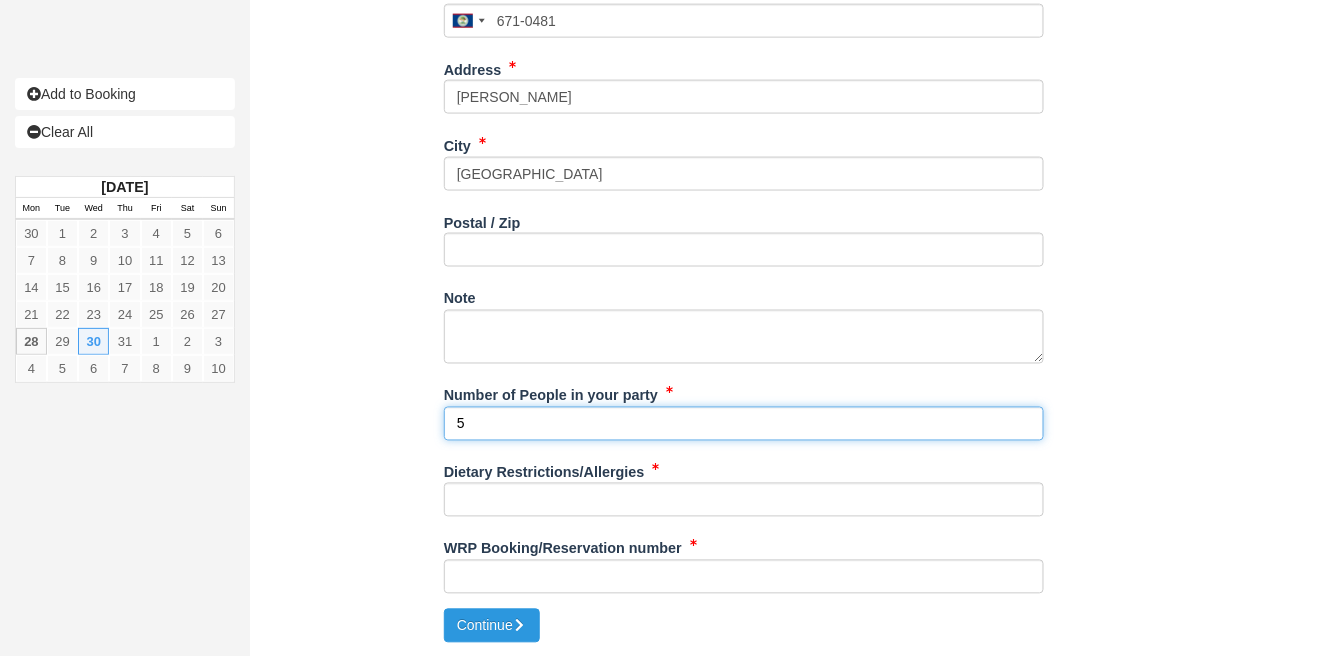 type on "5 Adults" 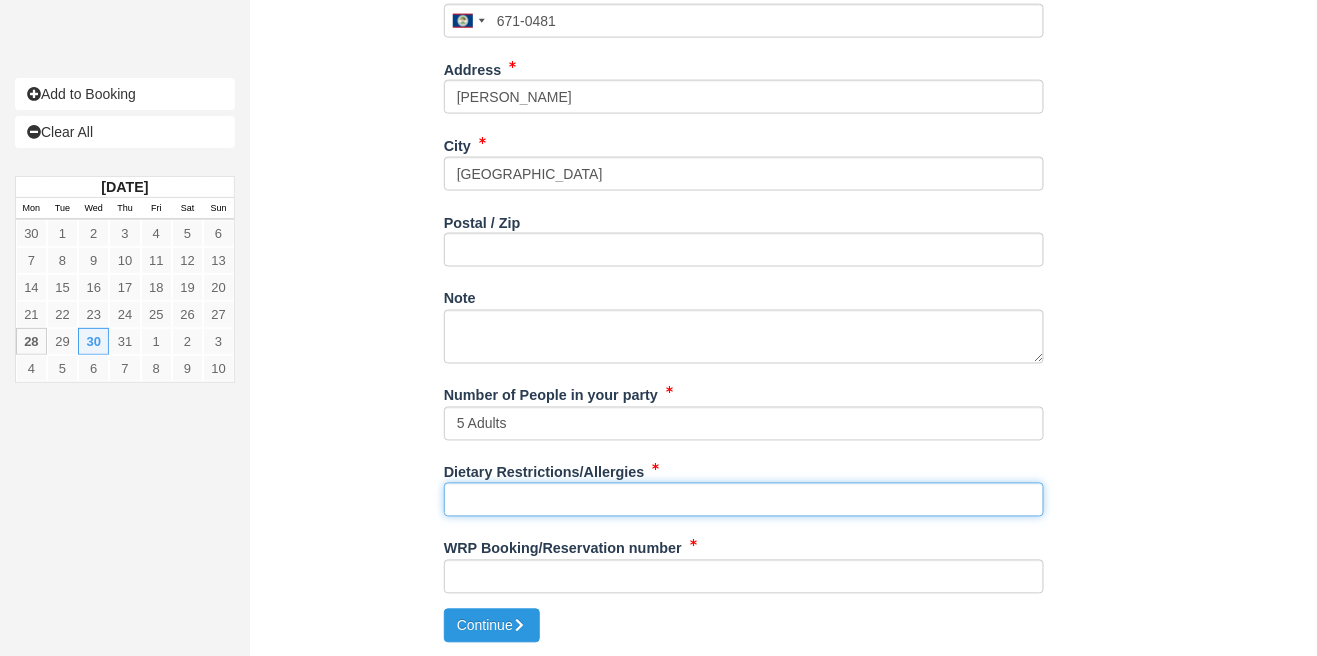 click on "Dietary Restrictions/Allergies" at bounding box center [744, 500] 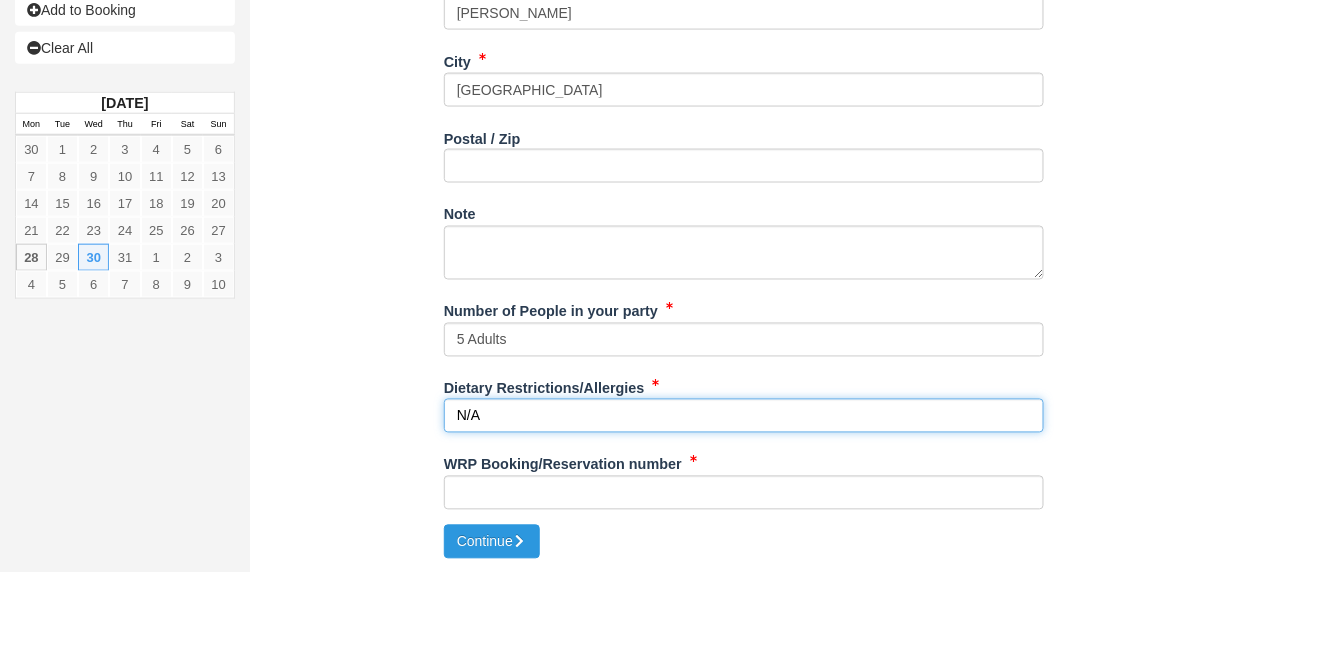 scroll, scrollTop: 718, scrollLeft: 0, axis: vertical 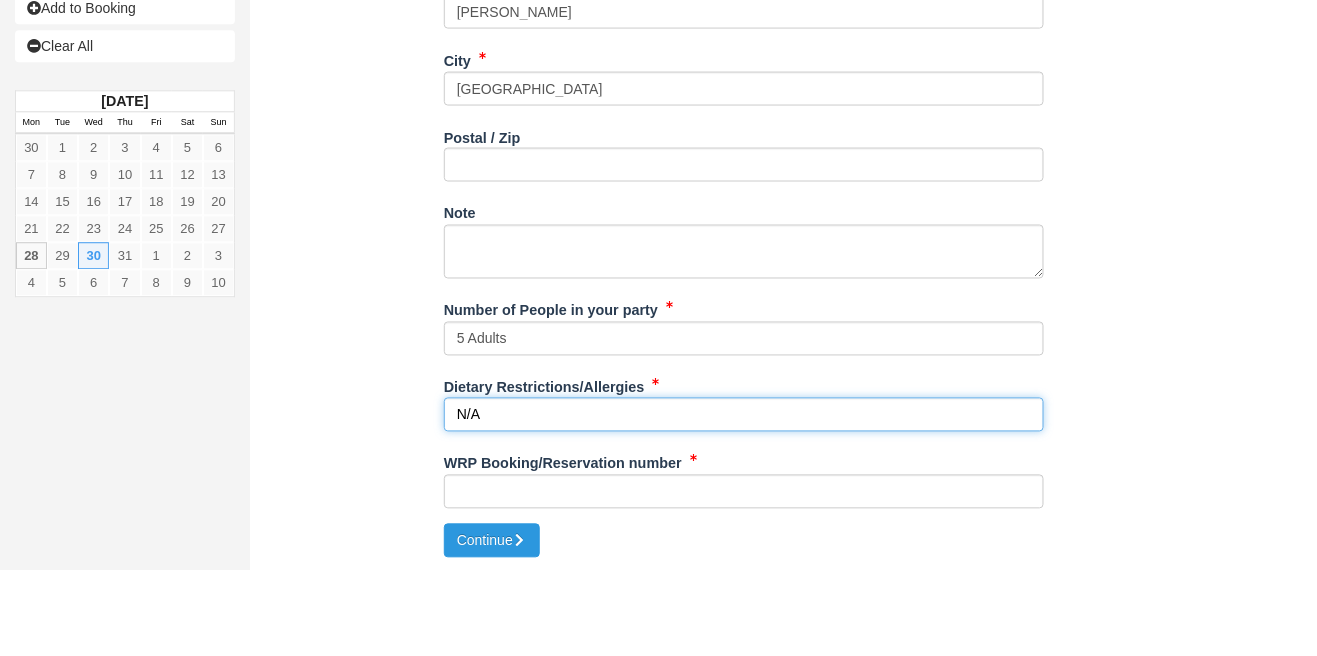 type on "N/A" 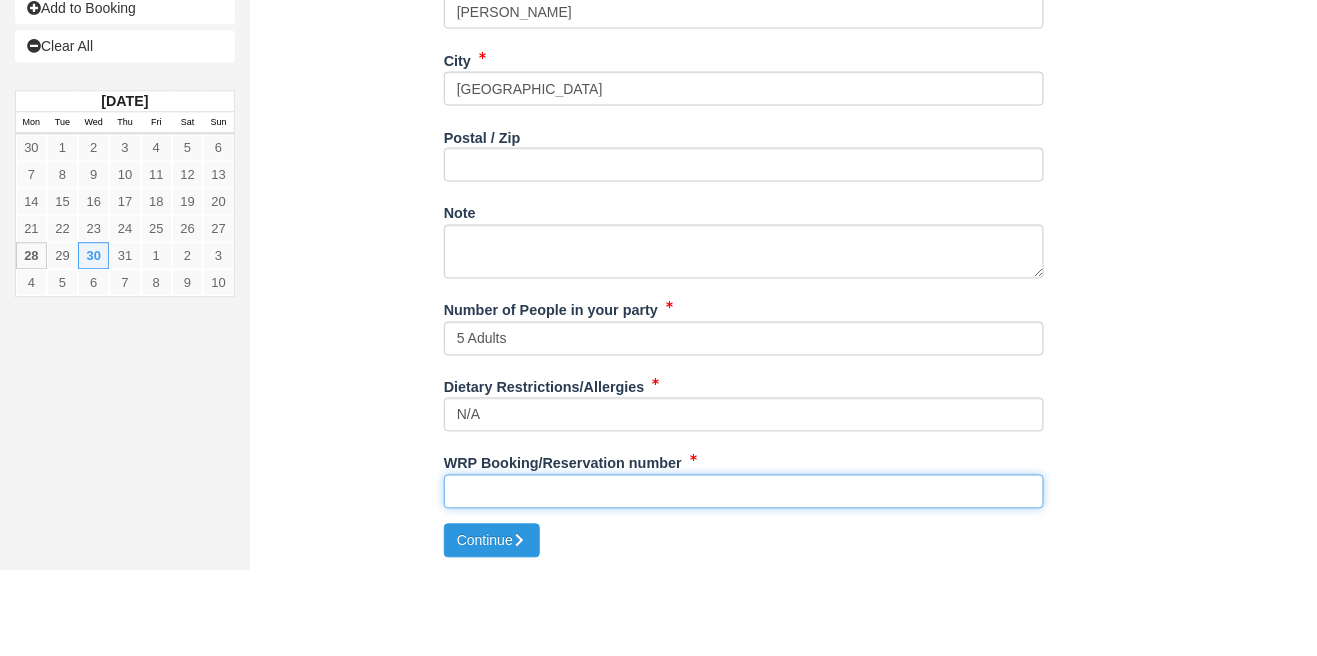 click on "WRP Booking/Reservation number" at bounding box center (744, 577) 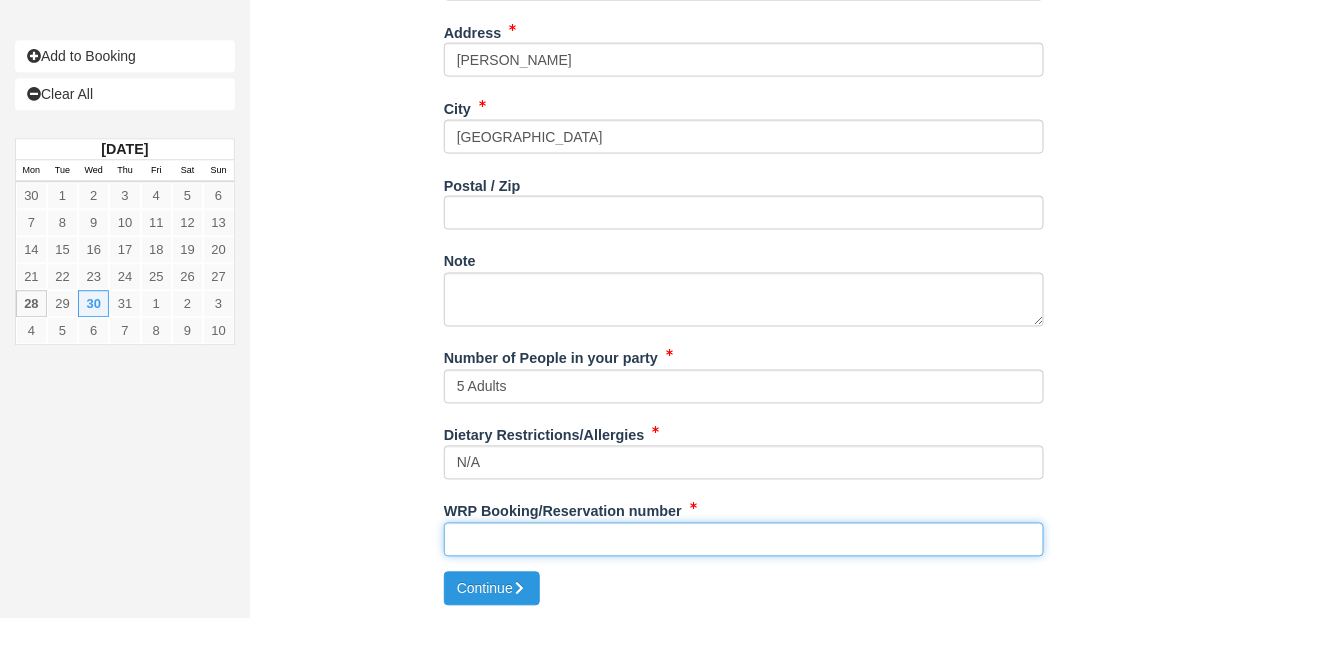 scroll, scrollTop: 718, scrollLeft: 0, axis: vertical 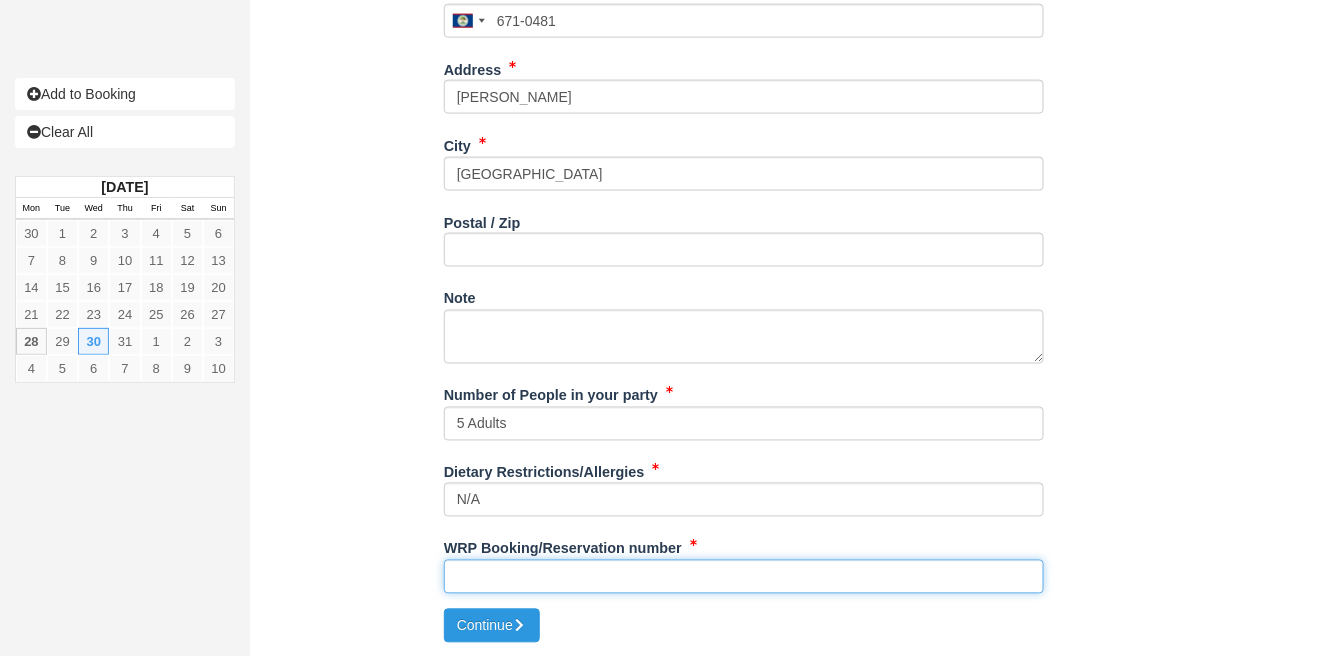 click on "WRP Booking/Reservation number" at bounding box center (744, 577) 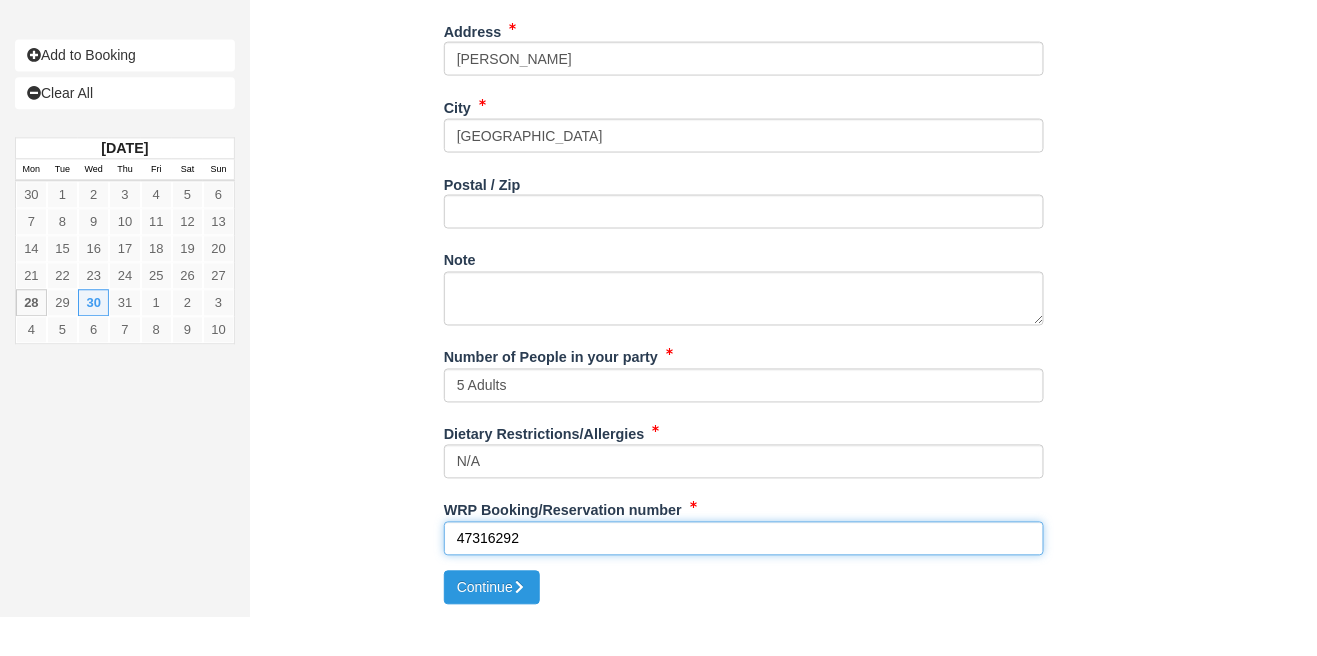 scroll, scrollTop: 718, scrollLeft: 0, axis: vertical 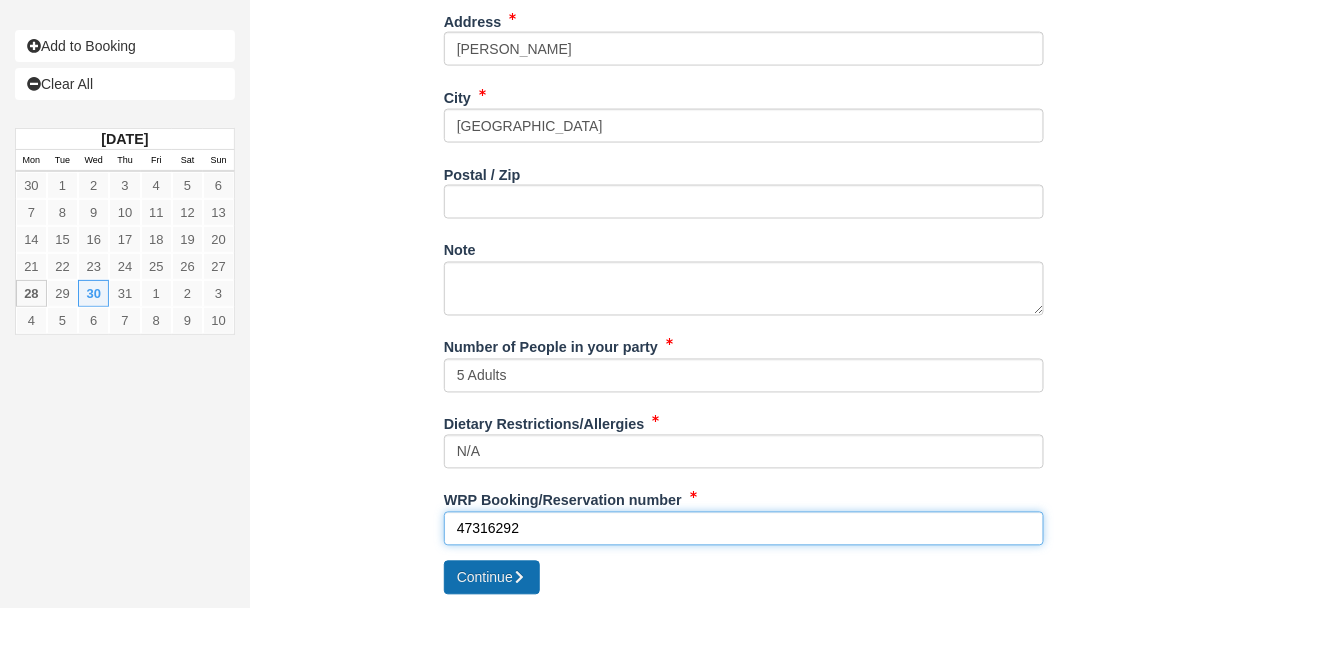 type on "47316292" 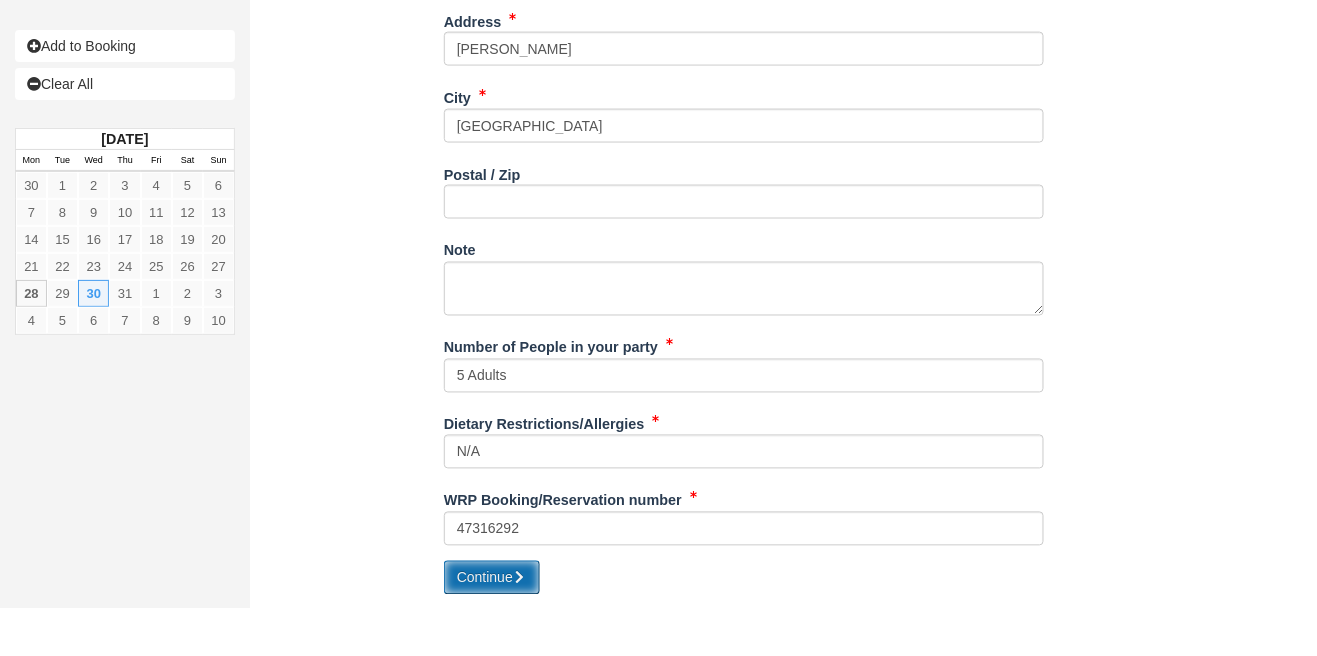 click on "Continue" at bounding box center [492, 626] 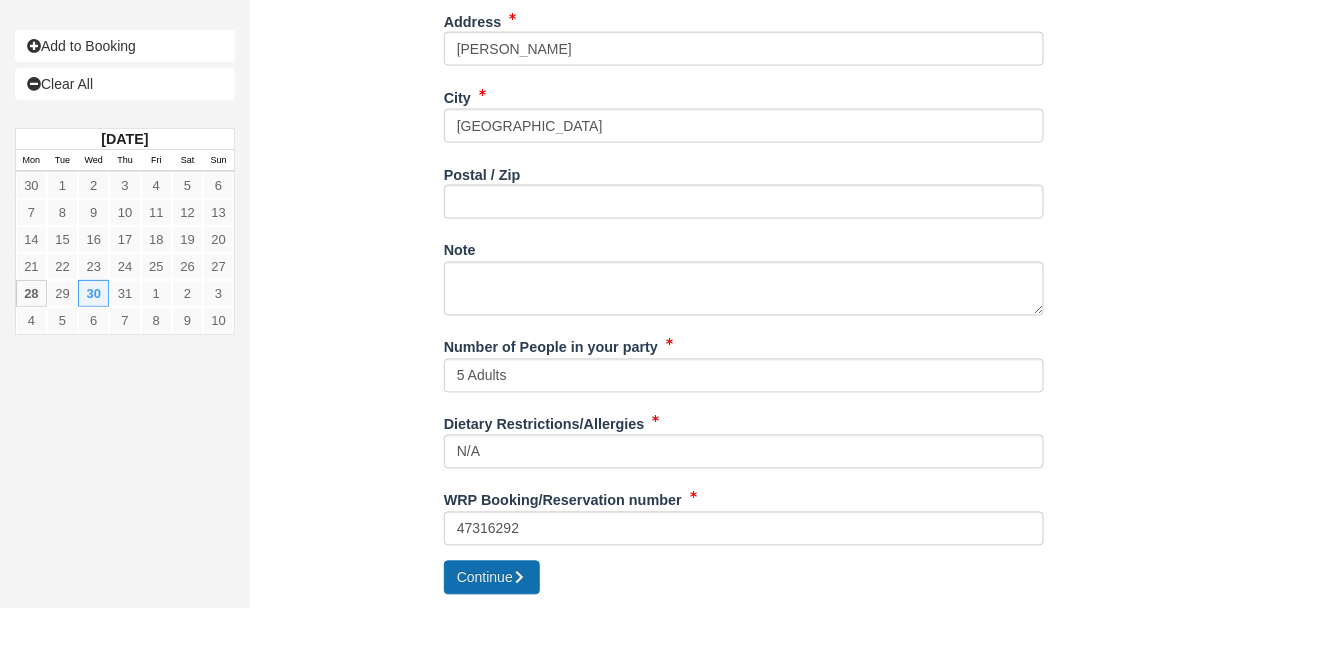 type on "+5016710481" 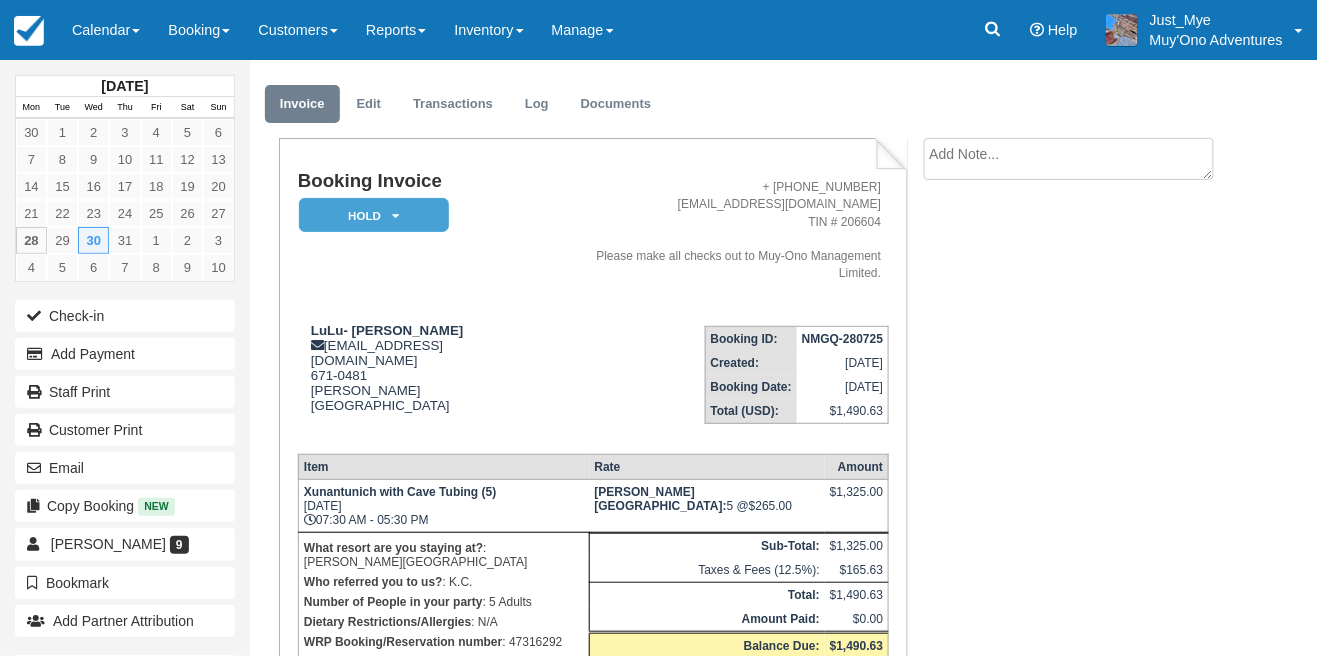 scroll, scrollTop: 26, scrollLeft: 0, axis: vertical 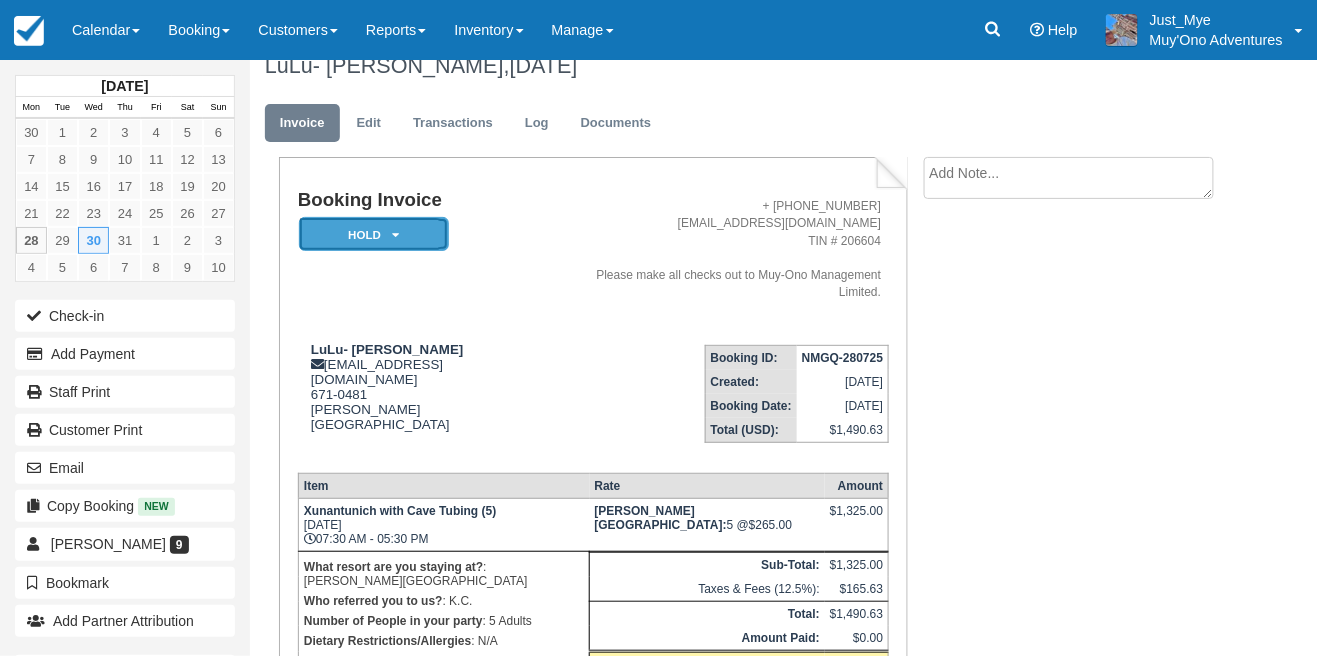 click on "HOLD" at bounding box center [374, 234] 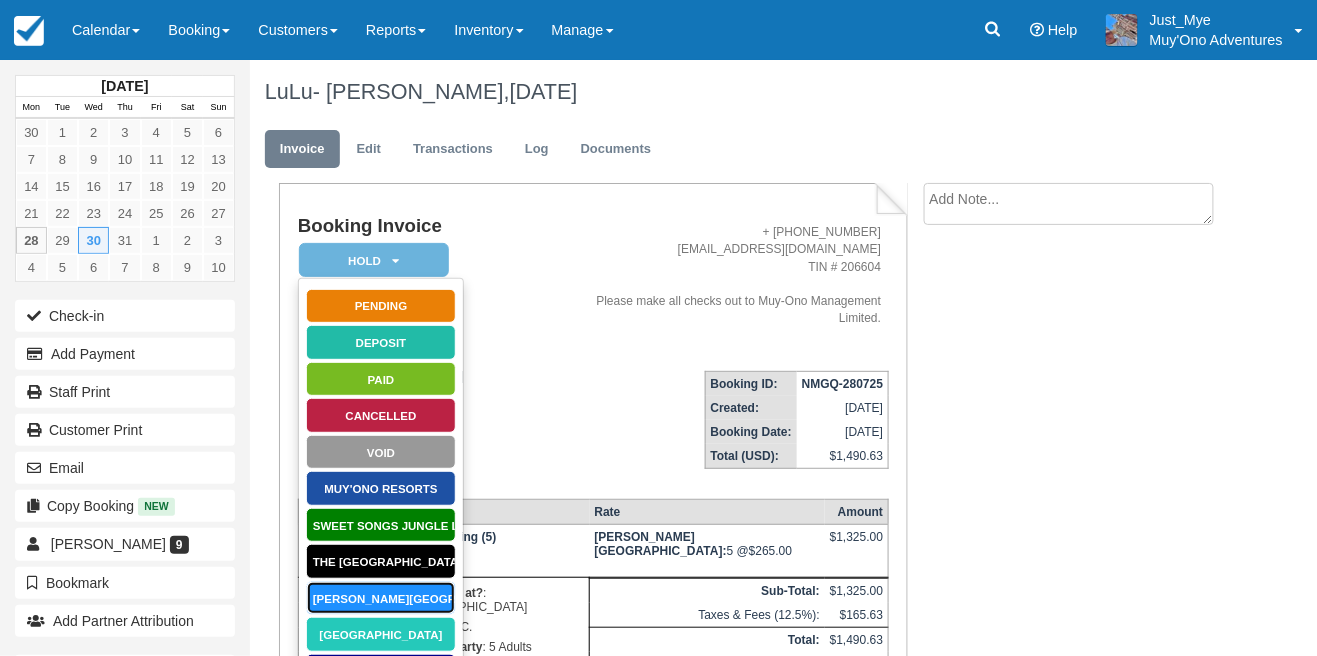 click on "[PERSON_NAME][GEOGRAPHIC_DATA]" at bounding box center (381, 598) 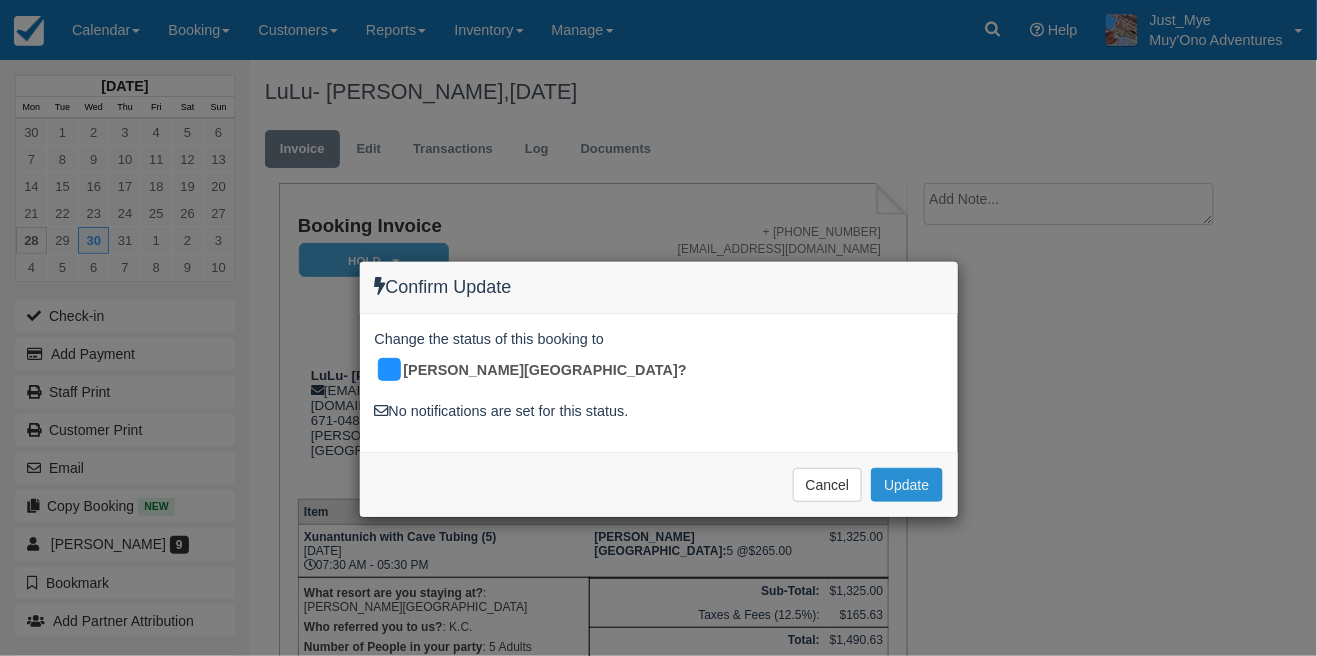 click on "Update" at bounding box center [906, 485] 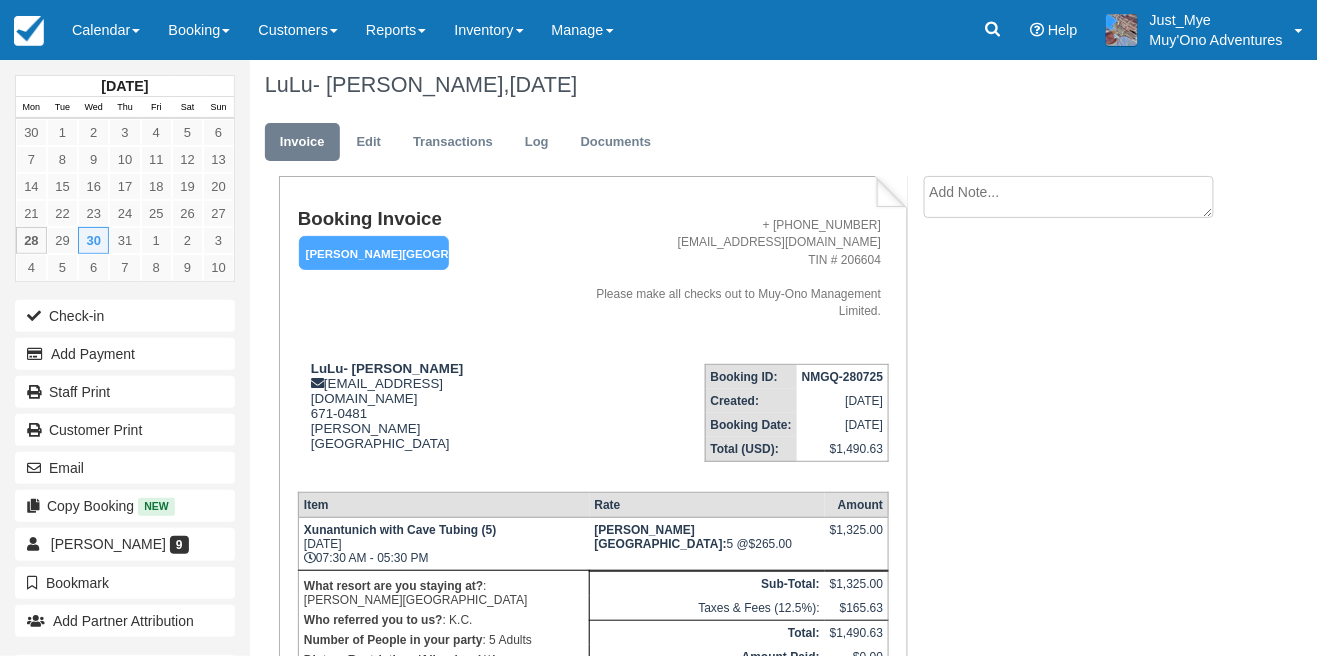 scroll, scrollTop: 0, scrollLeft: 0, axis: both 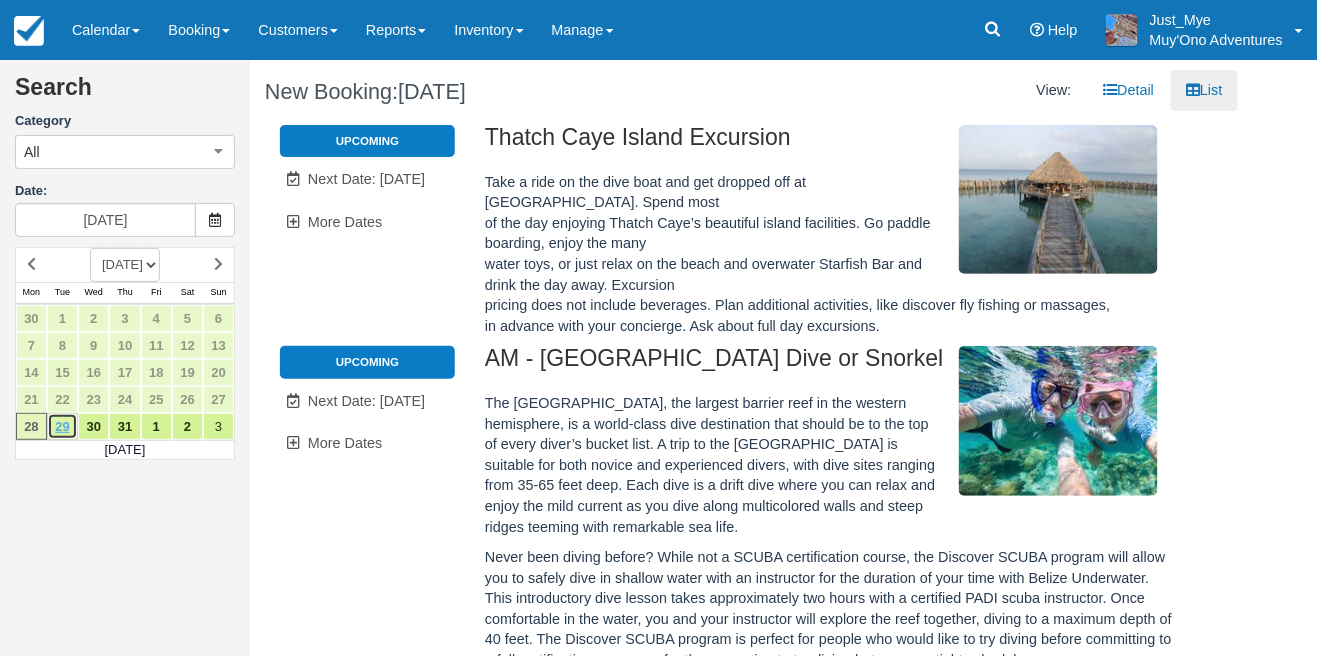click on "29" at bounding box center [62, 426] 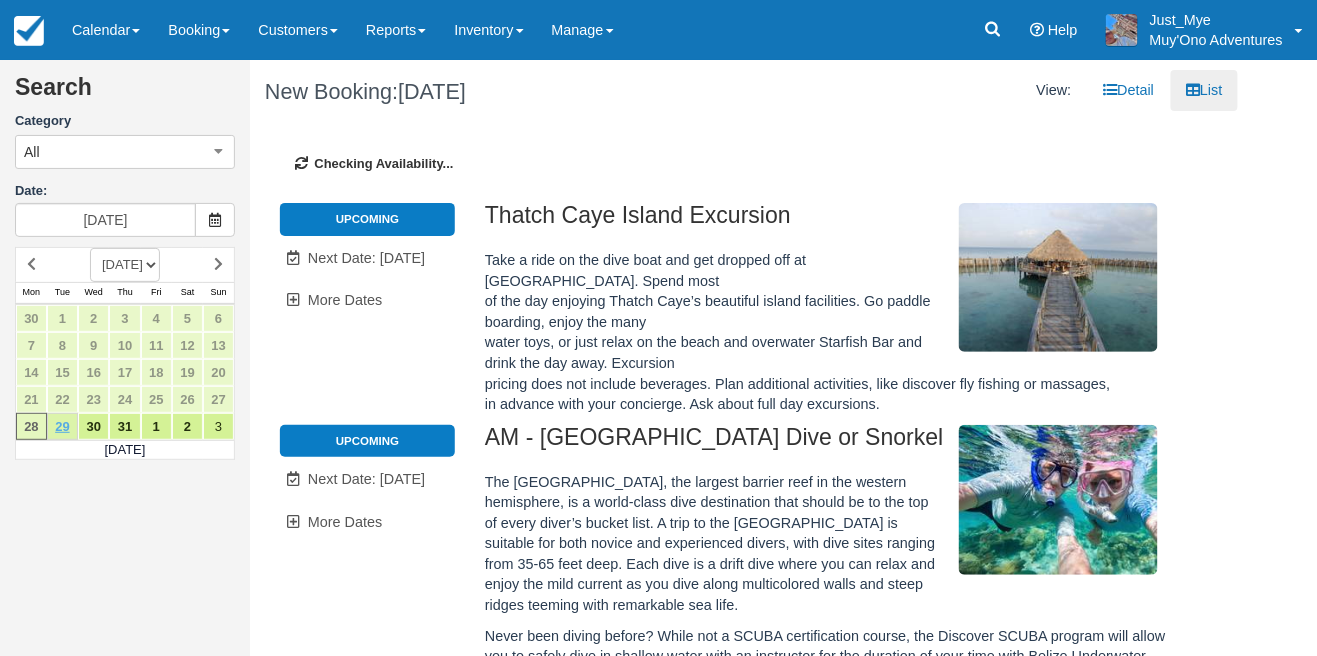 type on "07/29/25" 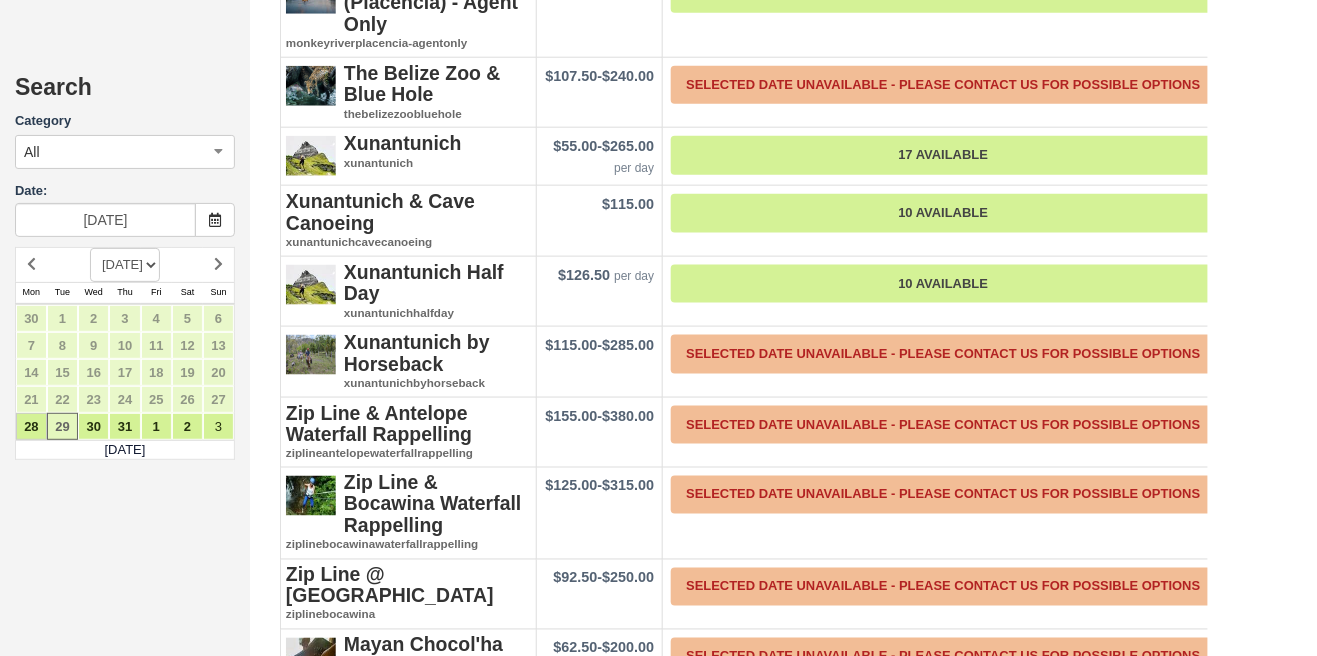 scroll, scrollTop: 4604, scrollLeft: 0, axis: vertical 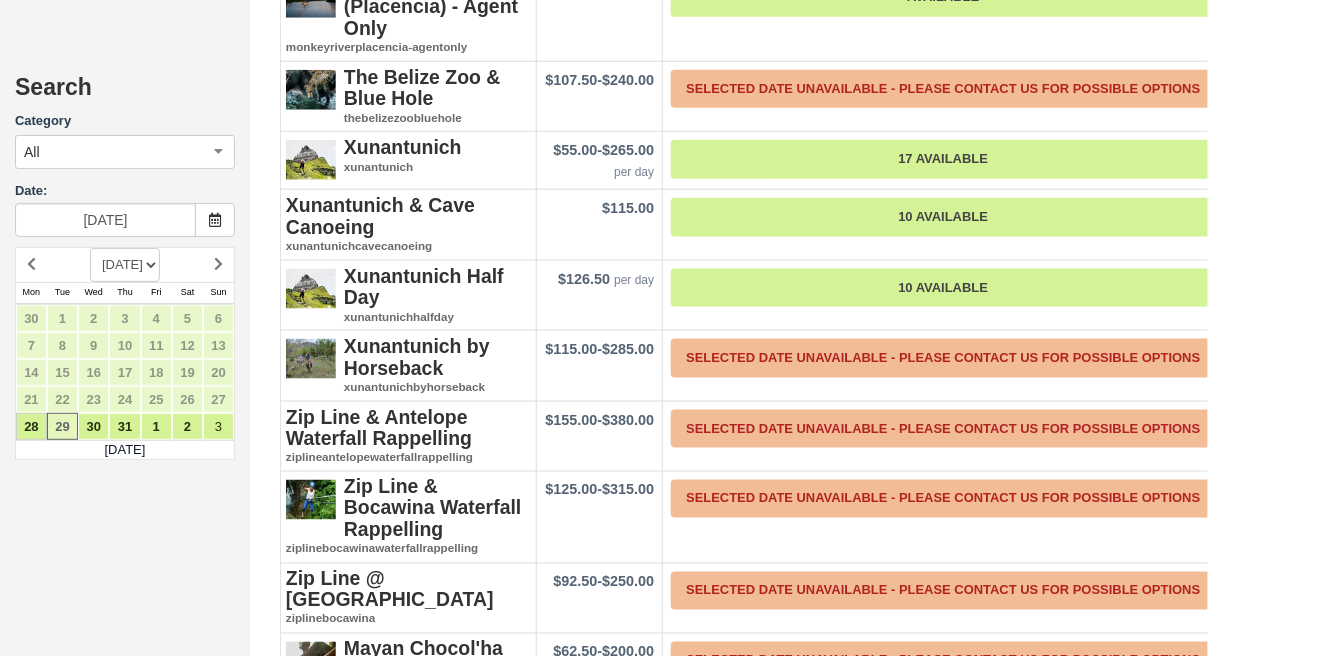 click on "Cockscomb Basin Jaguar Preserve (Hike &Tube) & Mayan Chocol'ha (Chocolate) Tour" at bounding box center (408, 1002) 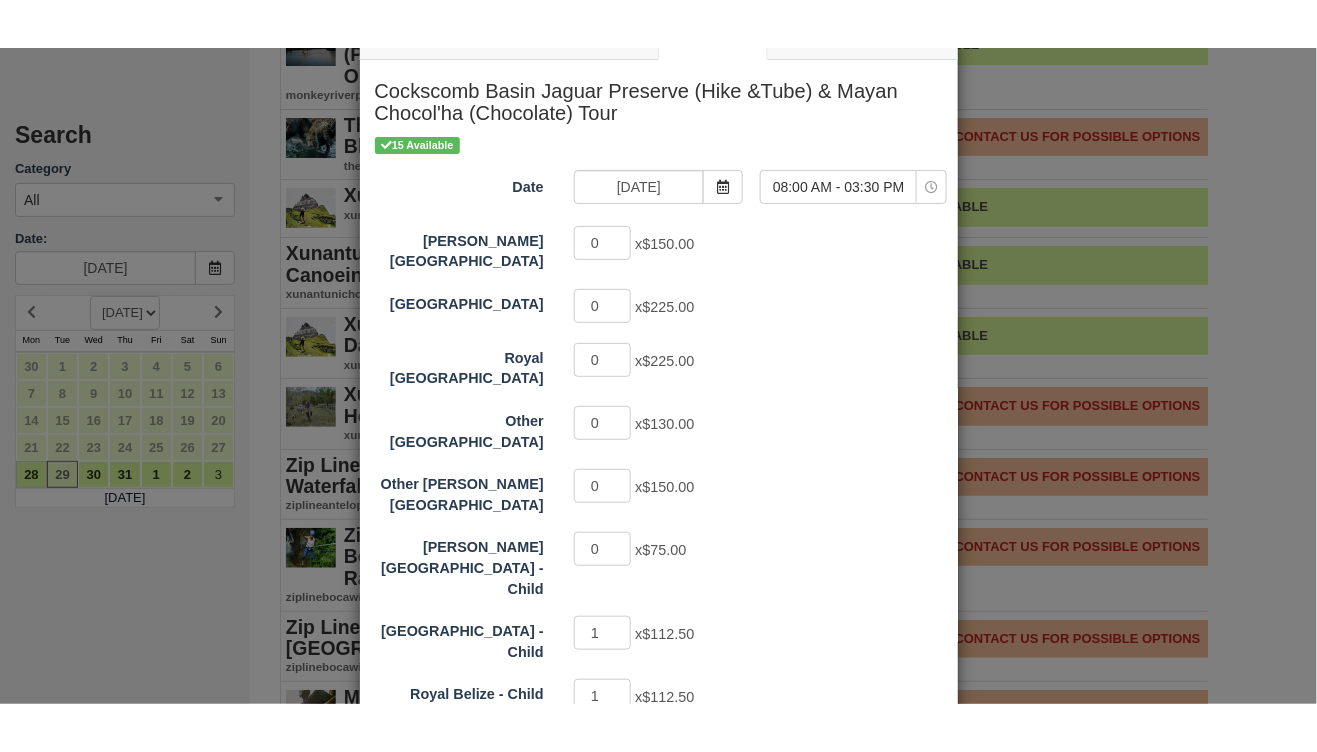 scroll, scrollTop: 104, scrollLeft: 0, axis: vertical 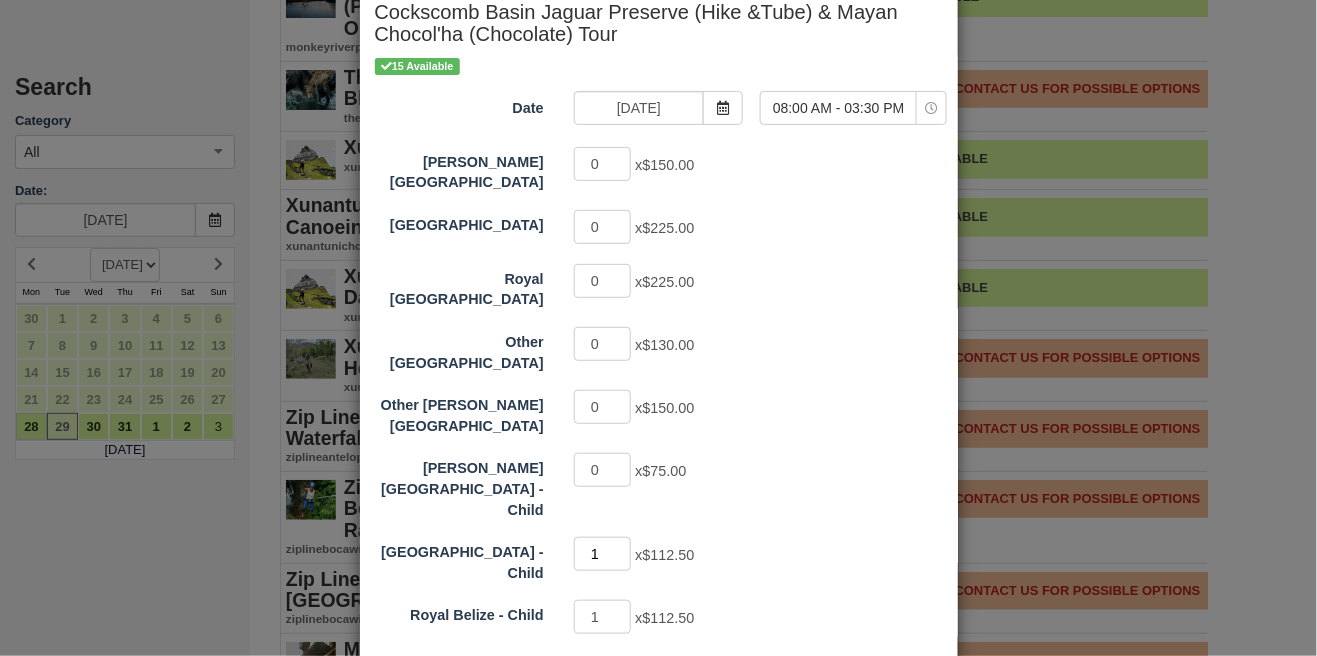 click on "1" at bounding box center [603, 554] 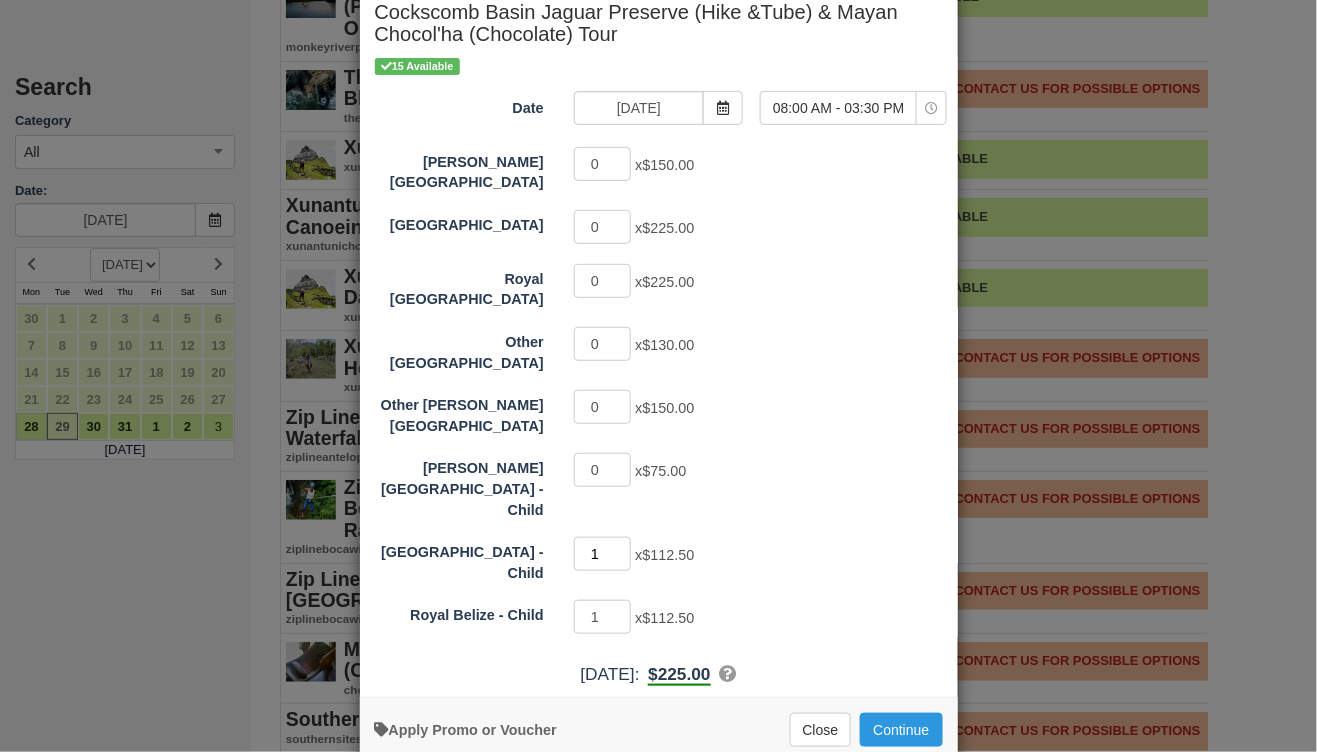 scroll, scrollTop: 4604, scrollLeft: 0, axis: vertical 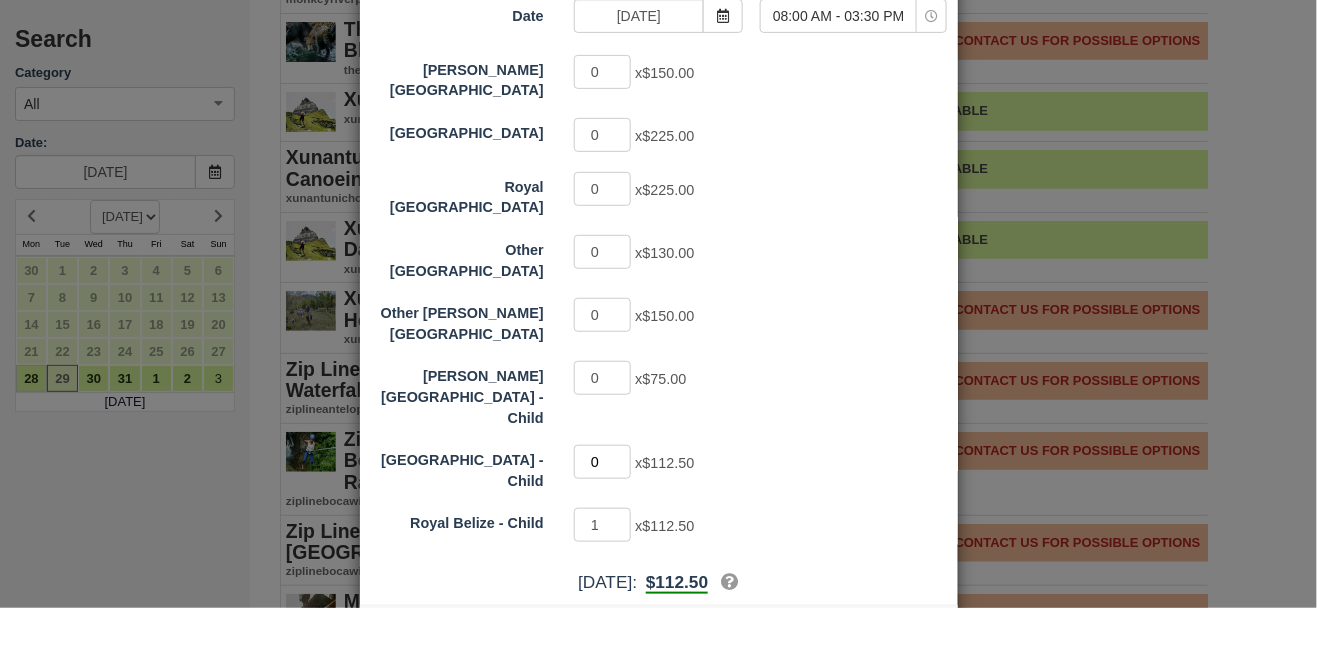 type on "0" 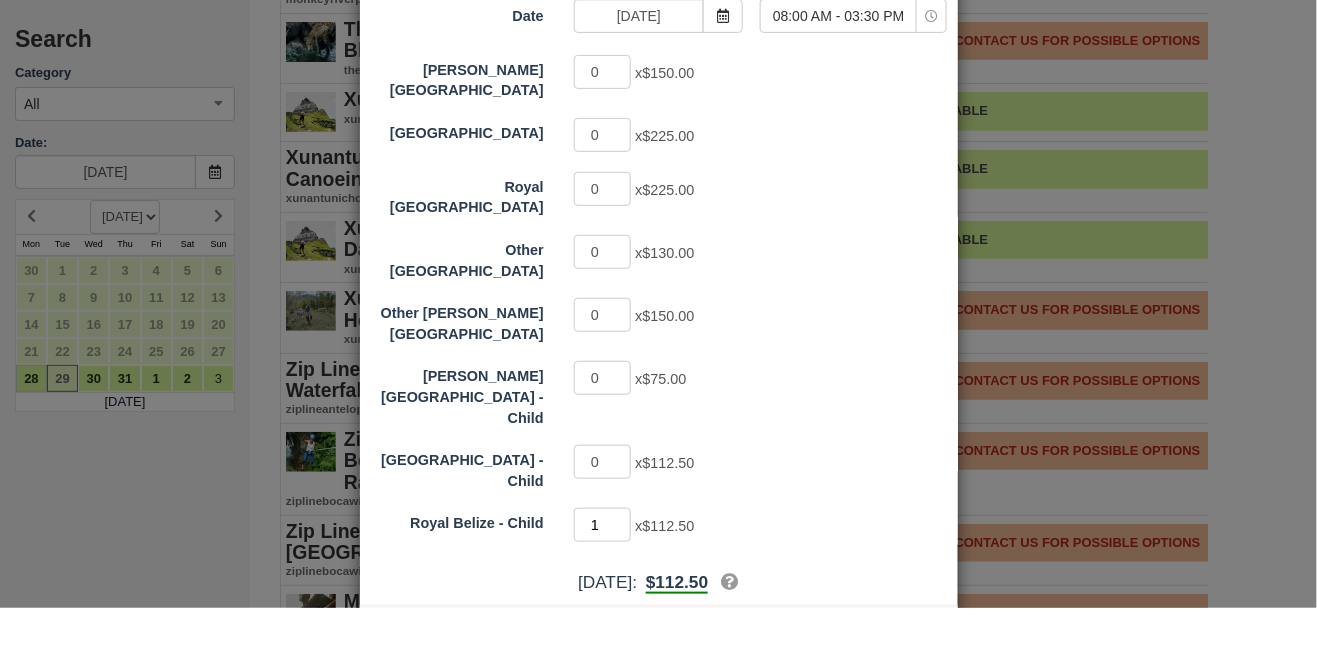 click on "1" at bounding box center (603, 573) 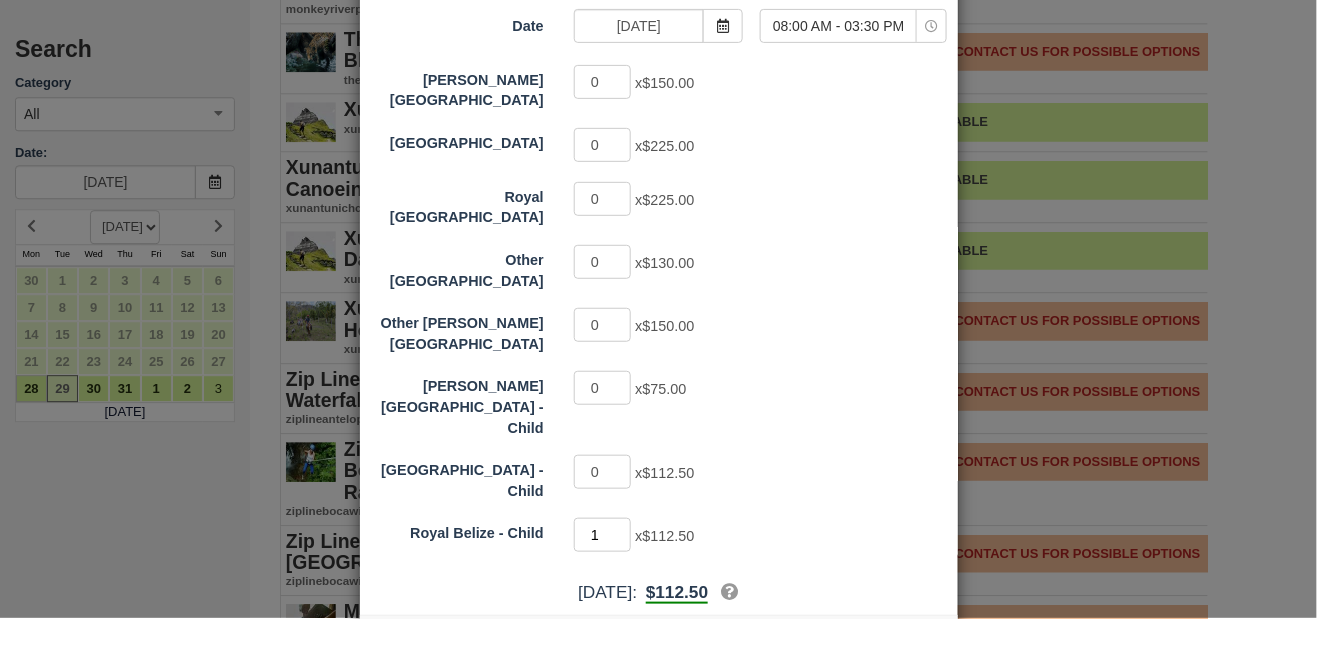 click on "1" at bounding box center [603, 573] 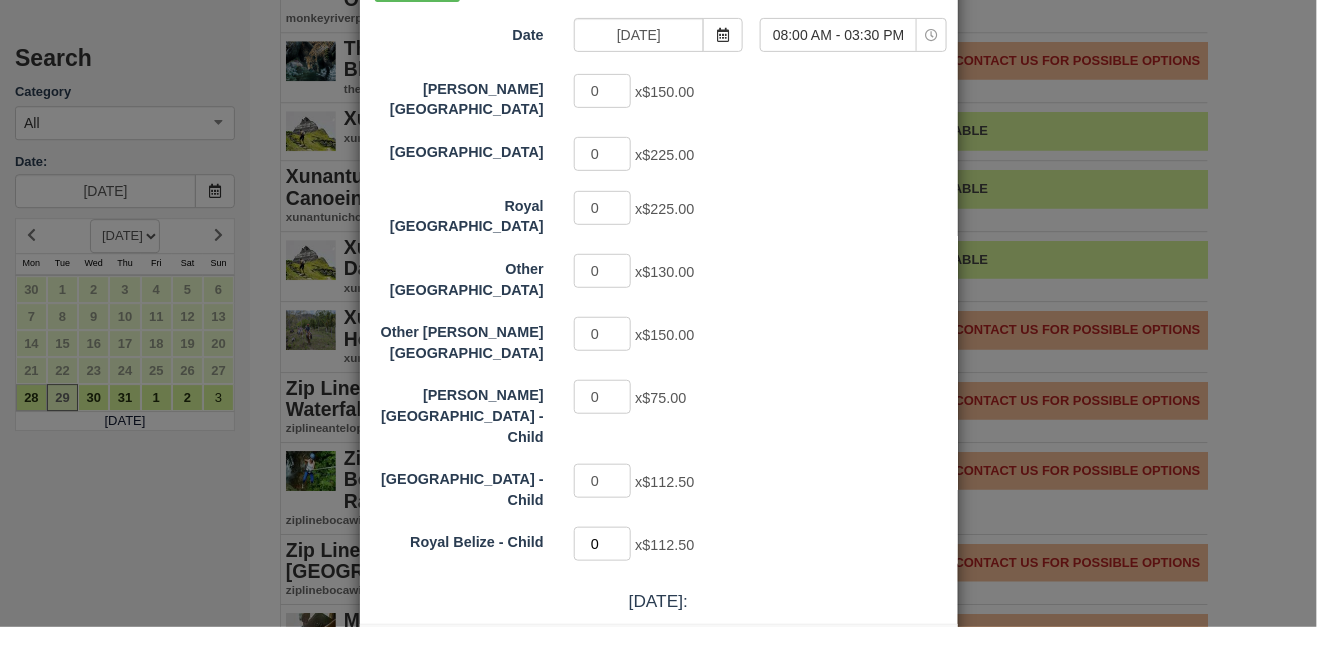 scroll, scrollTop: 4604, scrollLeft: 0, axis: vertical 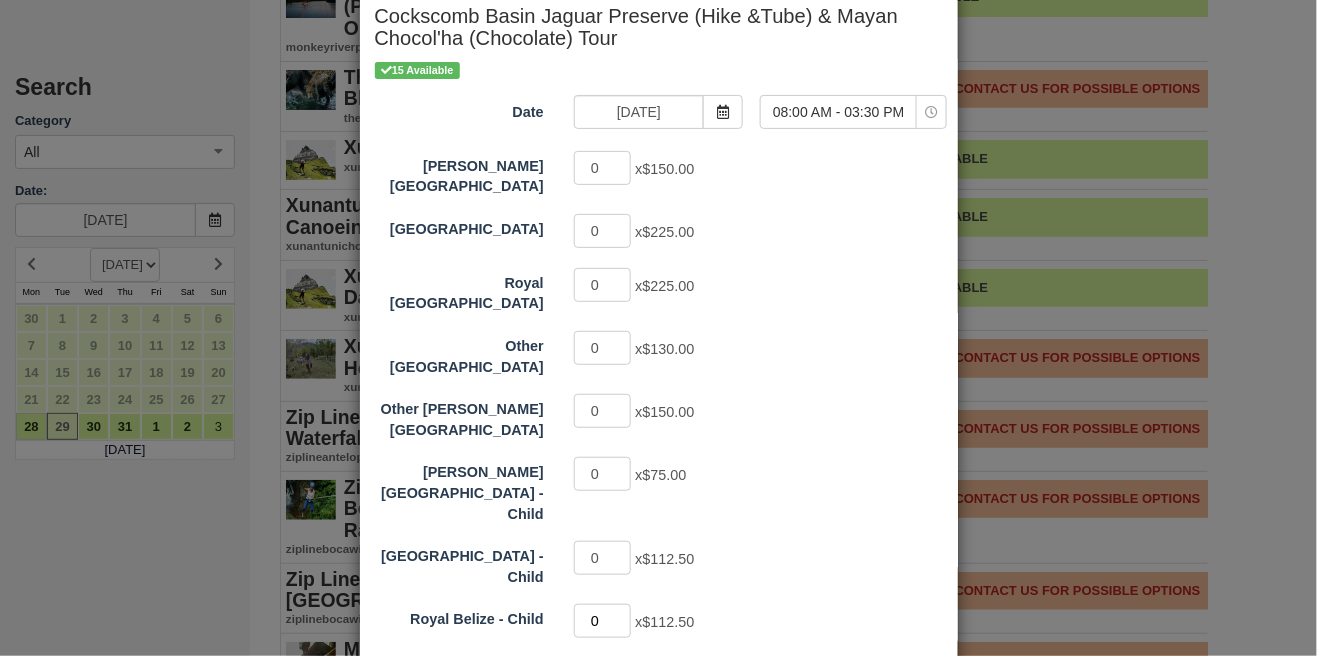 type on "0" 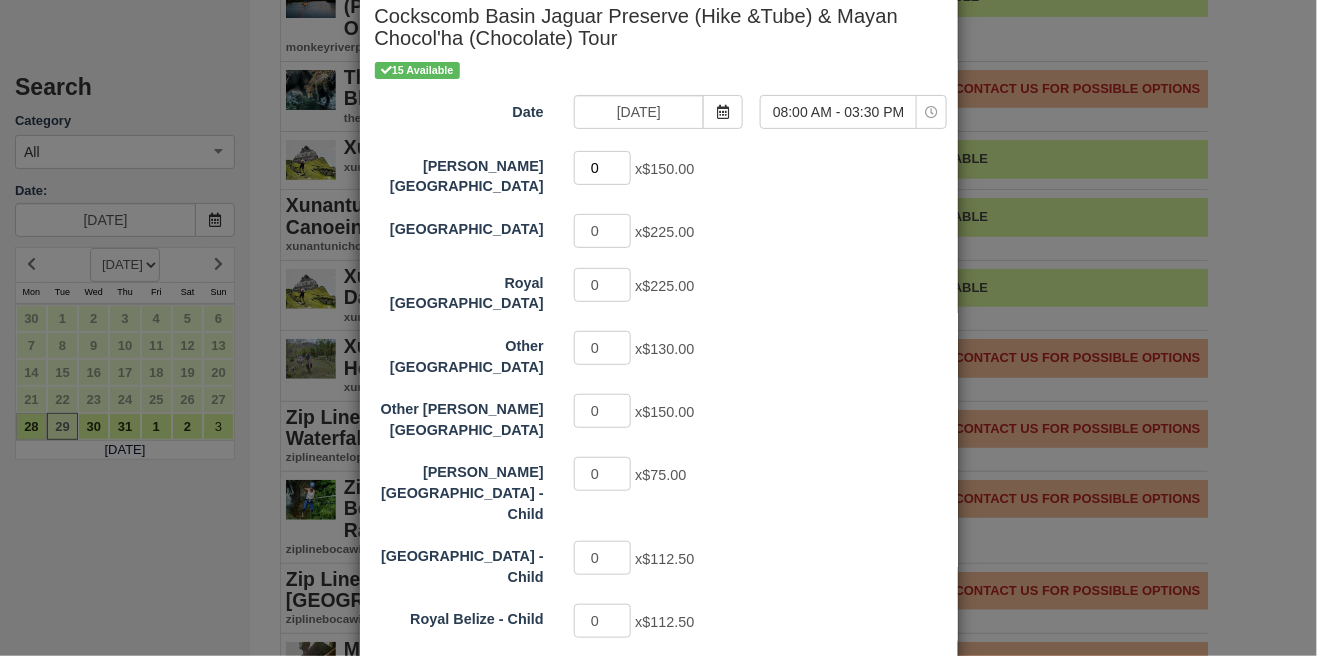 click on "0" at bounding box center [603, 168] 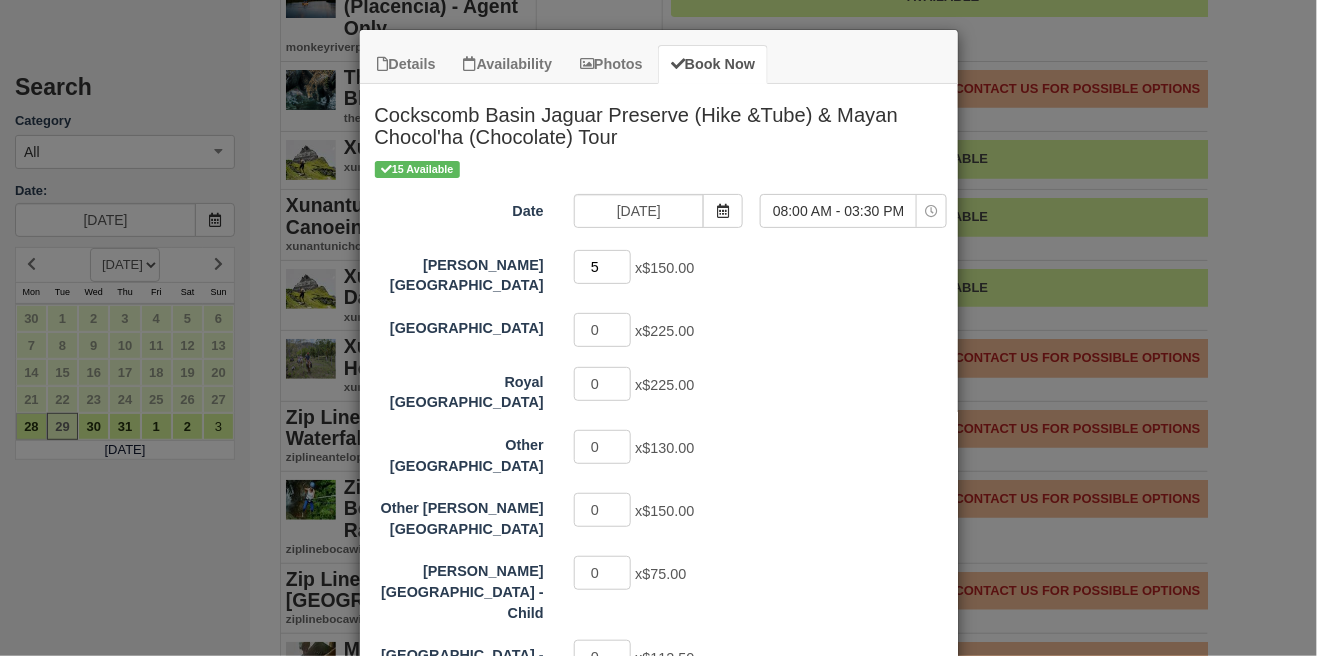 scroll, scrollTop: 0, scrollLeft: 0, axis: both 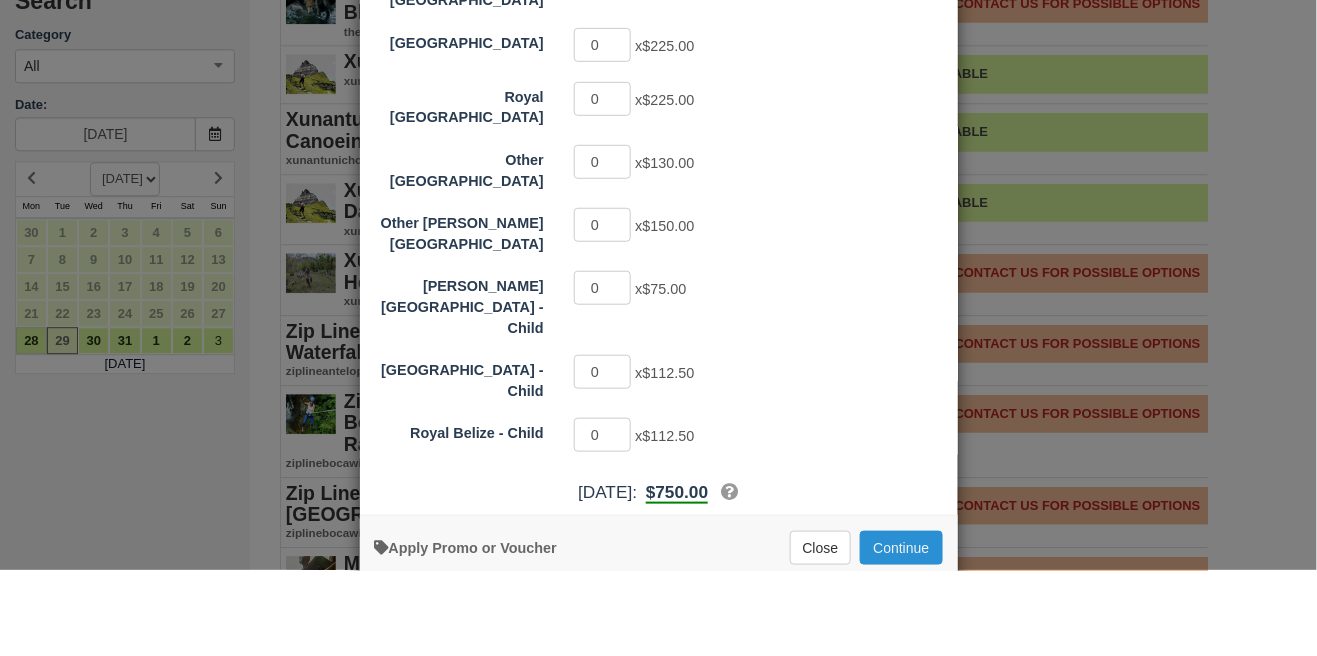type on "5" 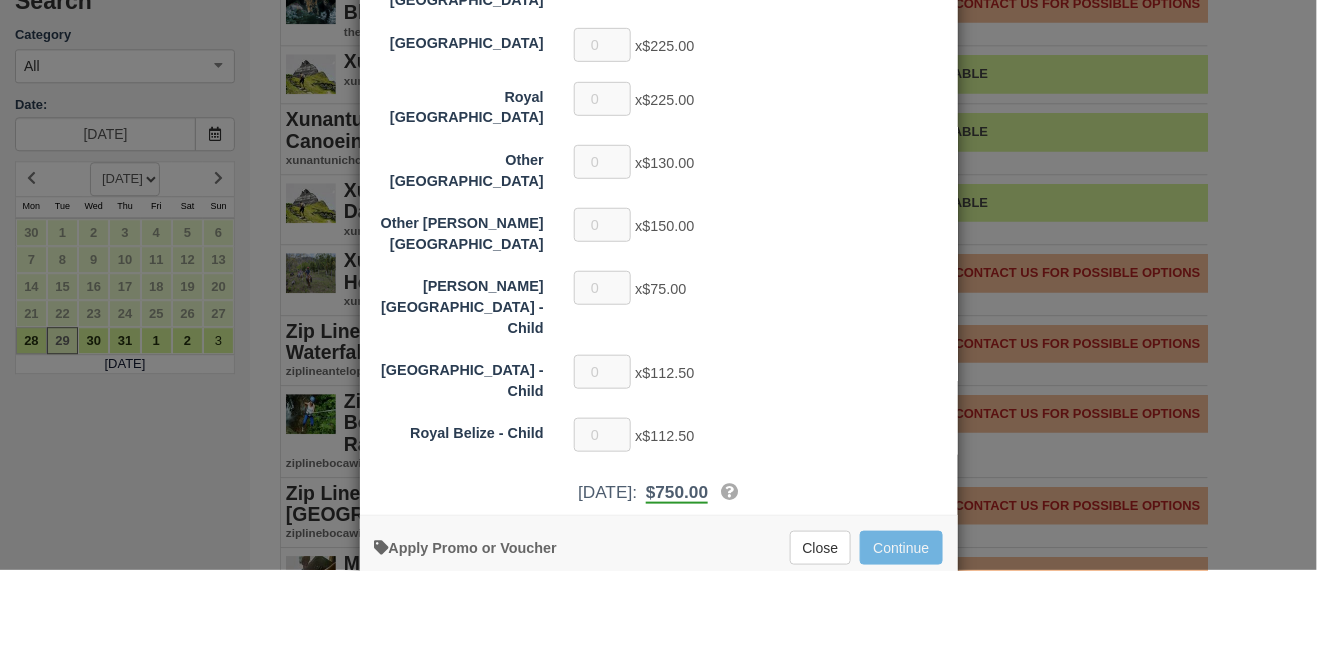 scroll, scrollTop: 4604, scrollLeft: 0, axis: vertical 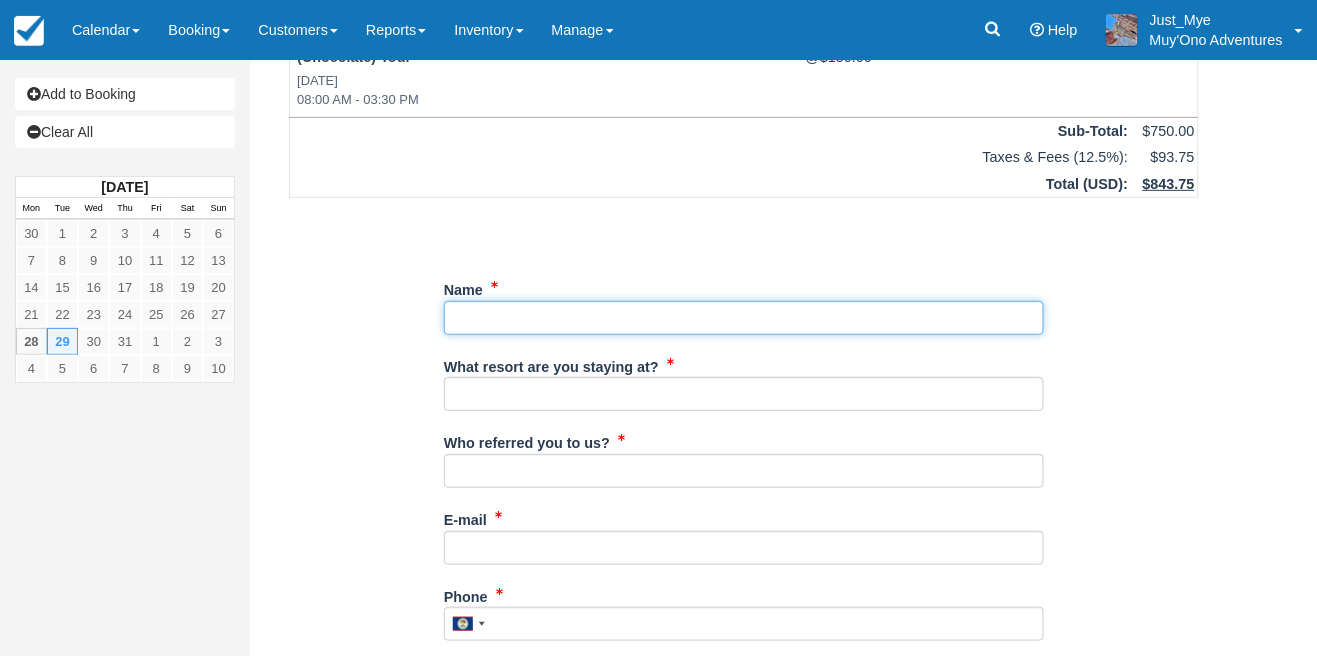 click on "Name" at bounding box center [744, 318] 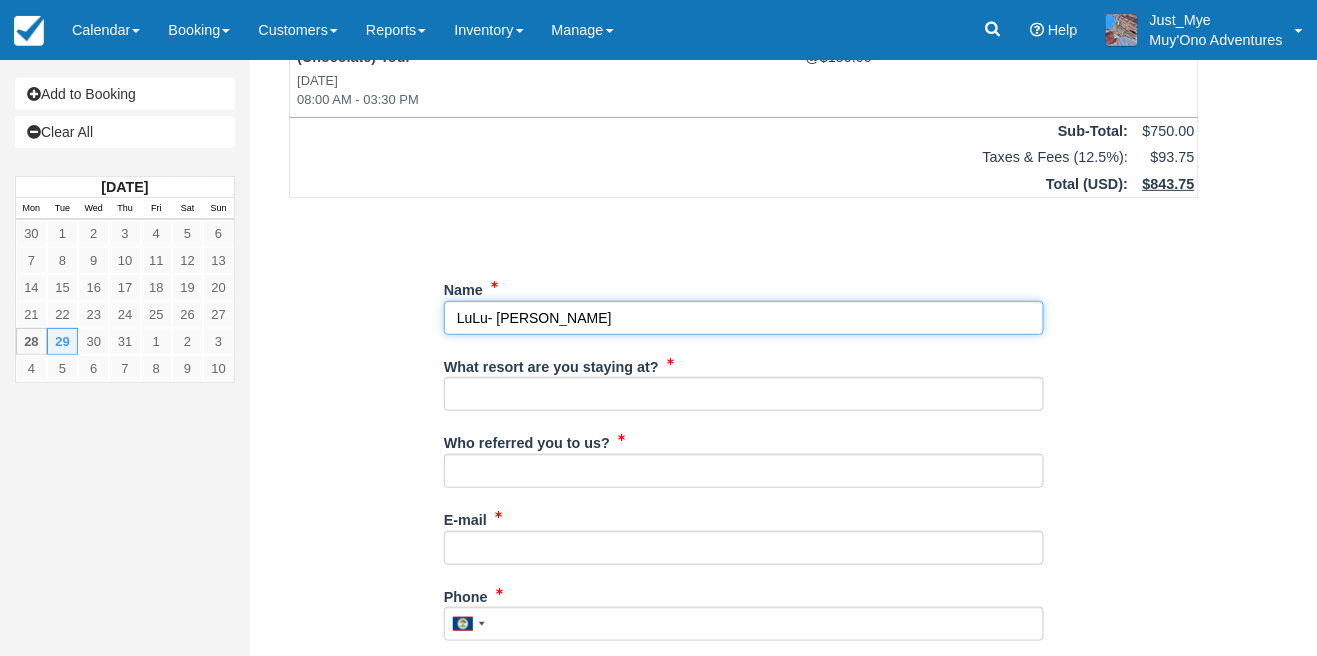 type on "LuLu- [PERSON_NAME]" 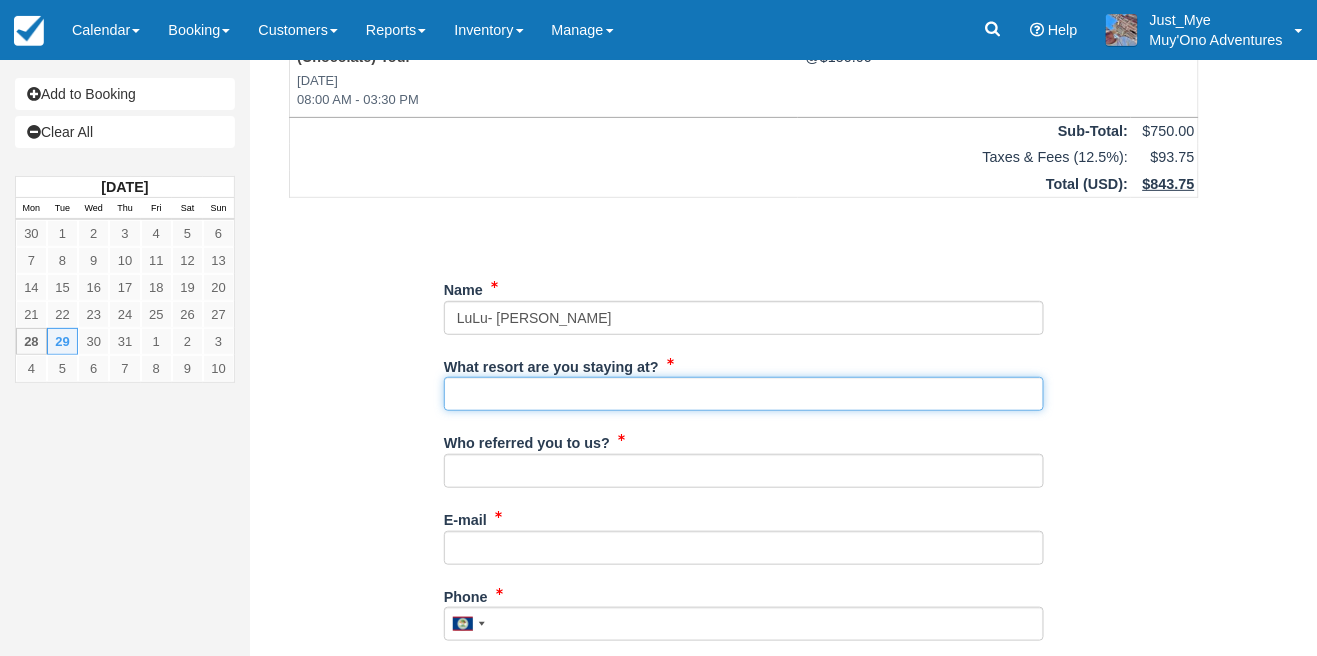 click on "What resort are you staying at?" at bounding box center (744, 394) 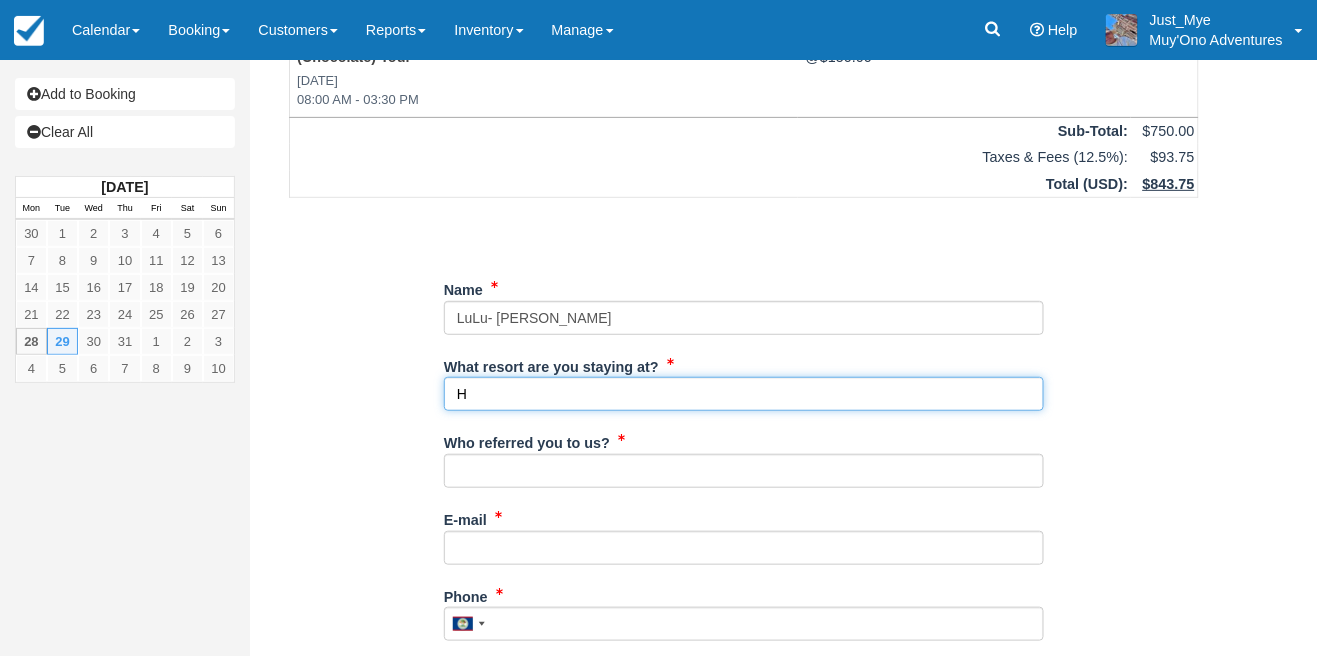 type on "Hopkins bay resort" 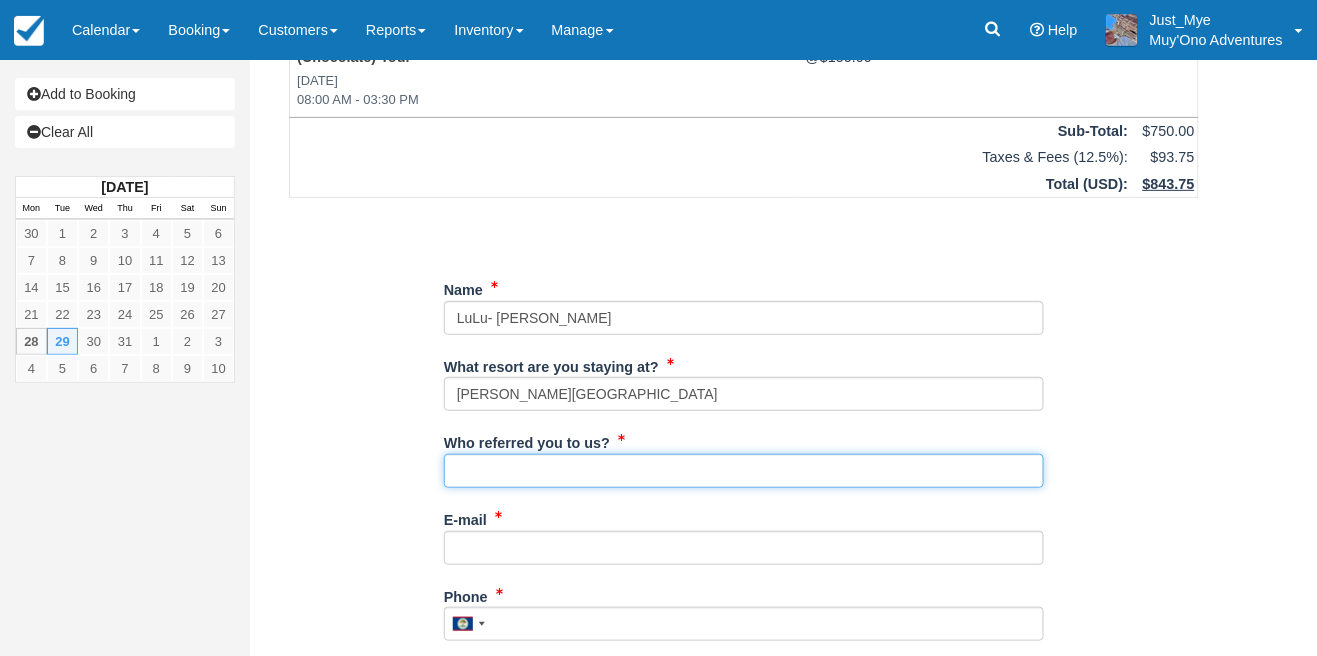 type on "K.C." 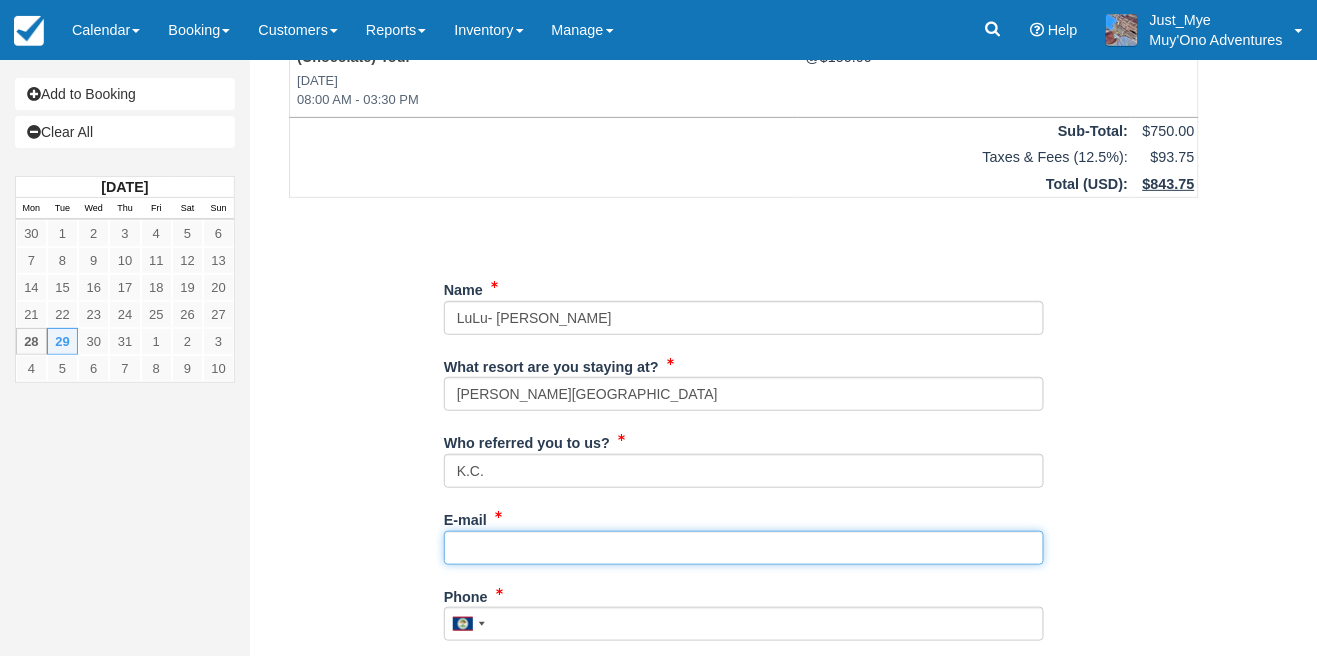 type on "[EMAIL_ADDRESS][DOMAIN_NAME]" 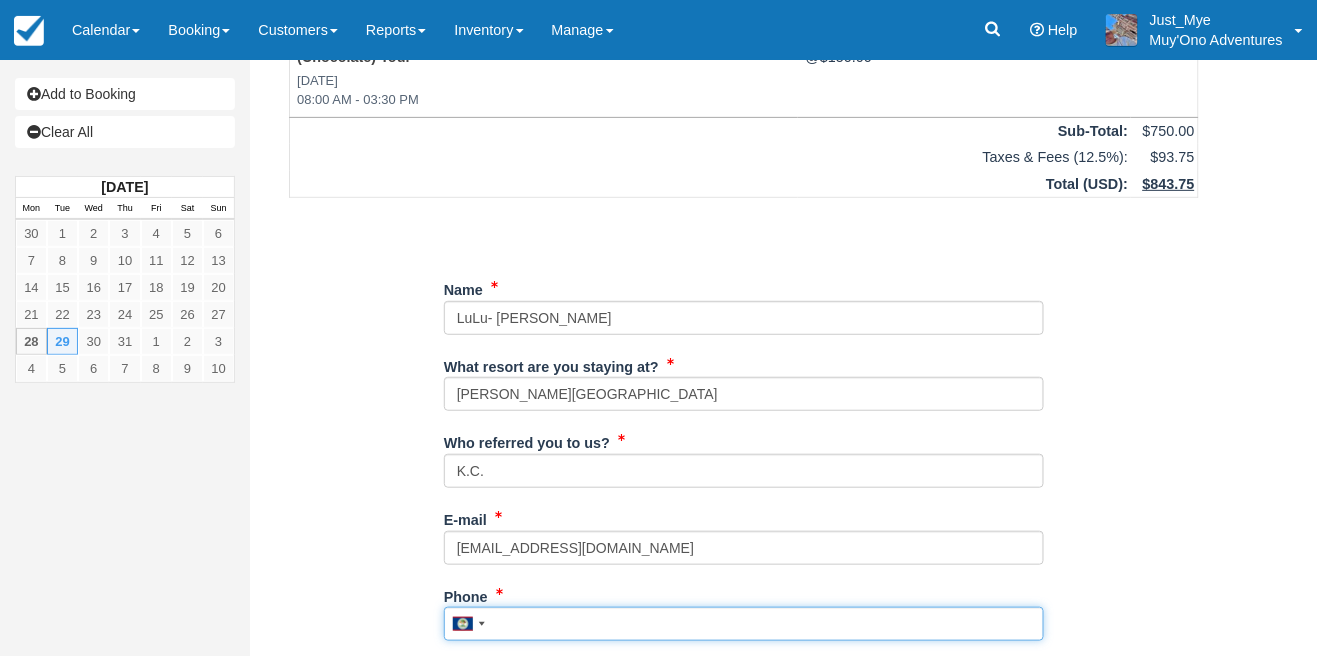 type on "671-0481" 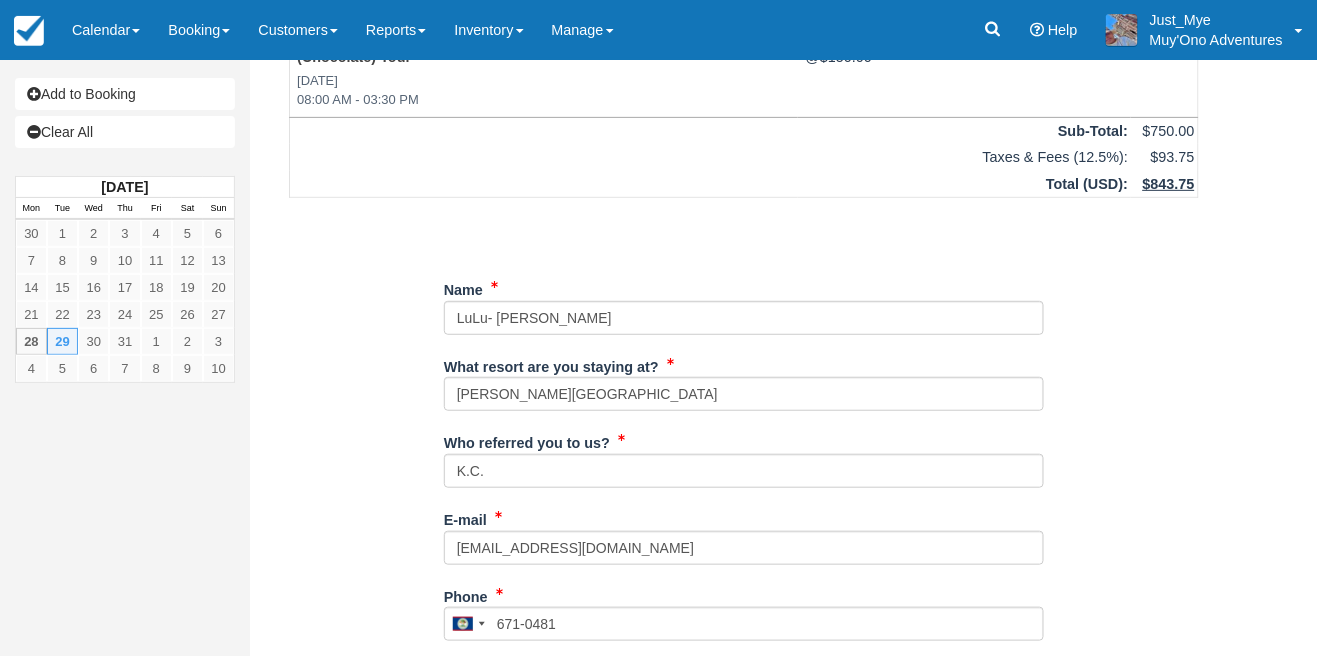 type on "[PERSON_NAME]" 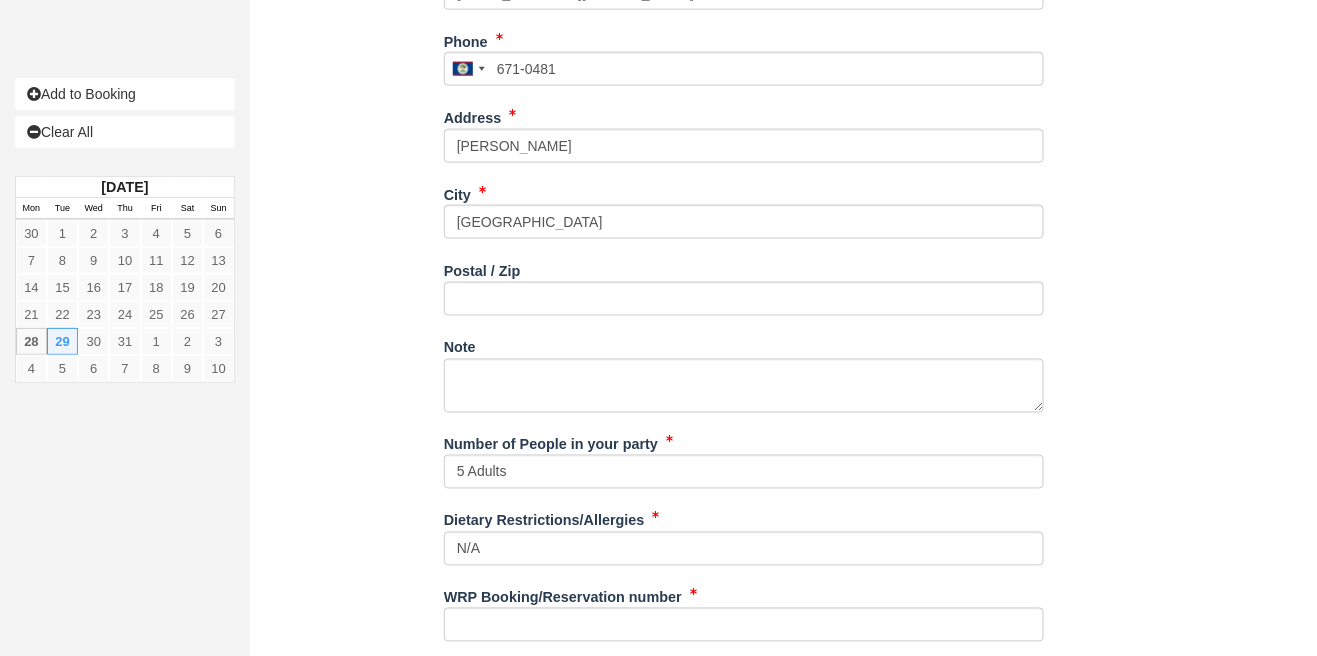 scroll, scrollTop: 718, scrollLeft: 0, axis: vertical 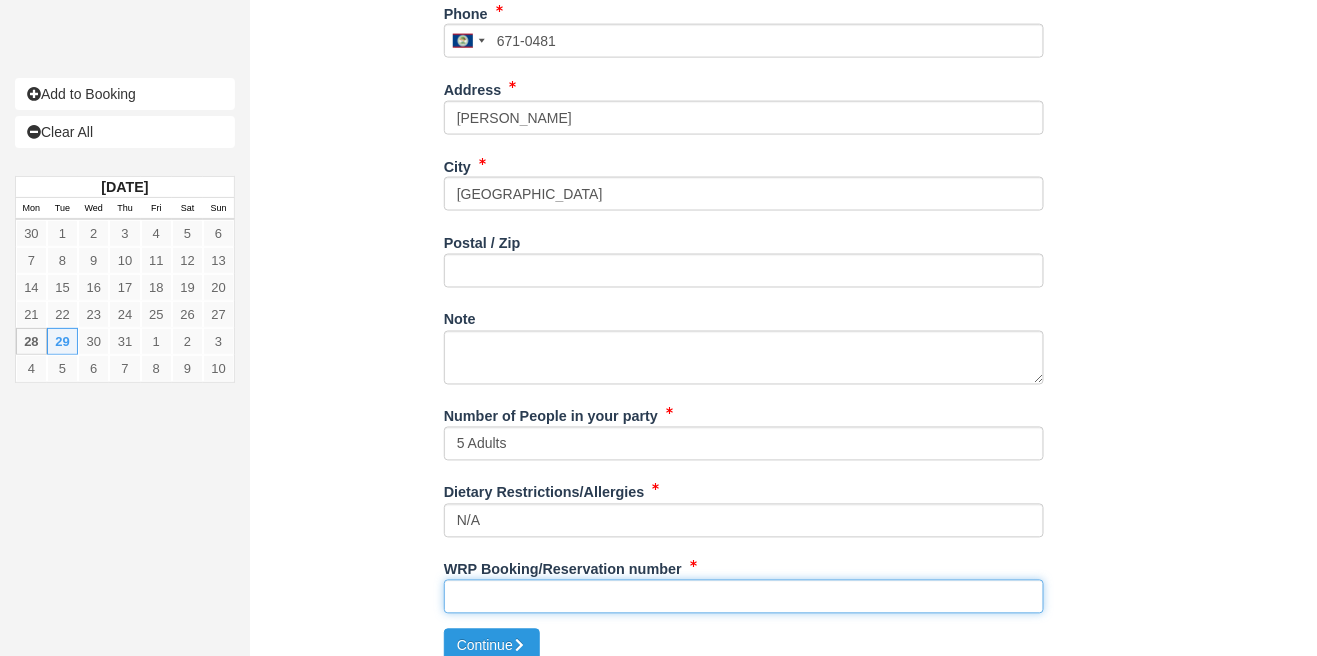click on "WRP Booking/Reservation number" at bounding box center (744, 597) 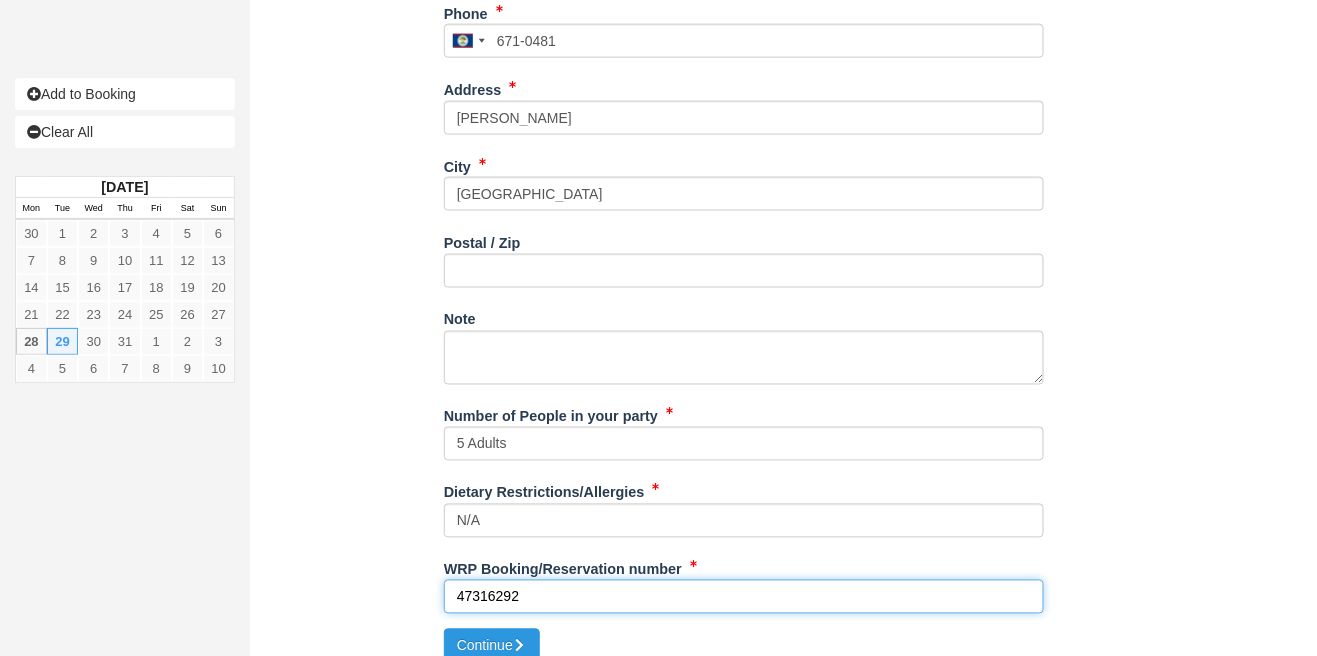 scroll, scrollTop: 718, scrollLeft: 0, axis: vertical 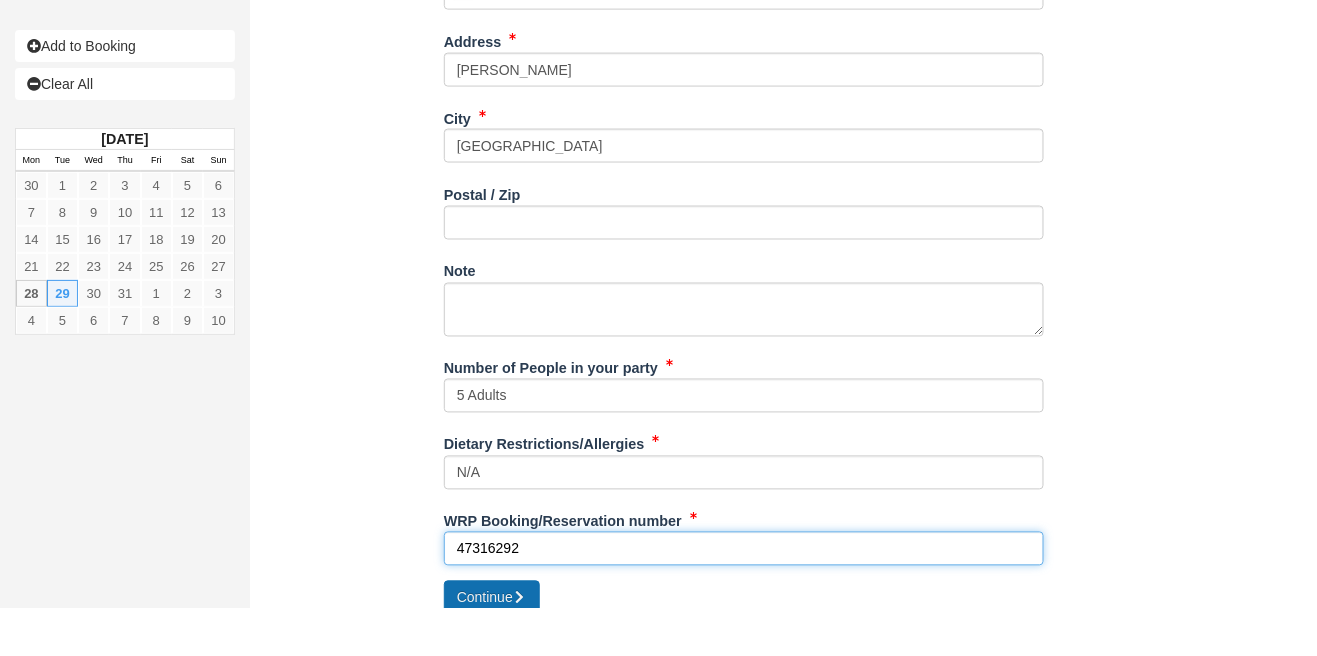 type on "47316292" 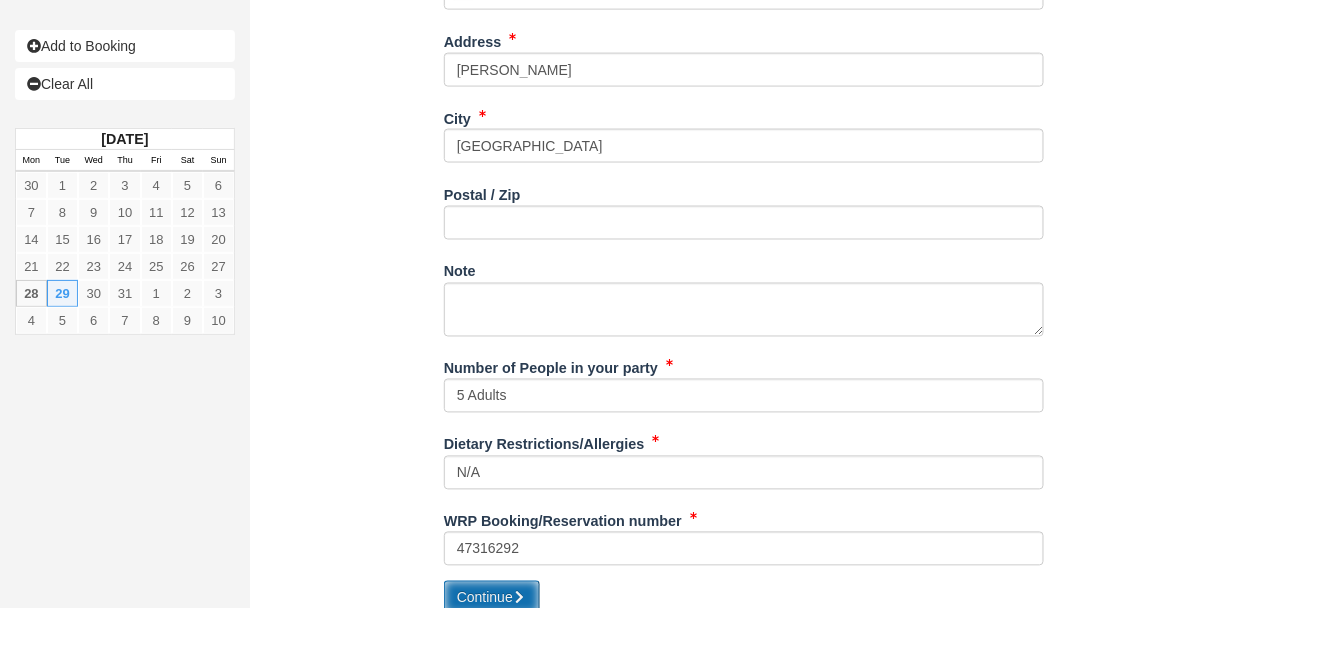 click on "Continue" at bounding box center (492, 646) 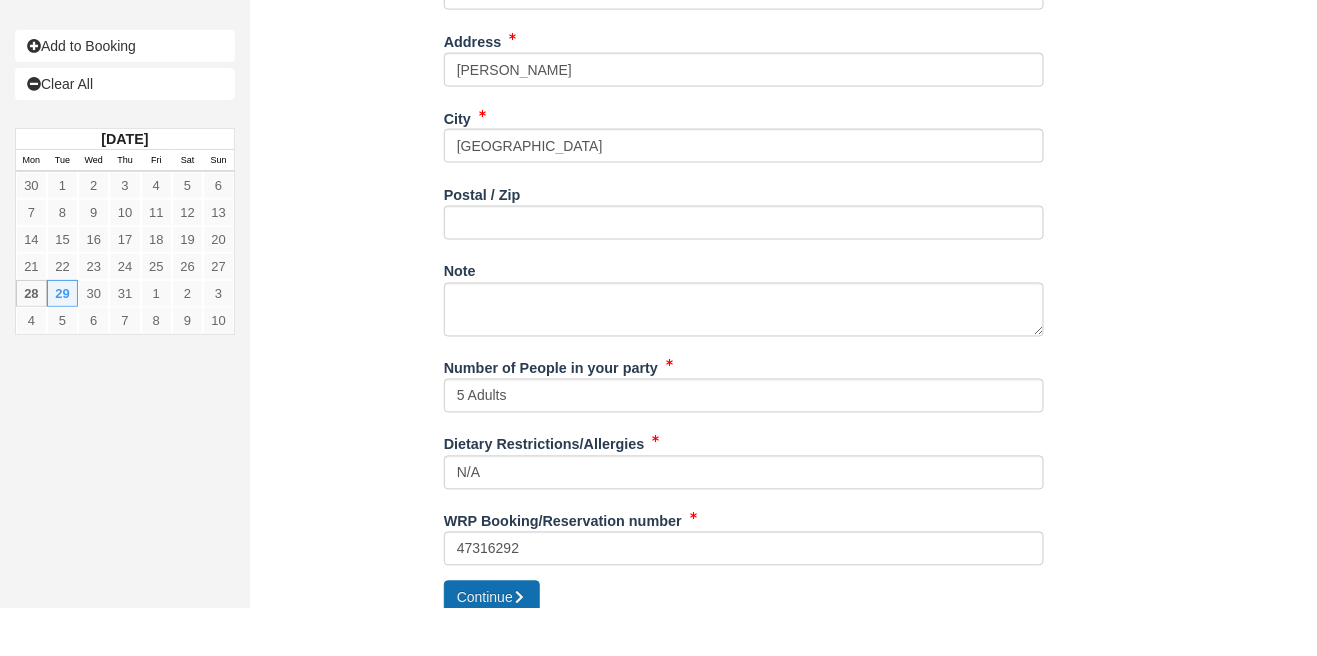 type on "+5016710481" 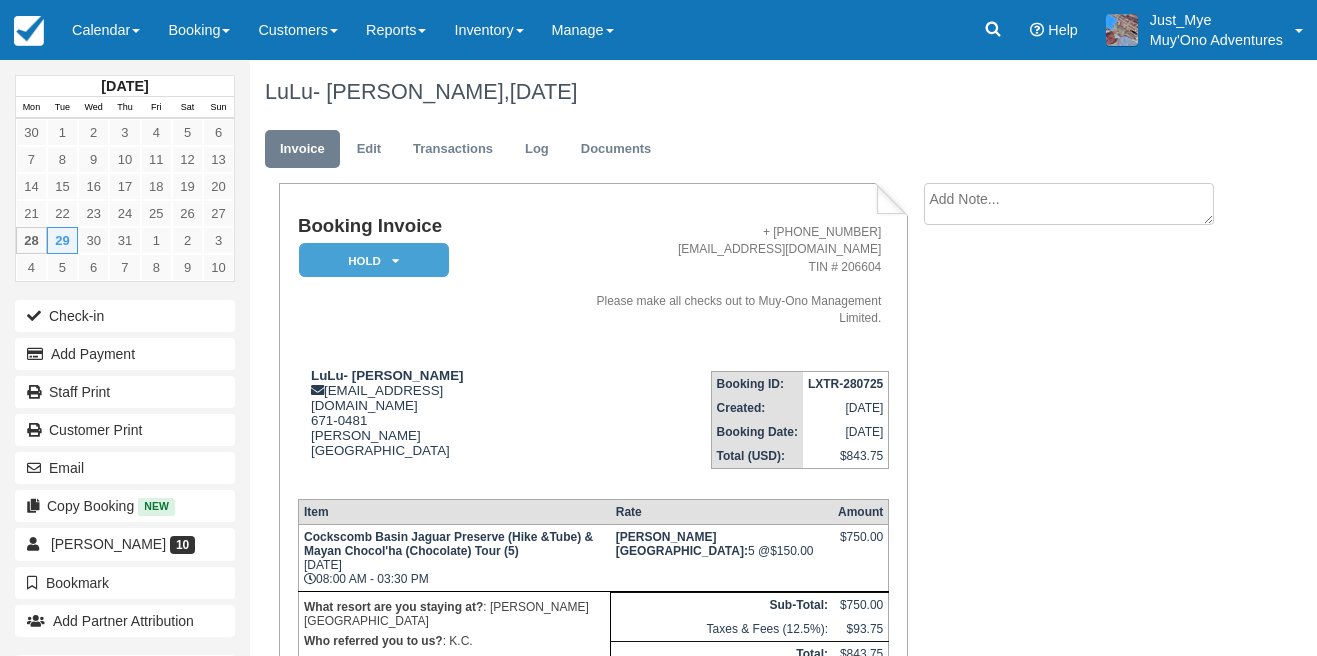 scroll, scrollTop: 0, scrollLeft: 0, axis: both 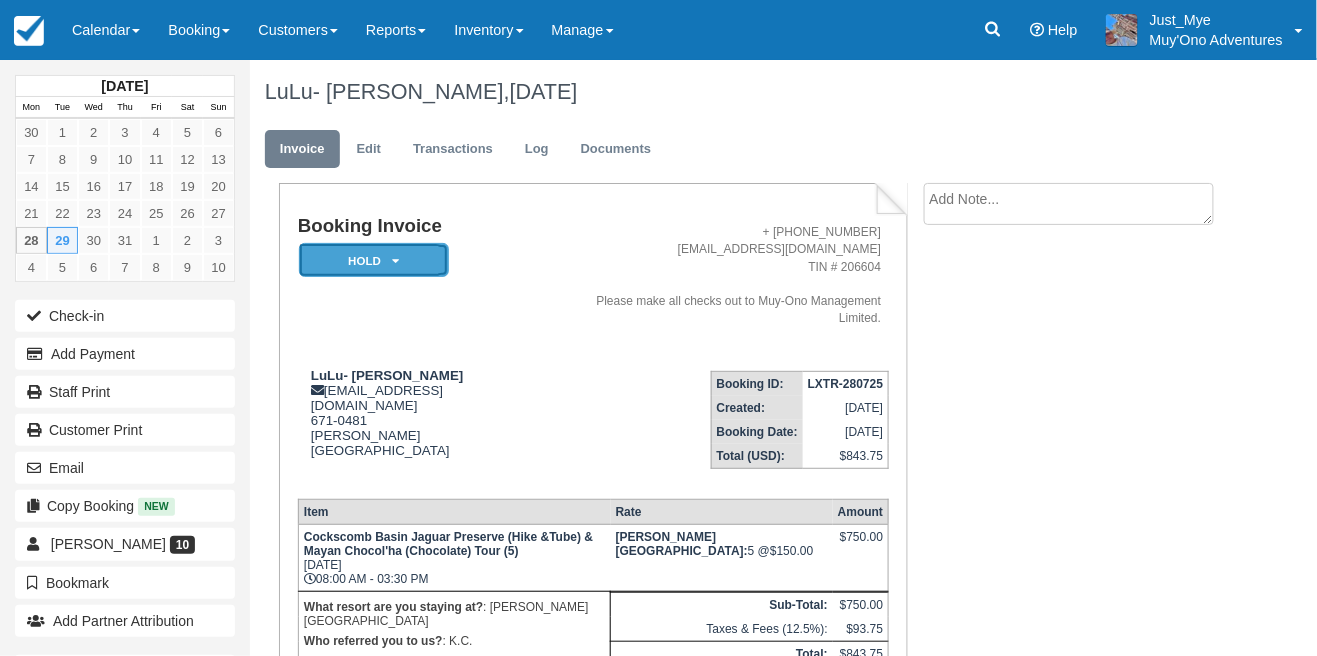click on "HOLD" at bounding box center (374, 260) 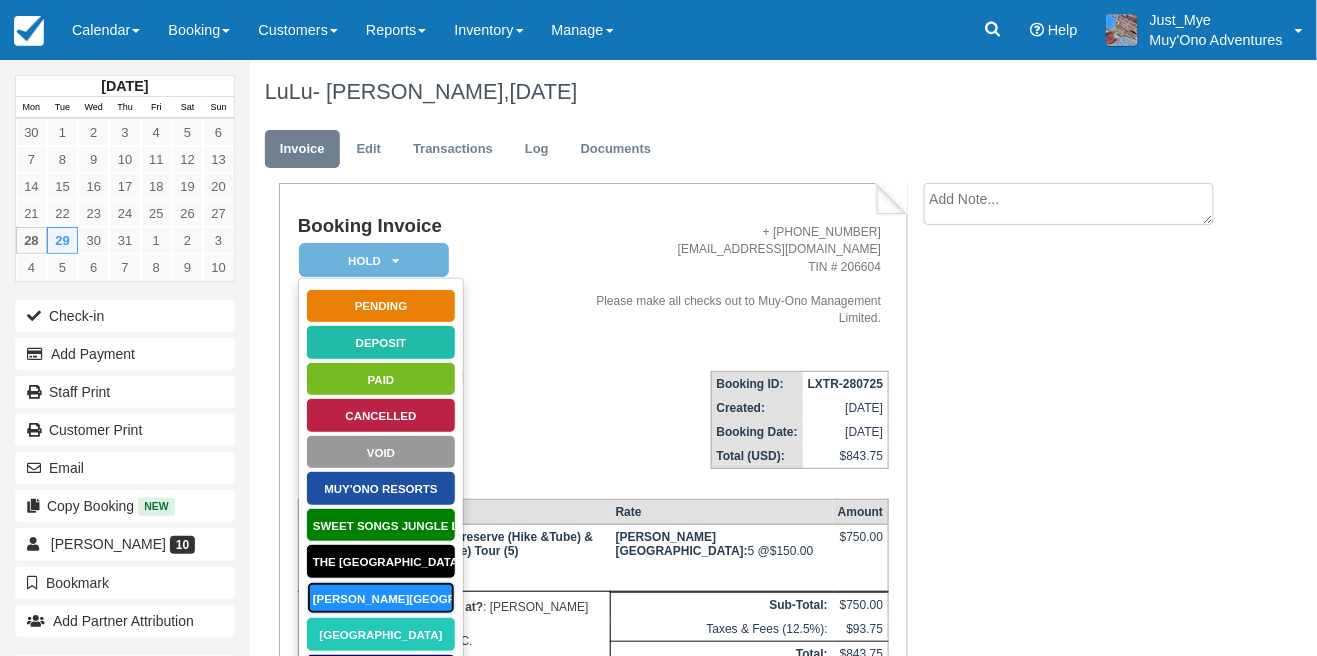 click on "[PERSON_NAME][GEOGRAPHIC_DATA]" at bounding box center (381, 598) 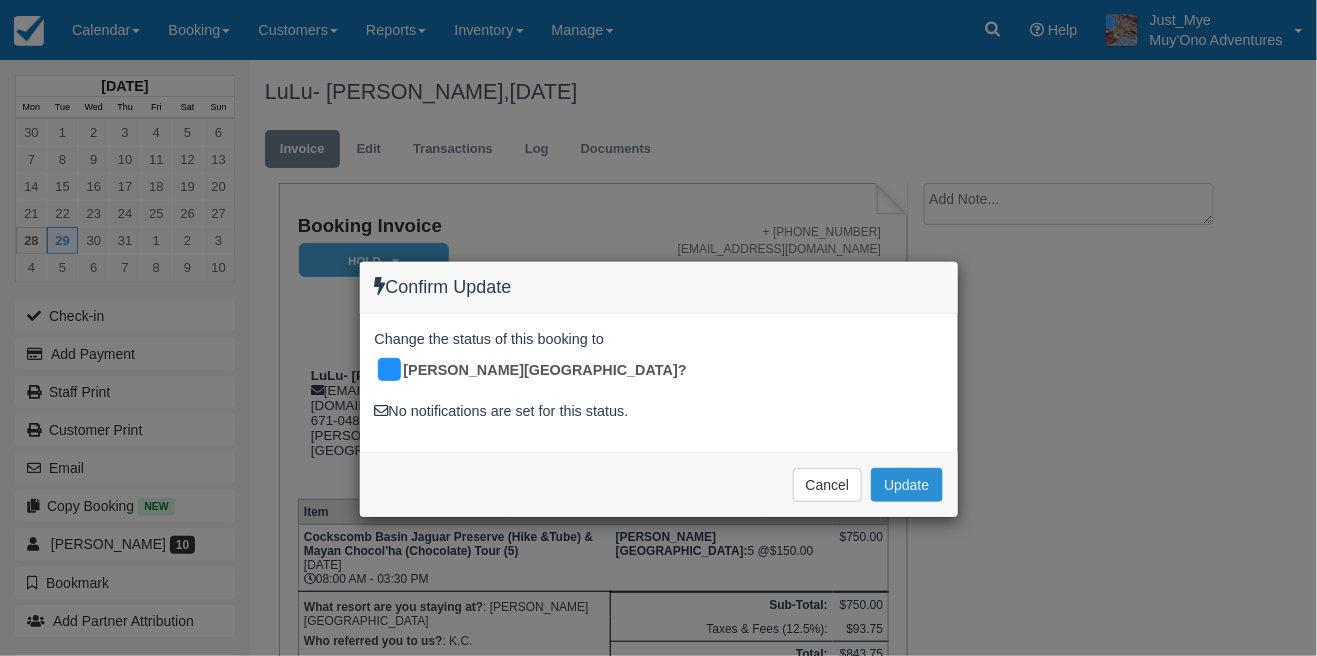 click on "Update" at bounding box center [906, 485] 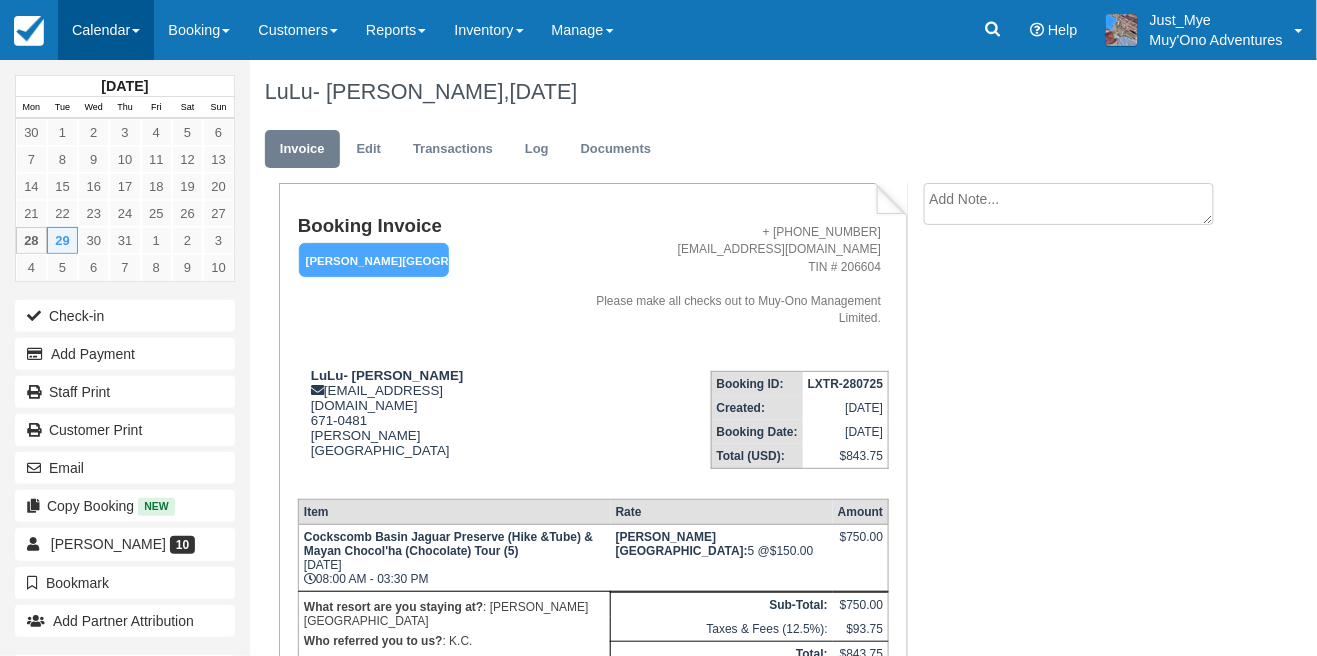 click on "Calendar" at bounding box center [106, 30] 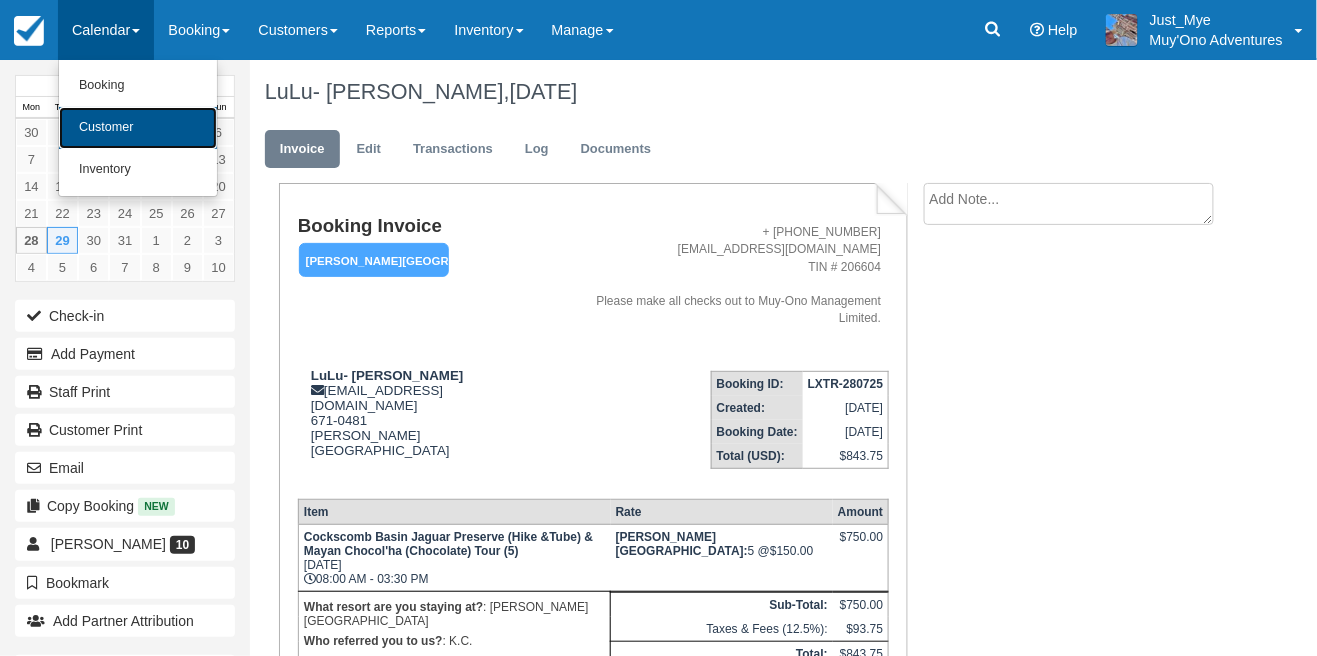 click on "Customer" at bounding box center (138, 128) 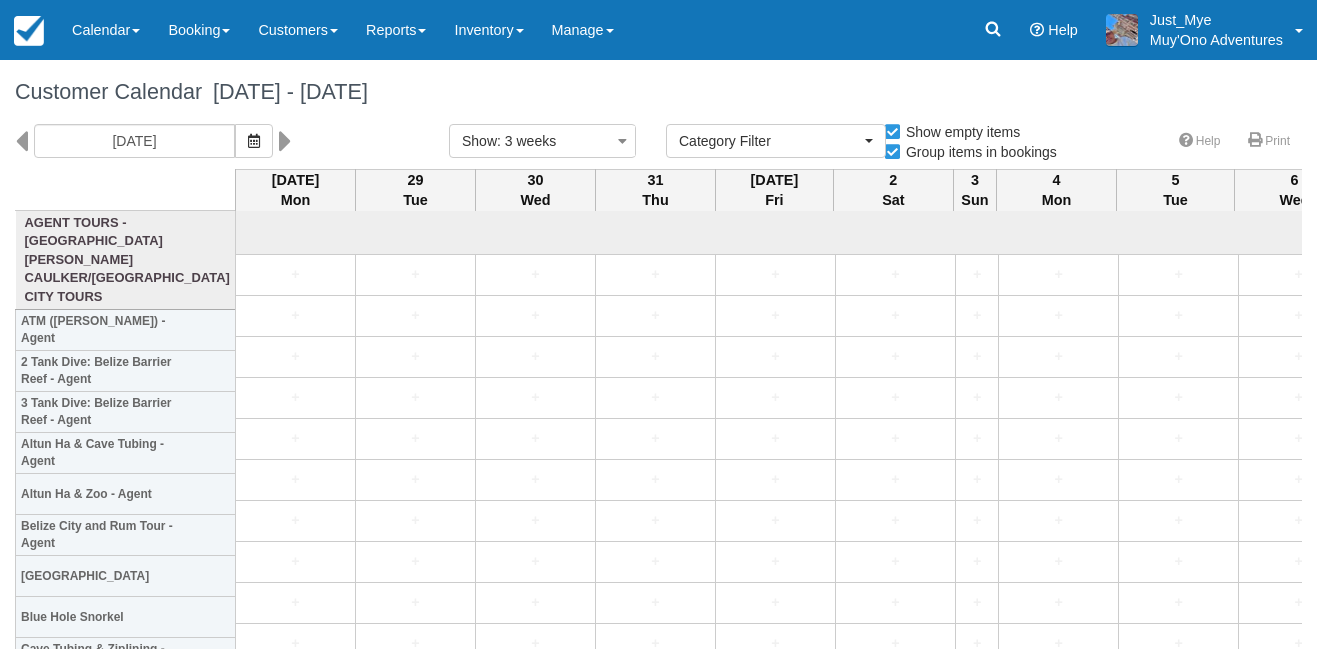 select 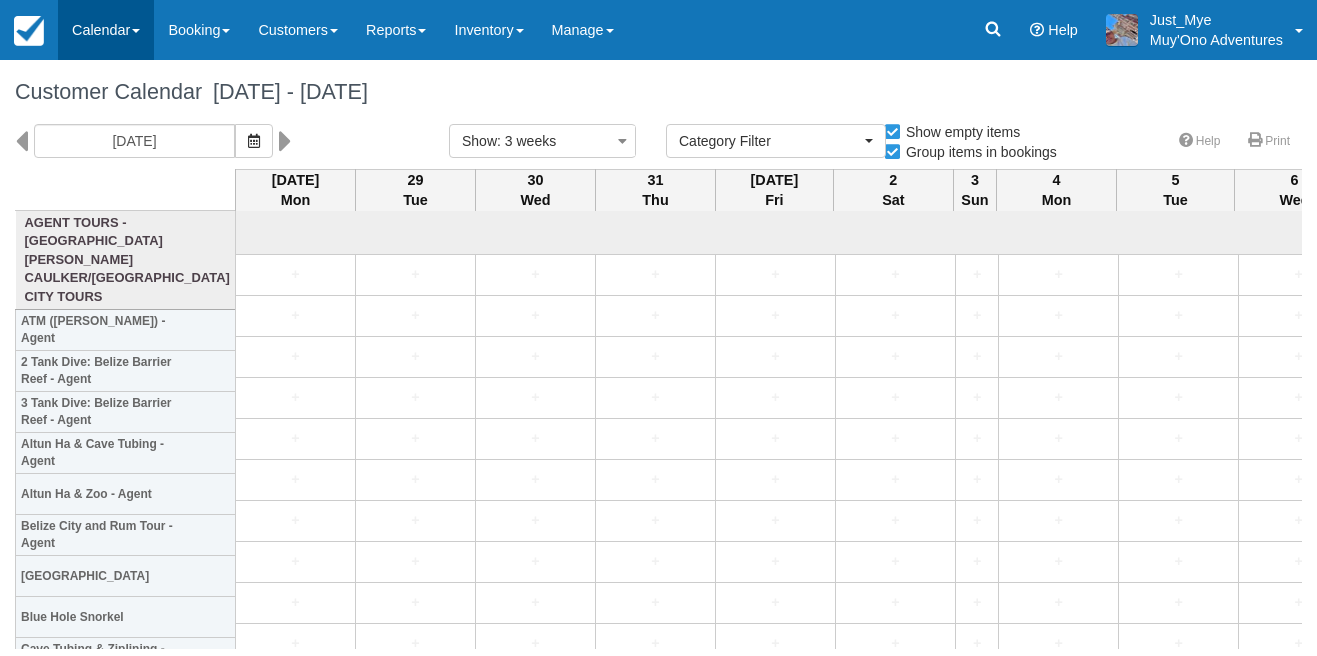 click on "Calendar" at bounding box center [106, 30] 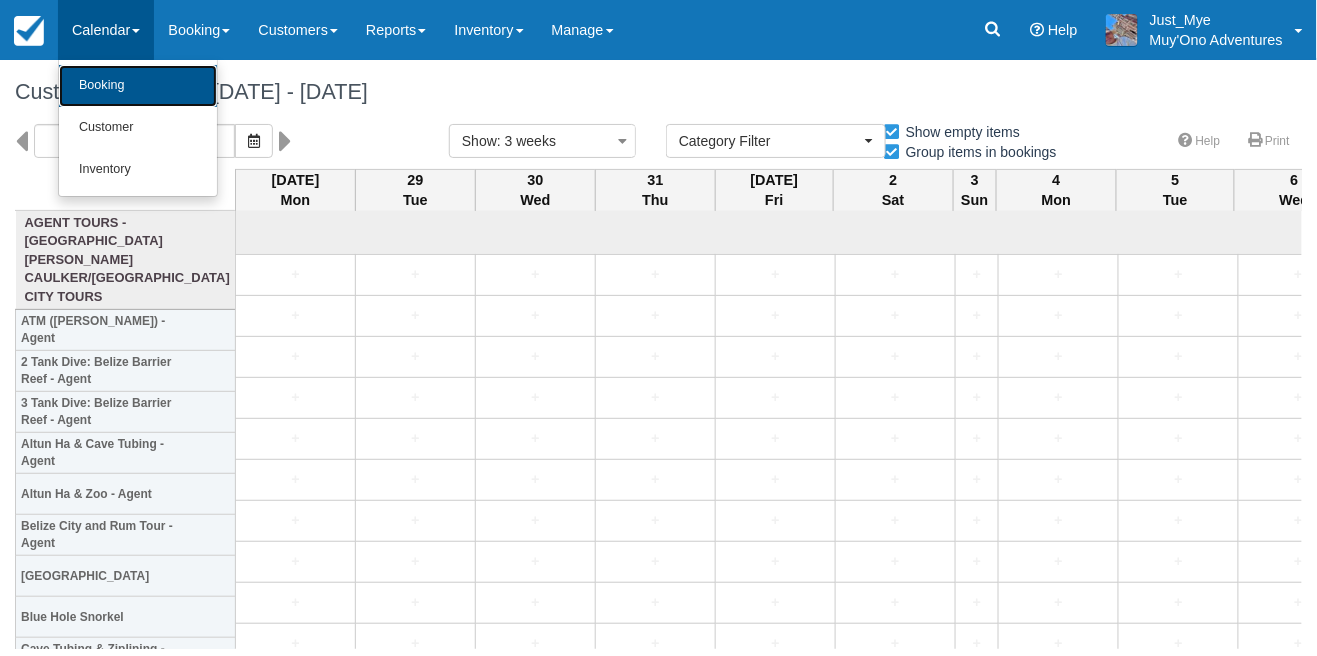 click on "Booking" at bounding box center [138, 86] 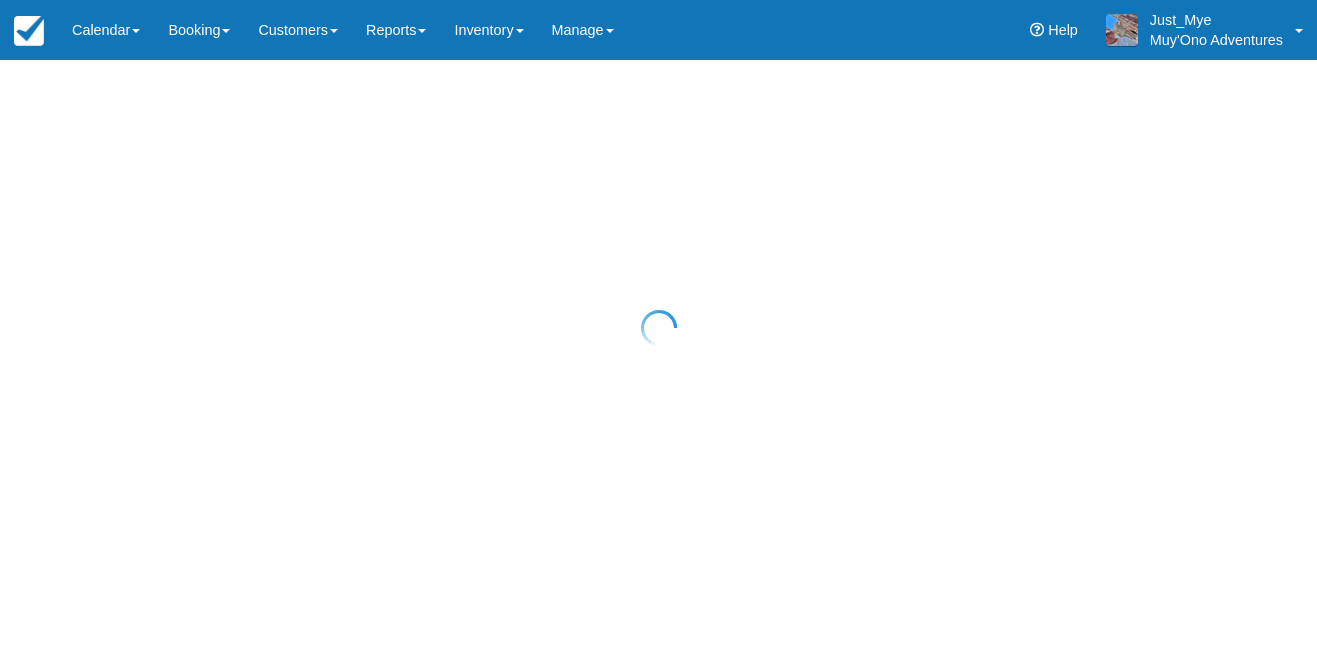 scroll, scrollTop: 0, scrollLeft: 0, axis: both 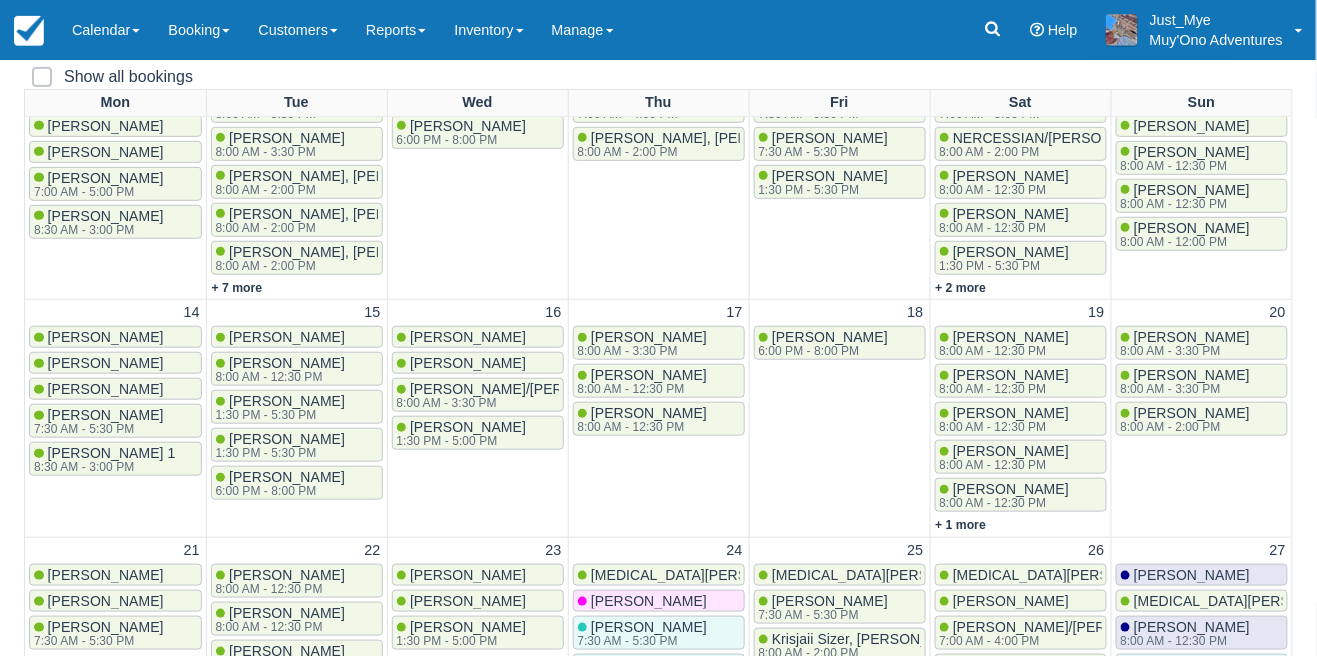 click on "Vanessa Tuttle 8:00 AM - 12:30 PM" at bounding box center (1021, 381) 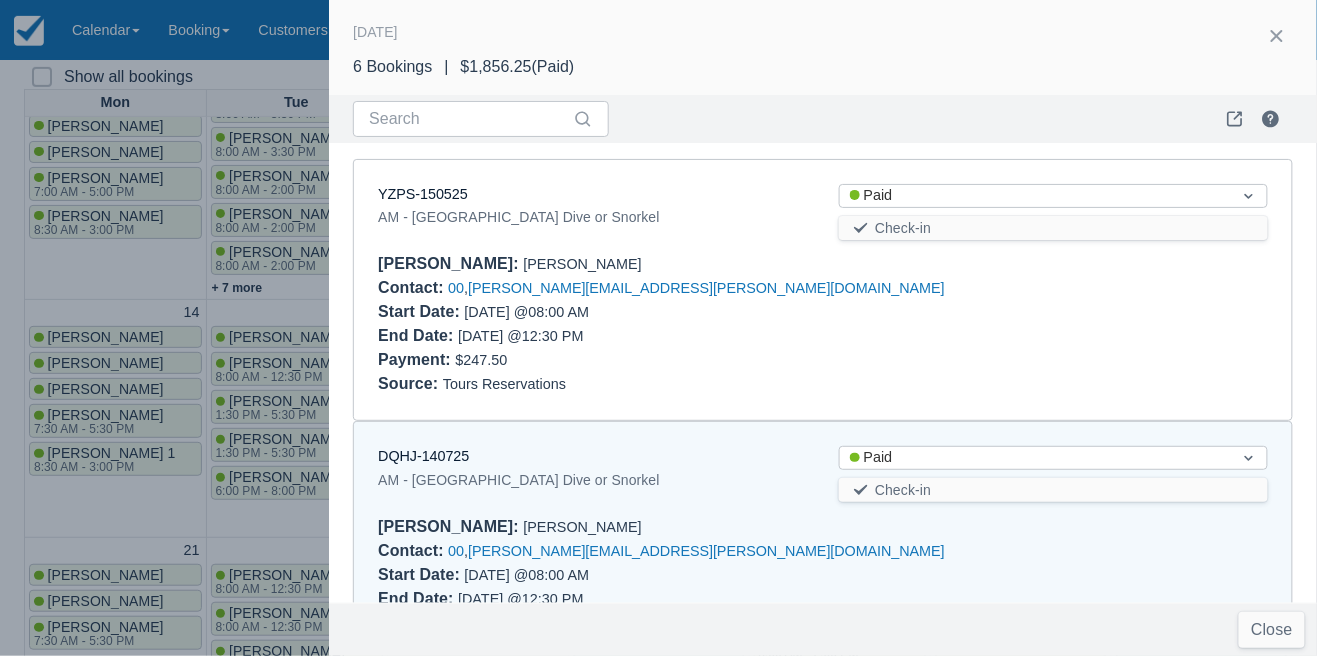 scroll, scrollTop: 279, scrollLeft: 0, axis: vertical 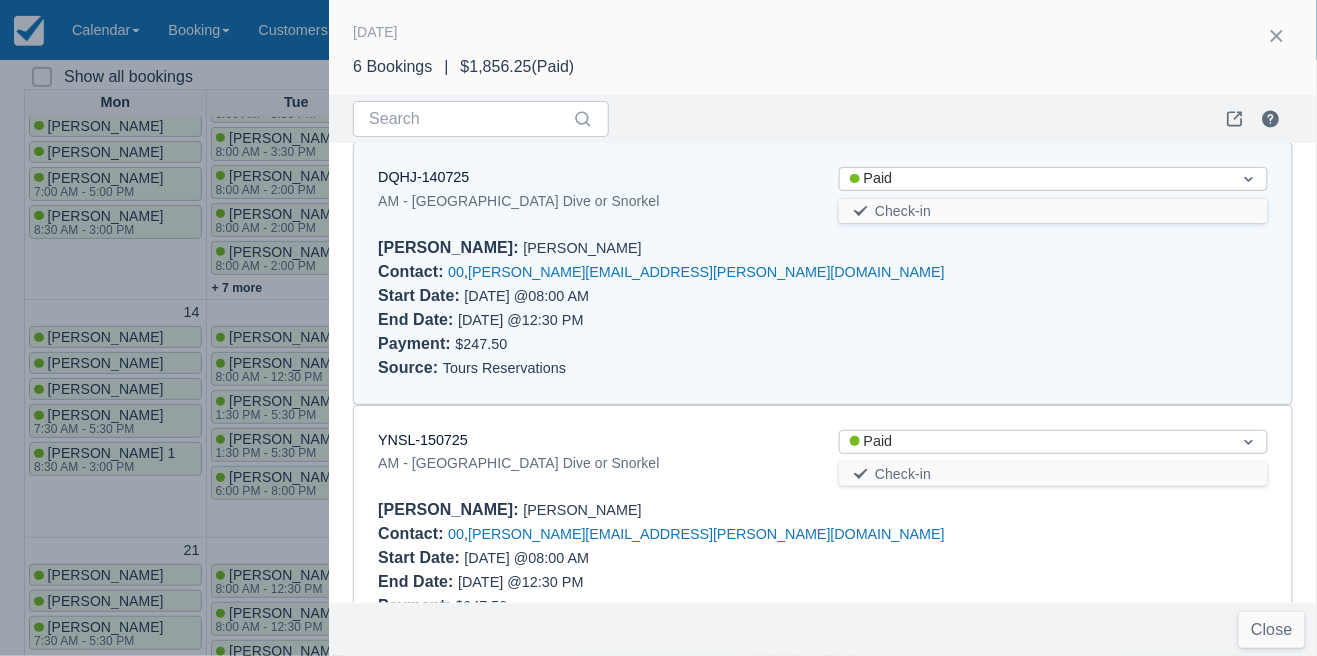 click on "YNSL-150725 AM - Belize Barrier Reef Dive or Snorkel Status Paid Check-in Booker :   Margaret Peggy Calvani Contact :   00 ,  michelle.hopkins@muy-ono.com Start Date :   07/19/25   @  08:00 AM End Date :   07/19/25   @  12:30 PM Payment :   $247.50 Source :   Tours Reservations" at bounding box center [823, 536] 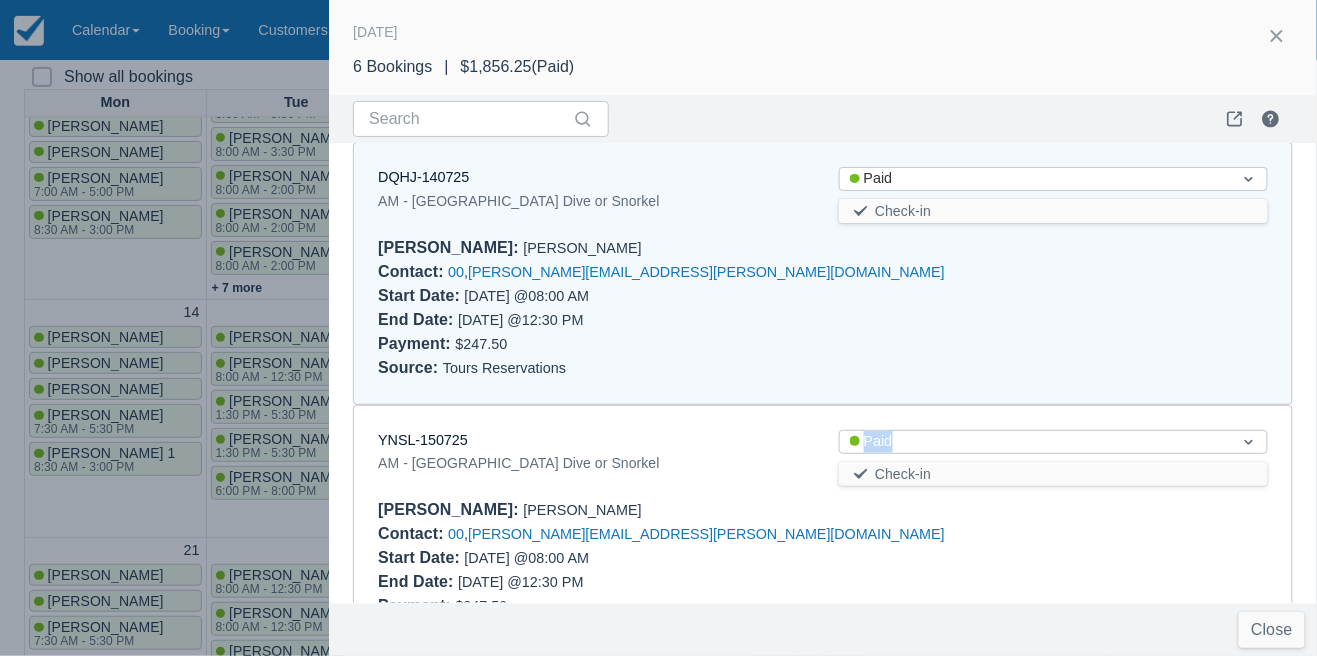 click at bounding box center [658, 328] 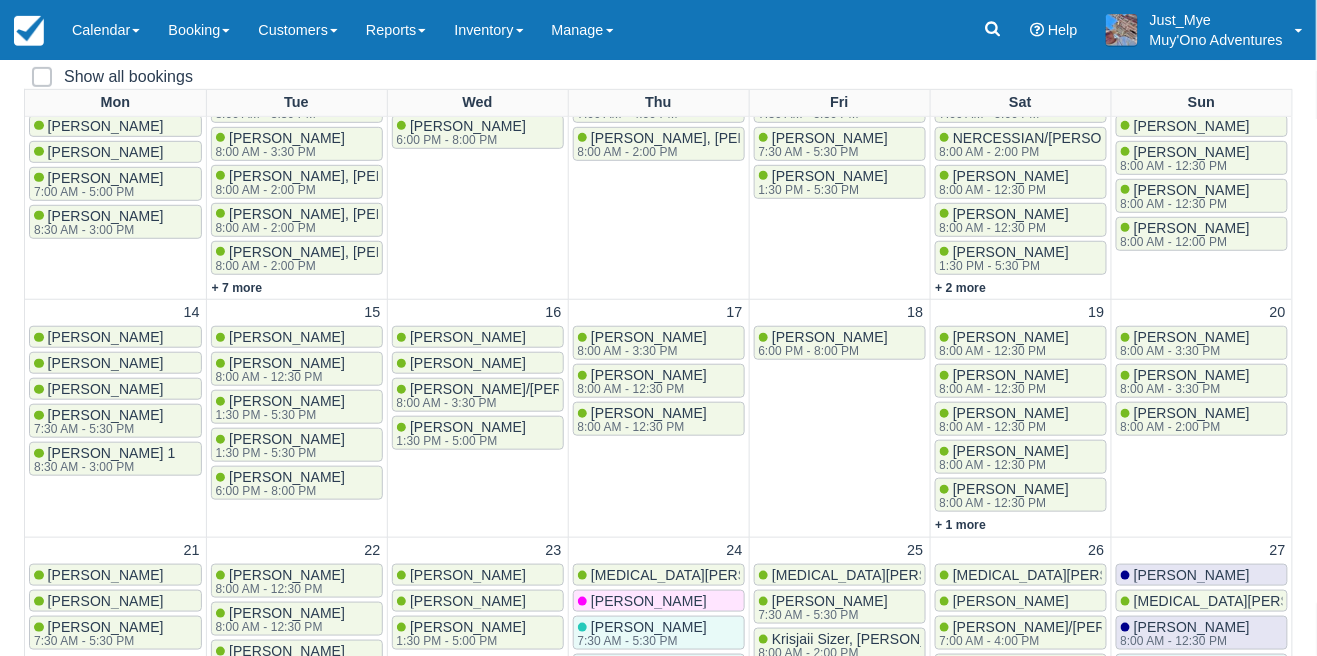 scroll, scrollTop: 0, scrollLeft: 0, axis: both 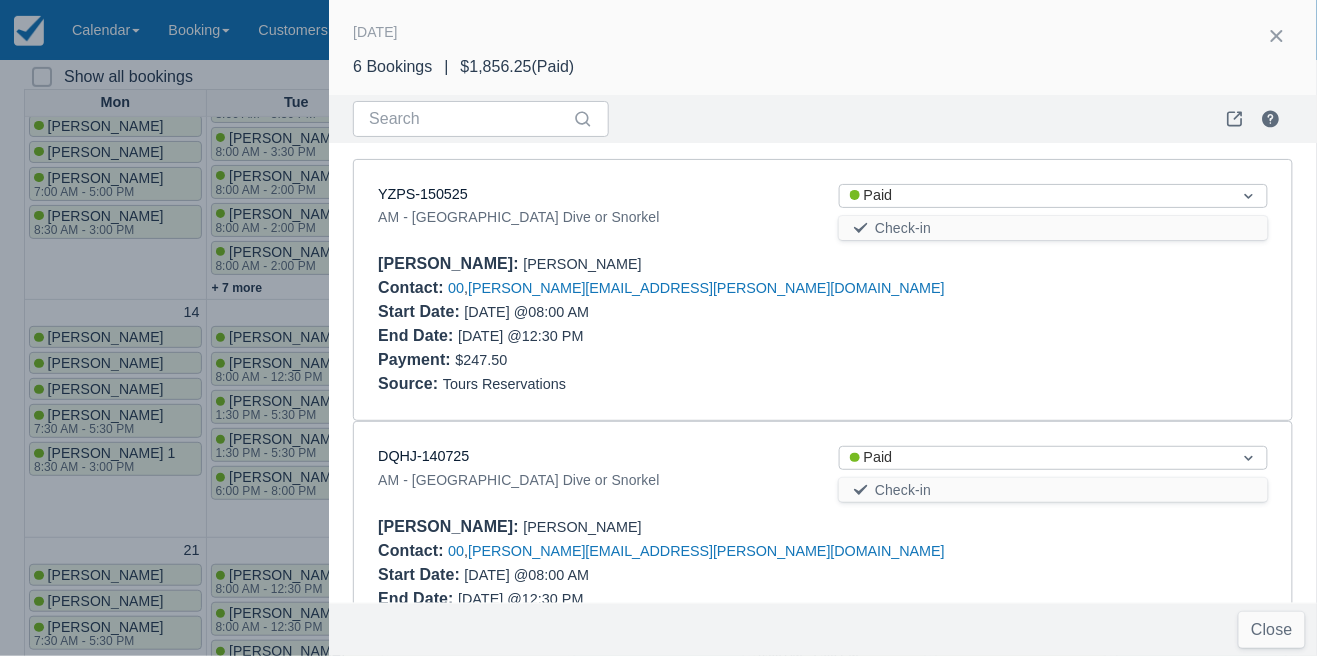 click at bounding box center [658, 328] 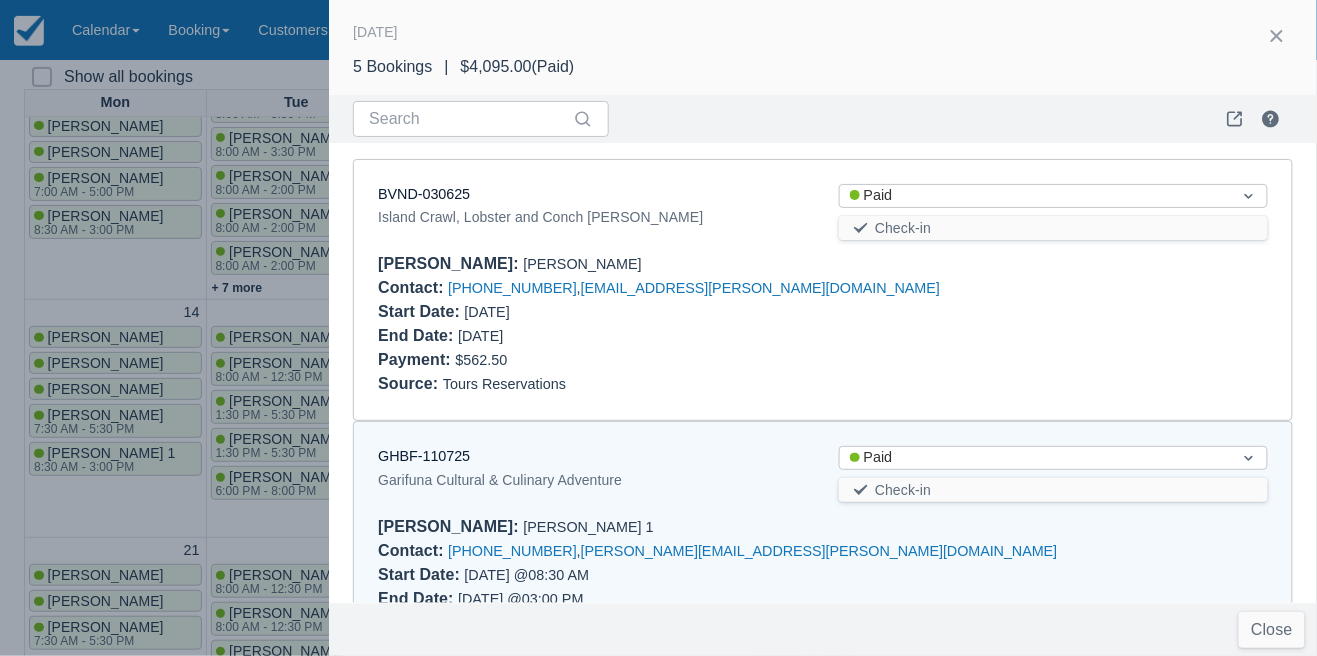 scroll, scrollTop: 341, scrollLeft: 0, axis: vertical 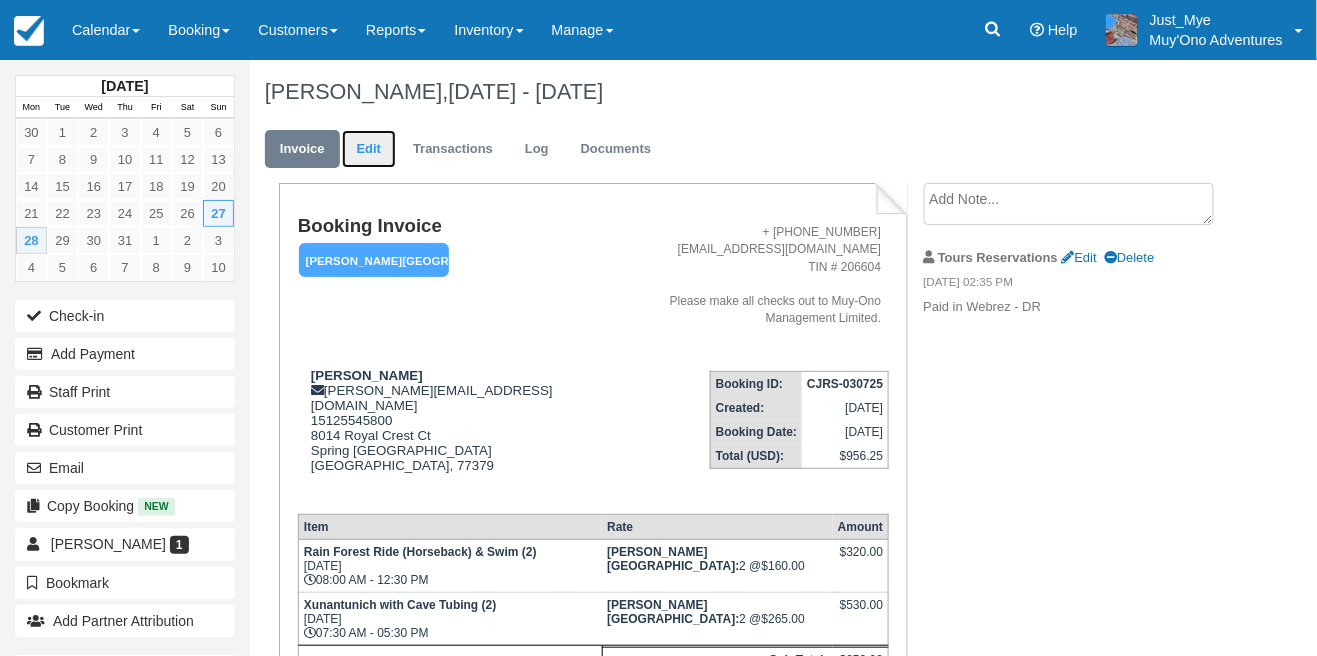 click on "Edit" at bounding box center (369, 149) 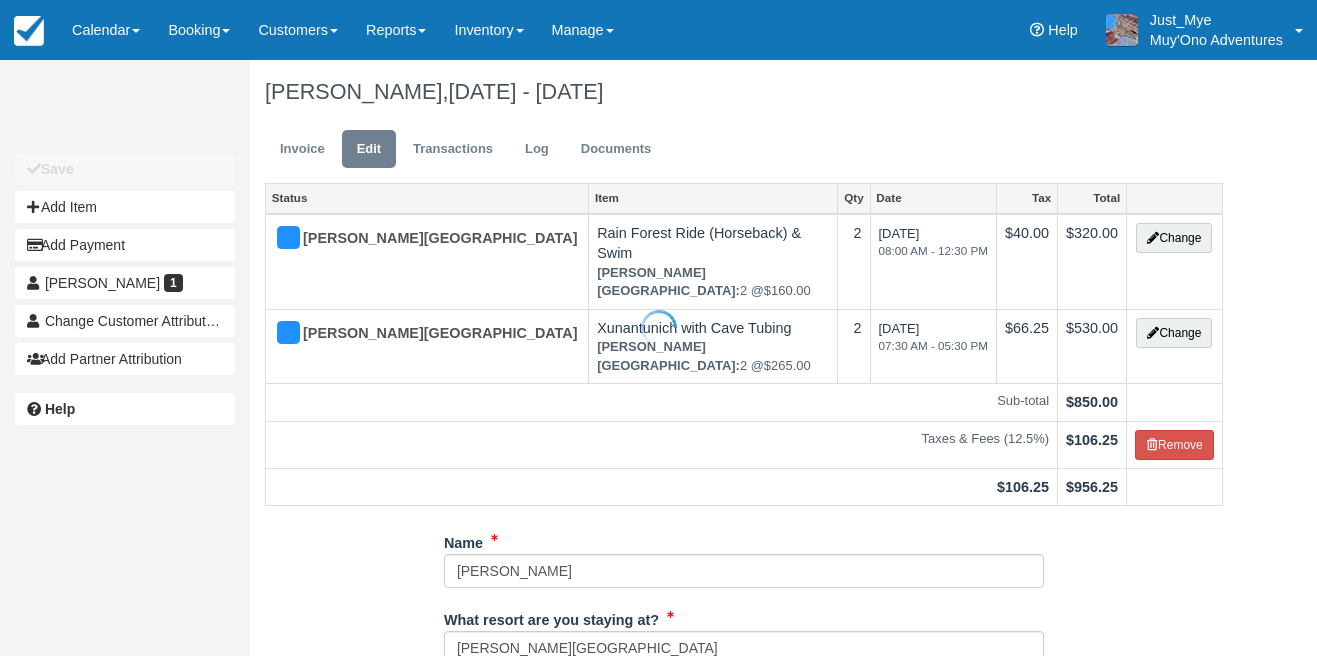 scroll, scrollTop: 0, scrollLeft: 0, axis: both 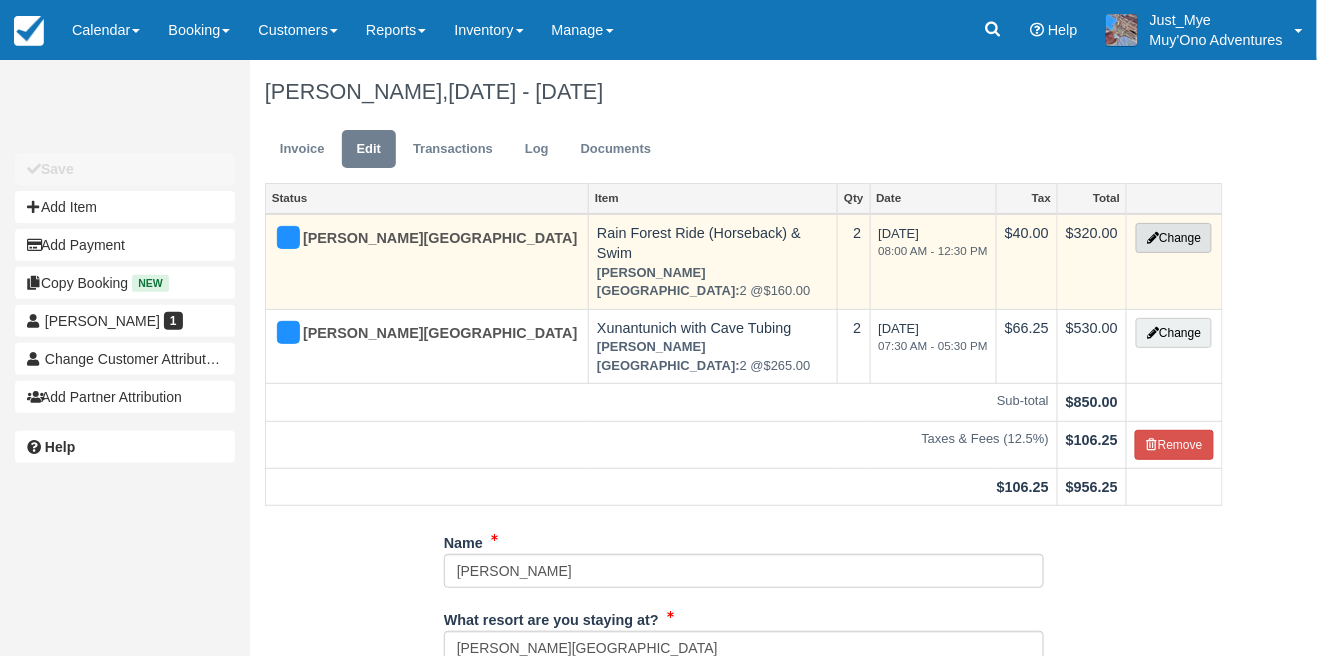 click on "Change" at bounding box center [1174, 238] 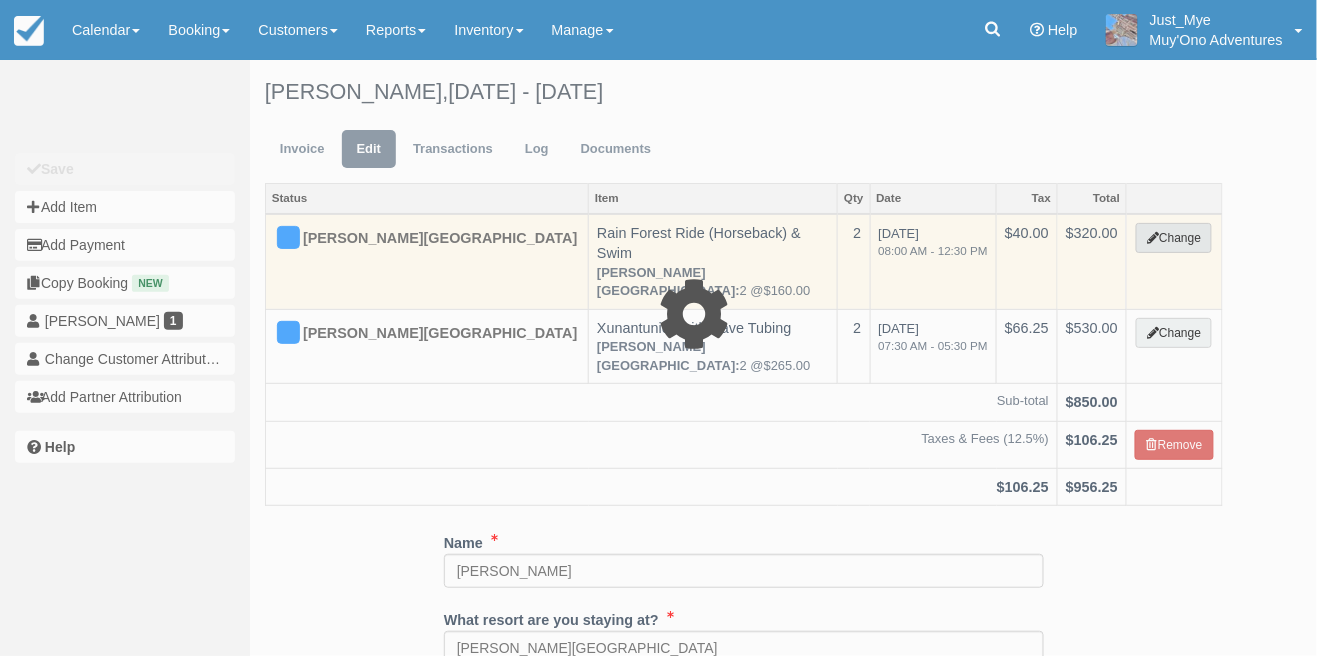 select on "15" 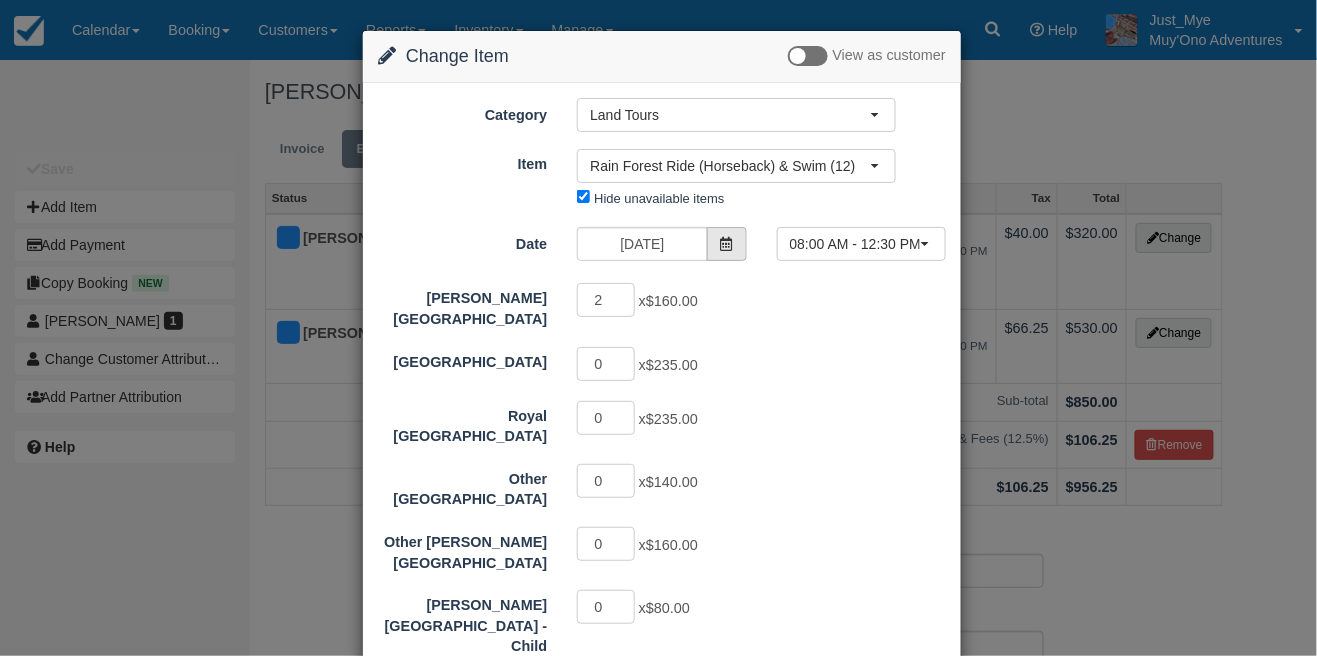 click at bounding box center (727, 244) 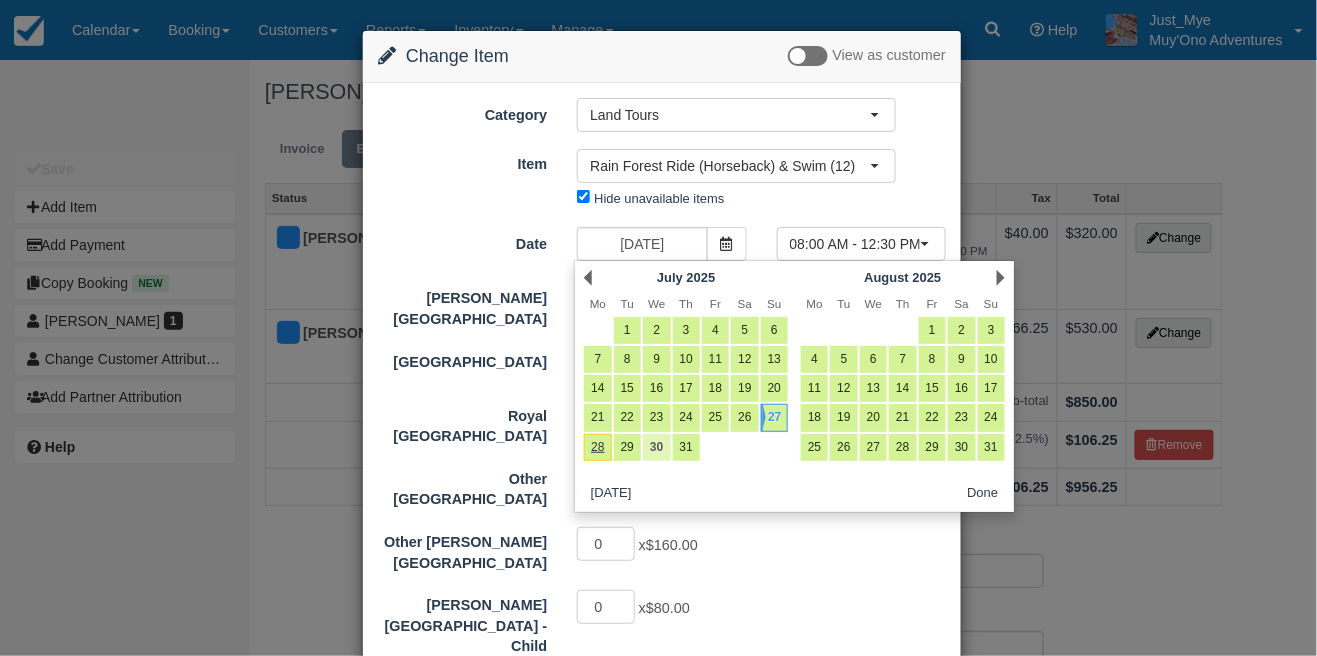 click on "30" at bounding box center [656, 447] 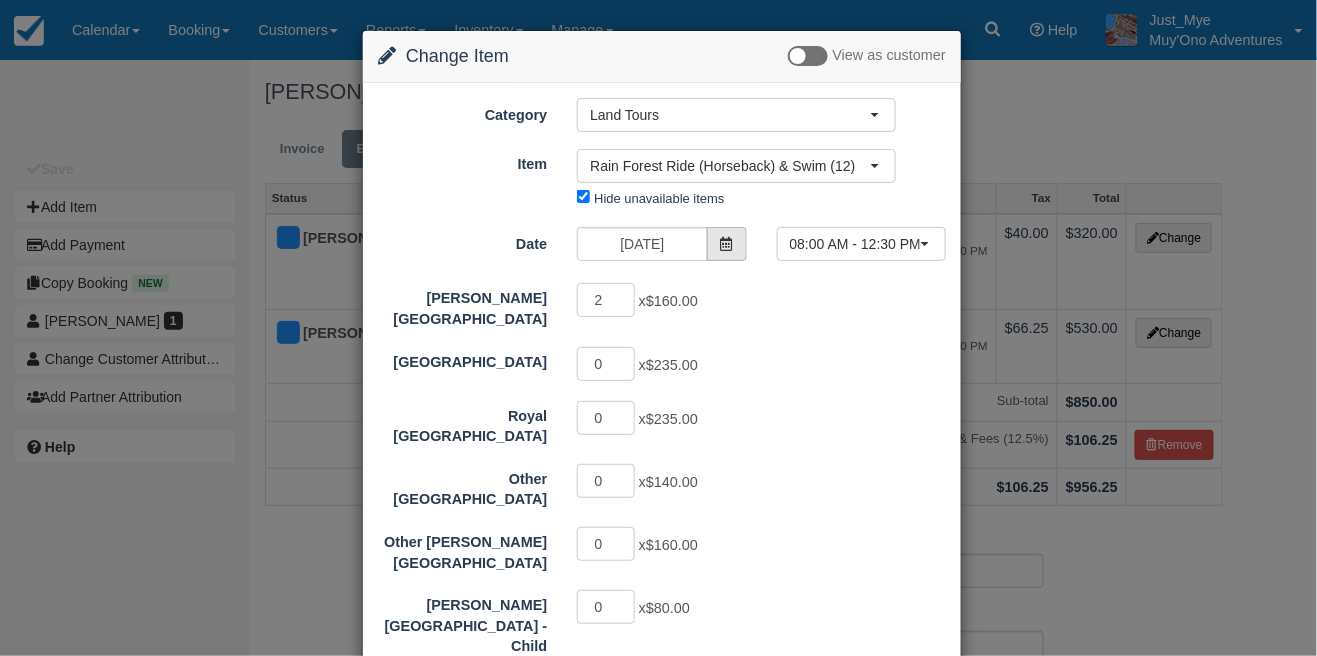 click at bounding box center (727, 244) 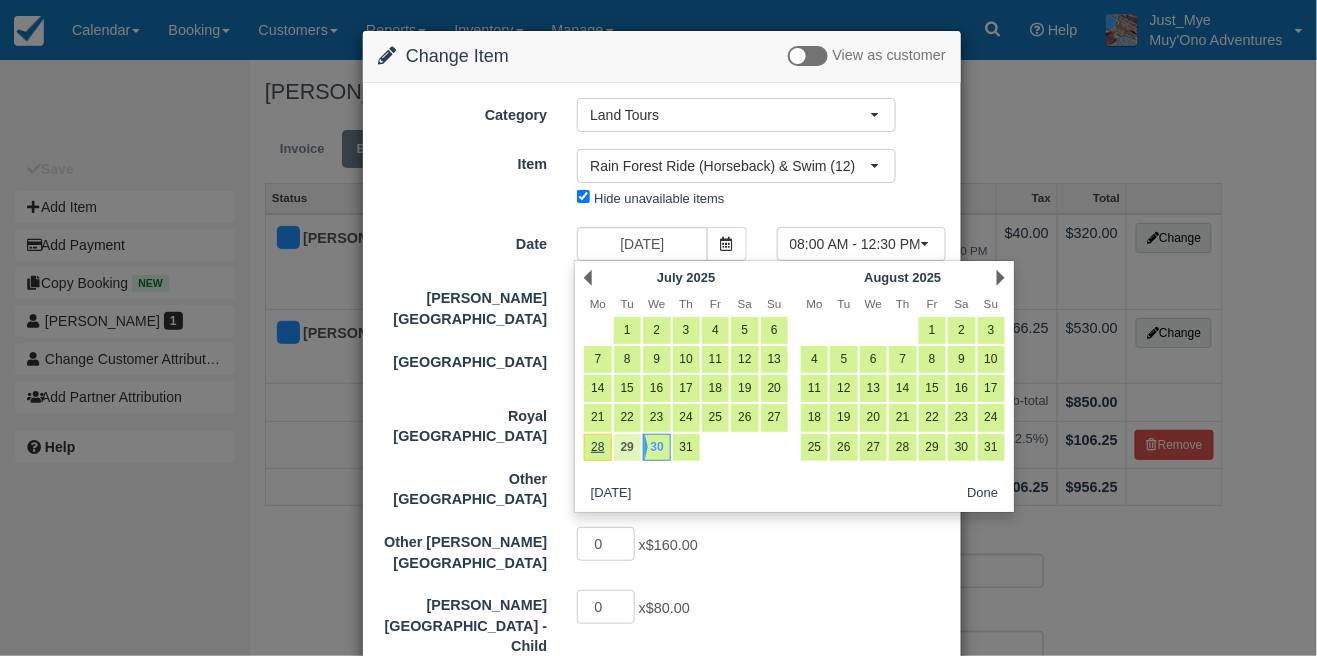 click on "29" at bounding box center [627, 447] 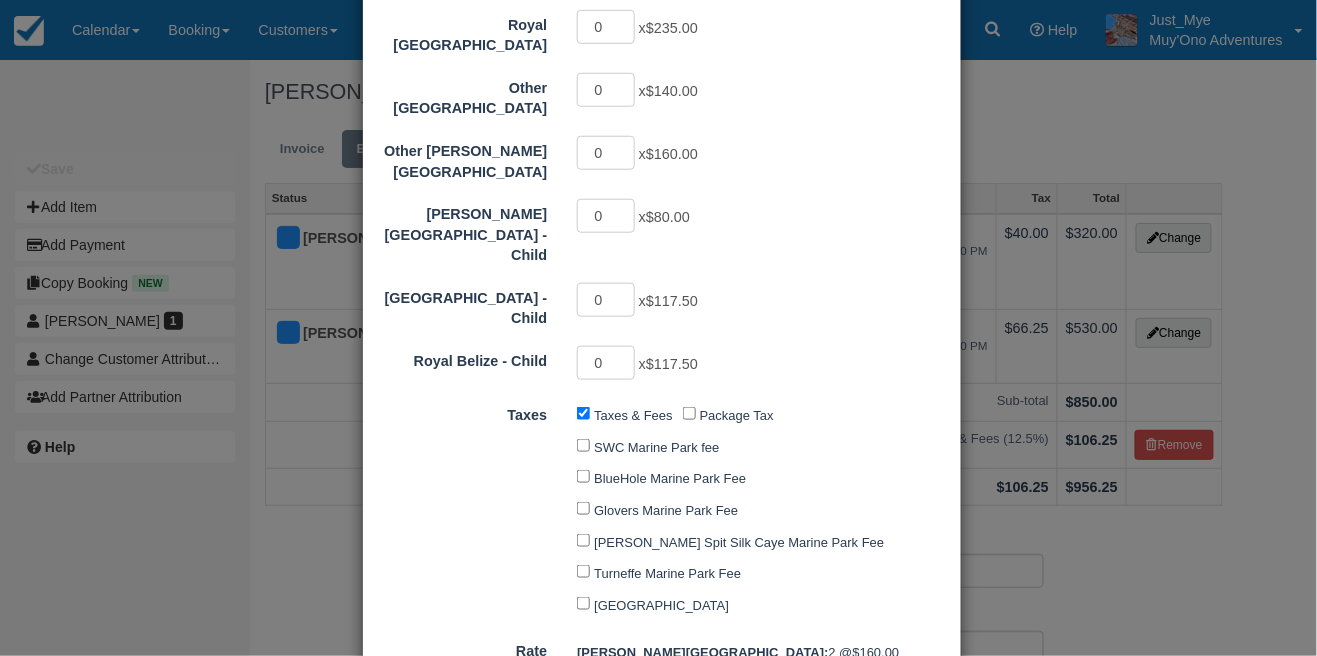scroll, scrollTop: 577, scrollLeft: 0, axis: vertical 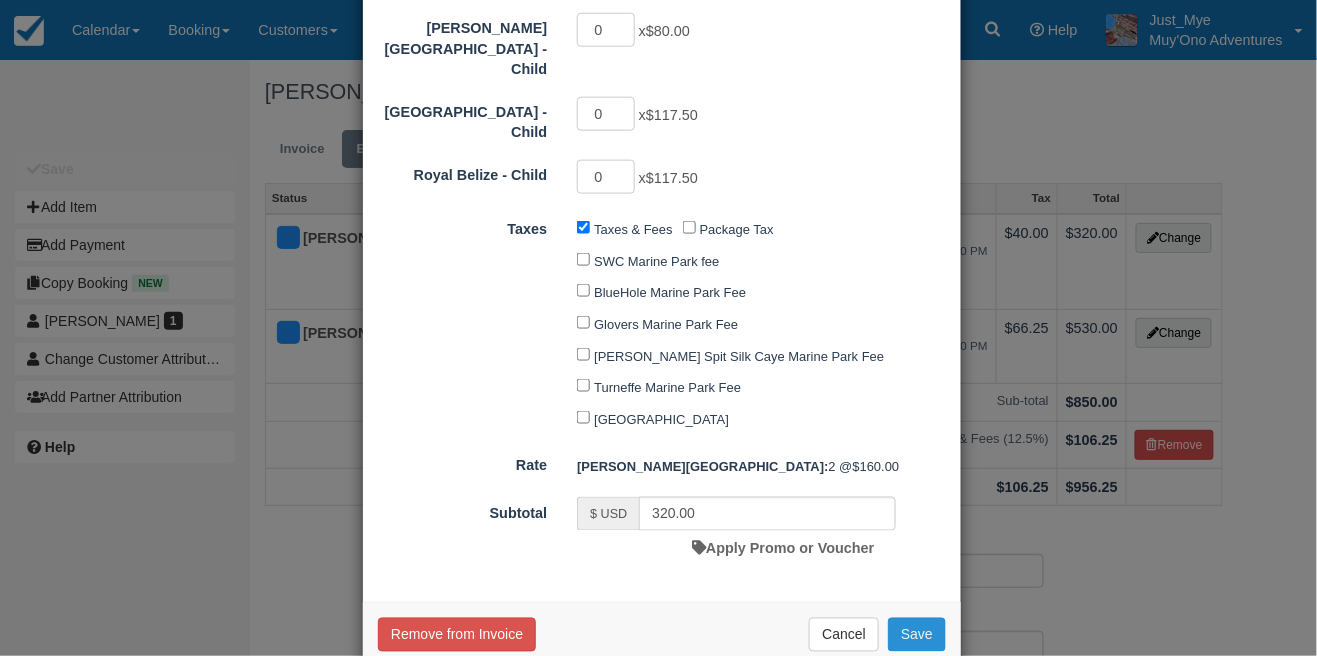 click on "Save" at bounding box center [917, 635] 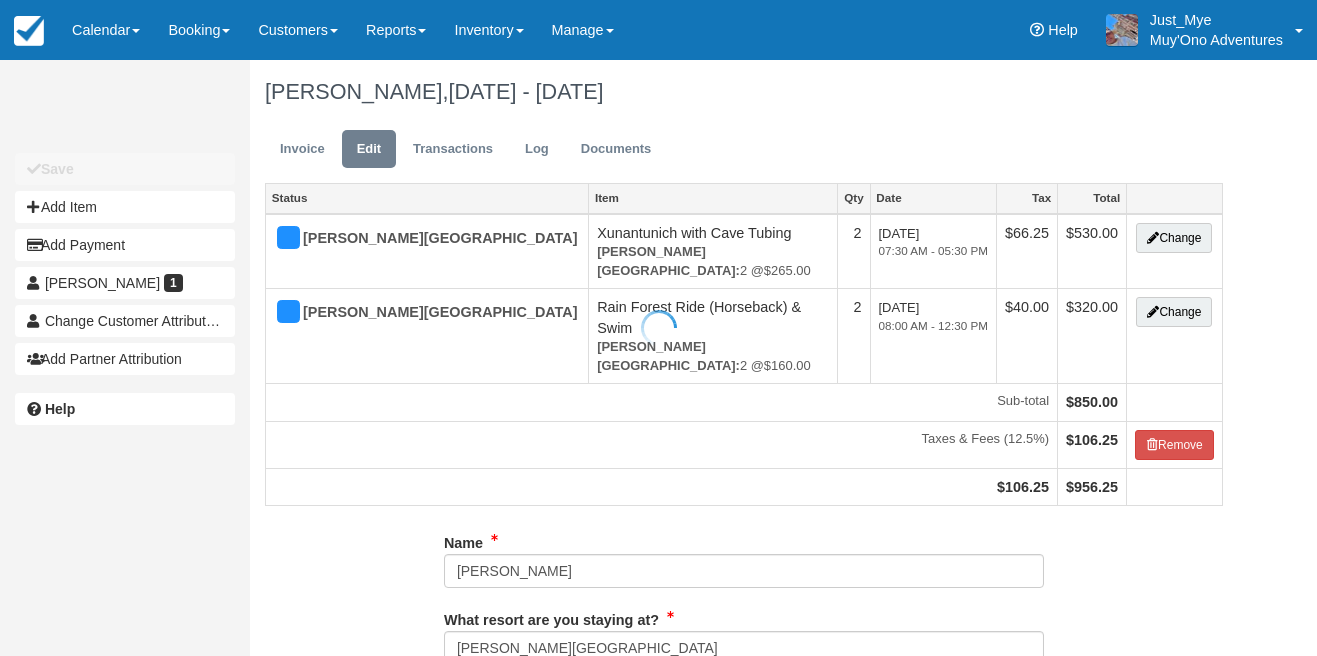 scroll, scrollTop: 0, scrollLeft: 0, axis: both 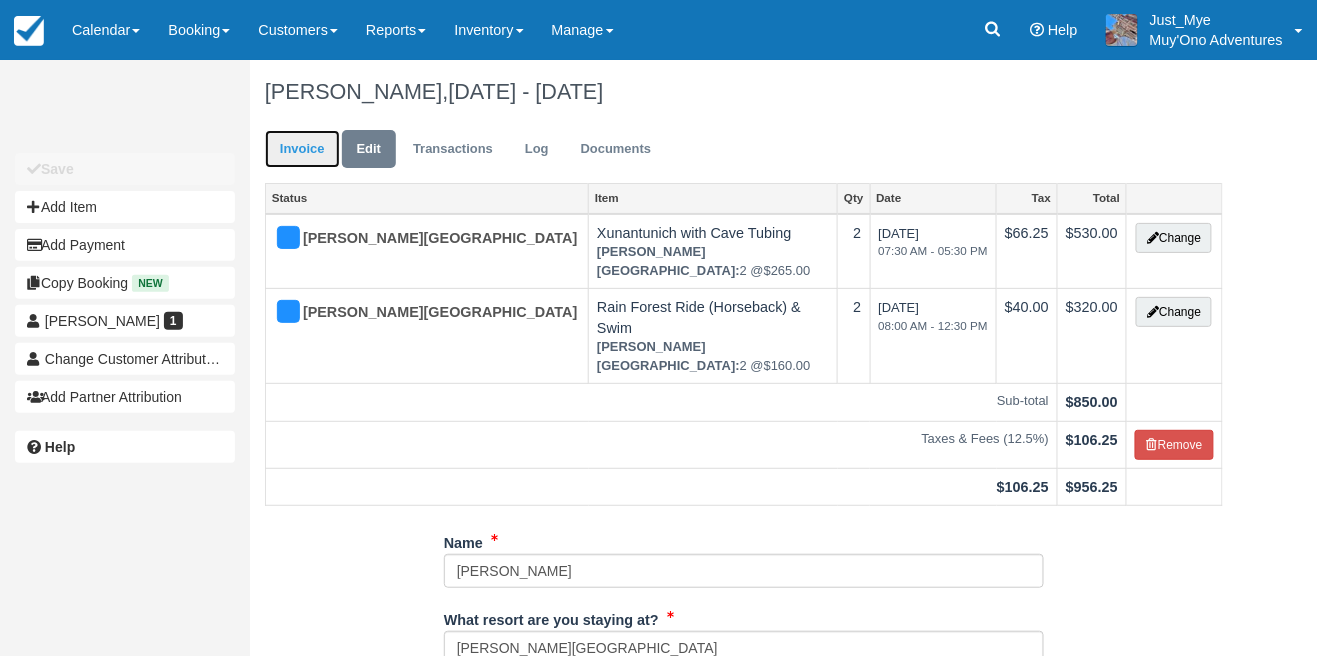 click on "Invoice" at bounding box center (302, 149) 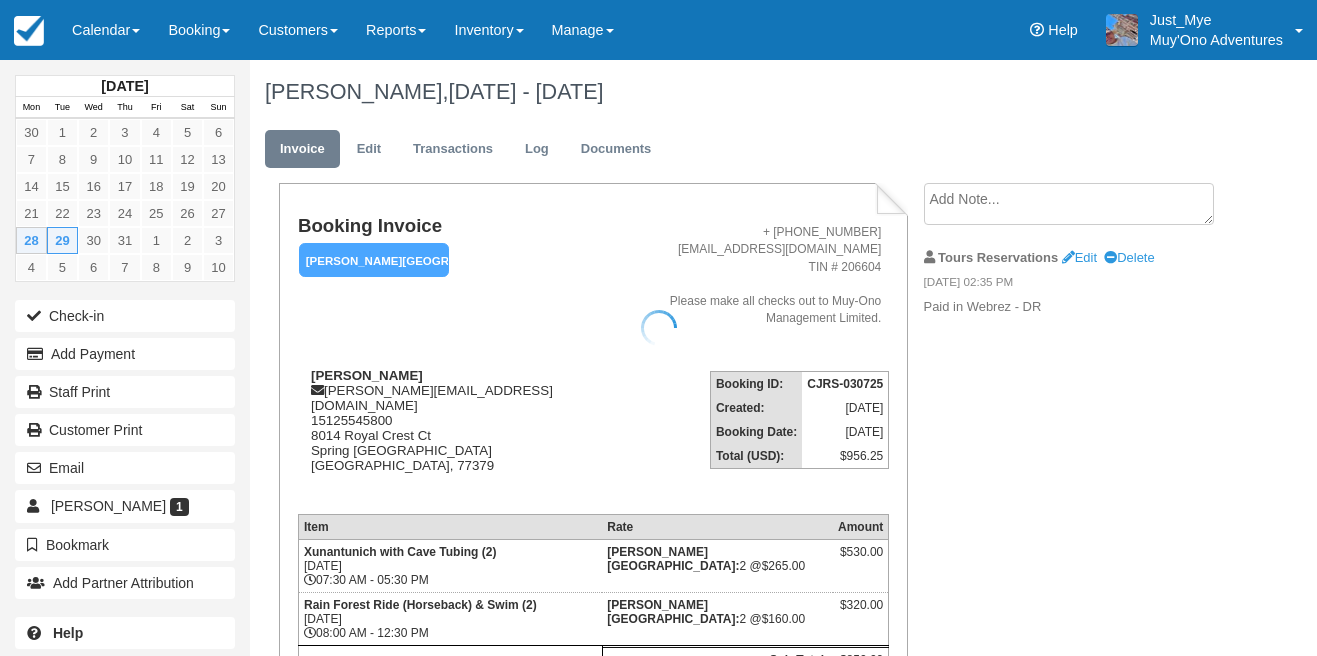 scroll, scrollTop: 0, scrollLeft: 0, axis: both 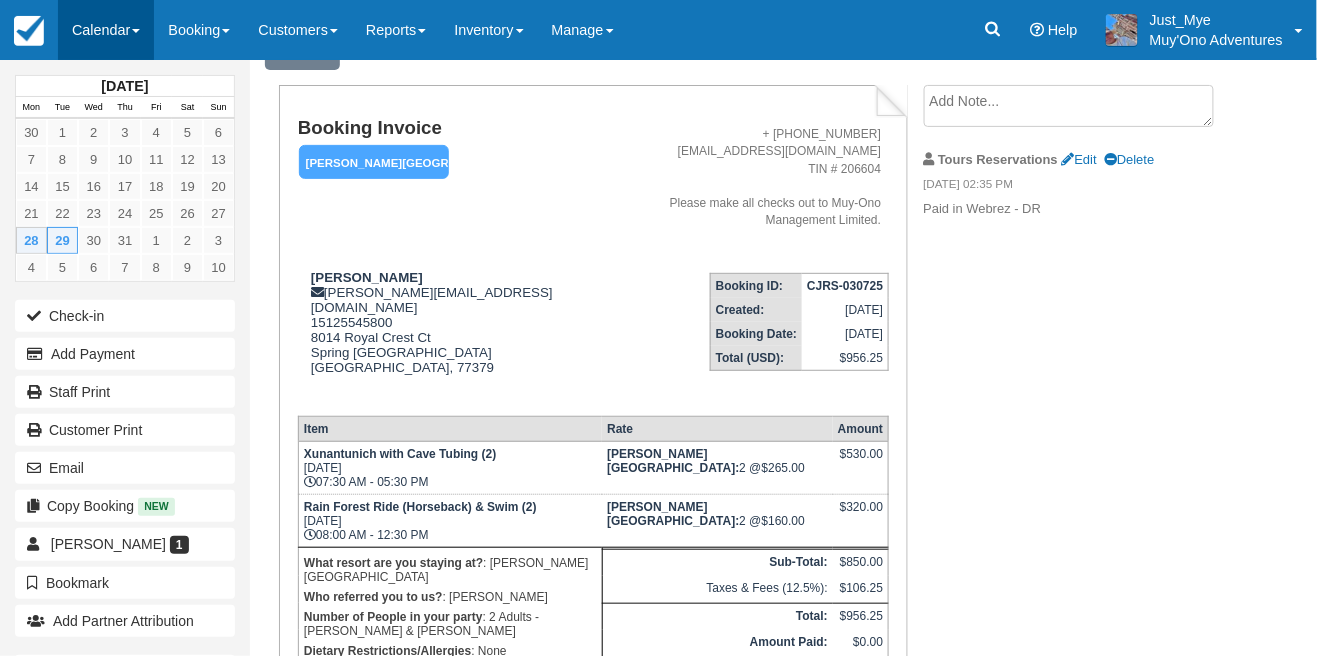 click on "Calendar" at bounding box center [106, 30] 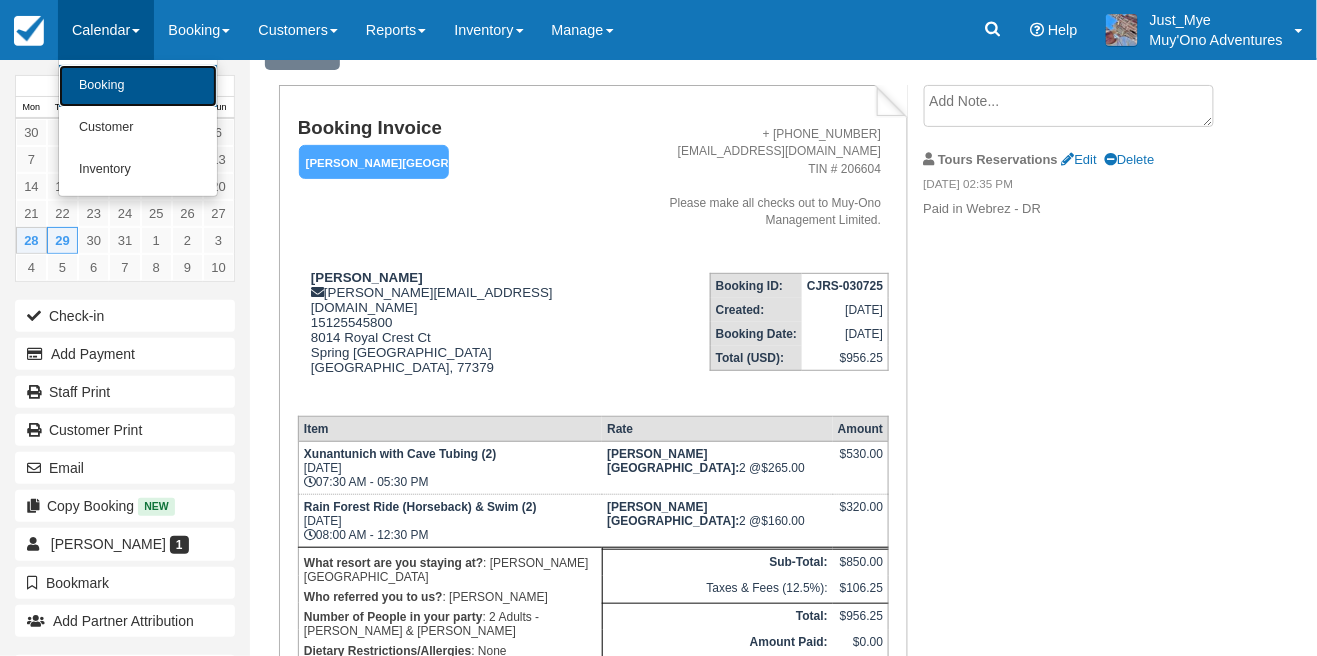 click on "Booking" at bounding box center [138, 86] 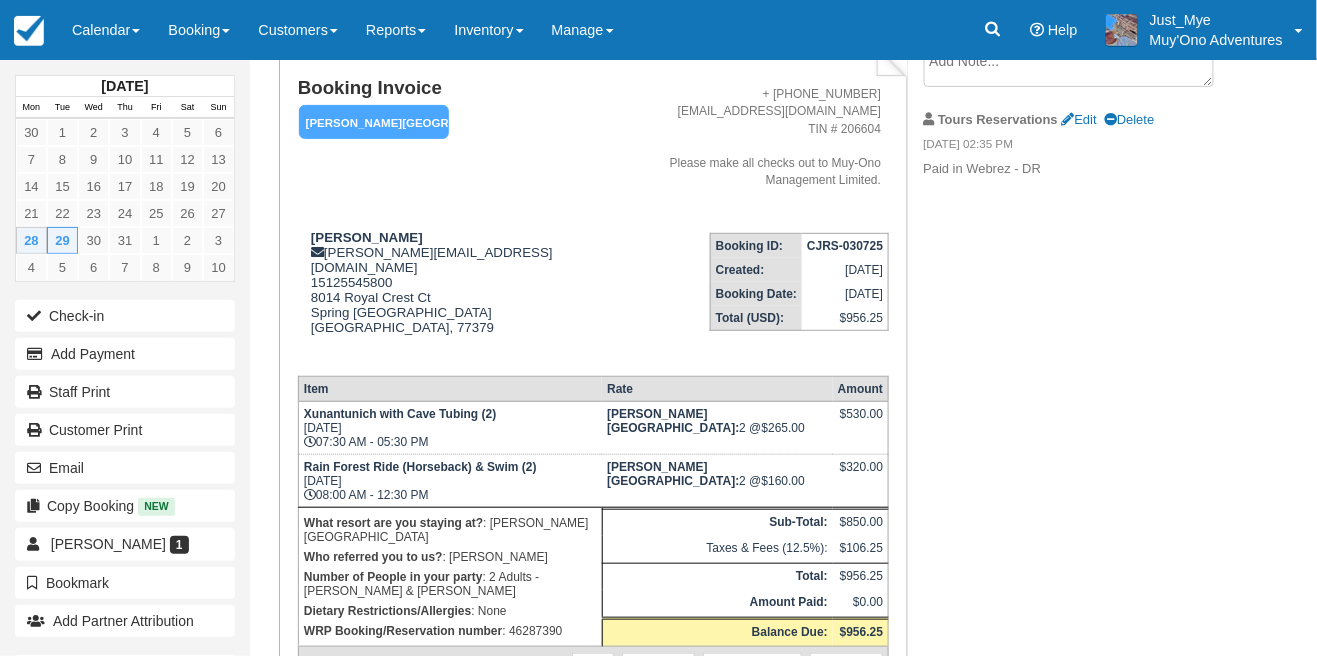 scroll, scrollTop: 191, scrollLeft: 0, axis: vertical 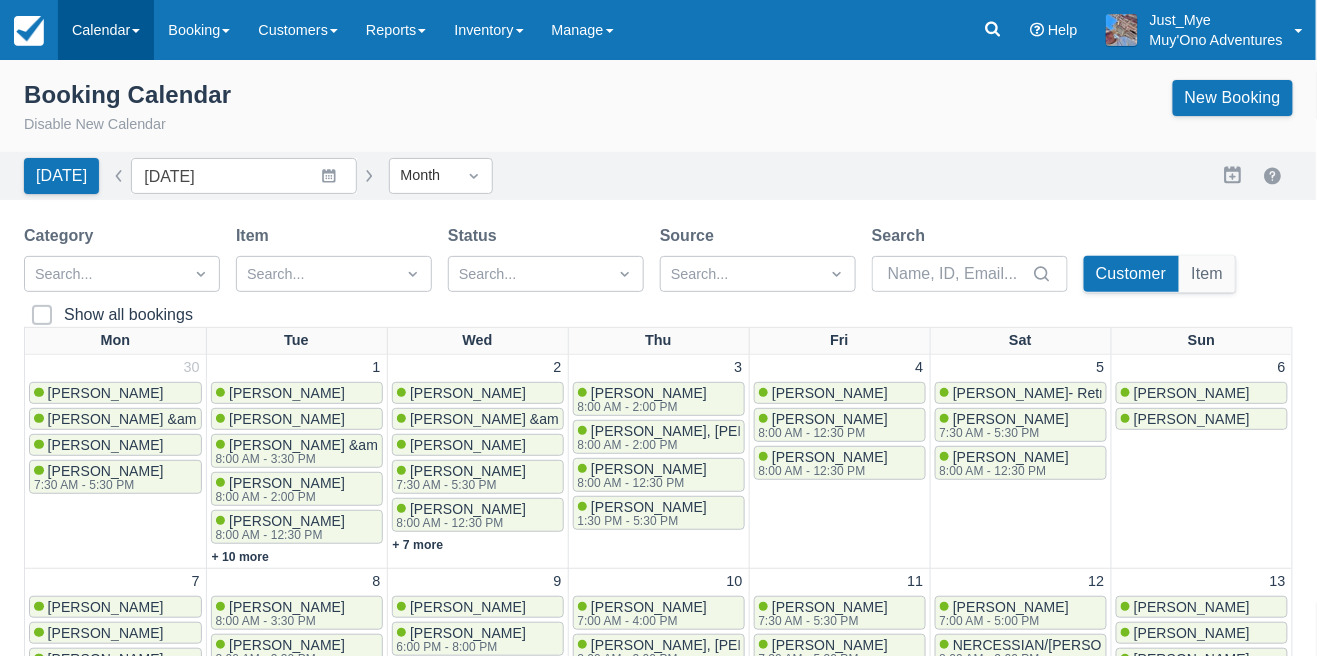 click on "Calendar" at bounding box center [106, 30] 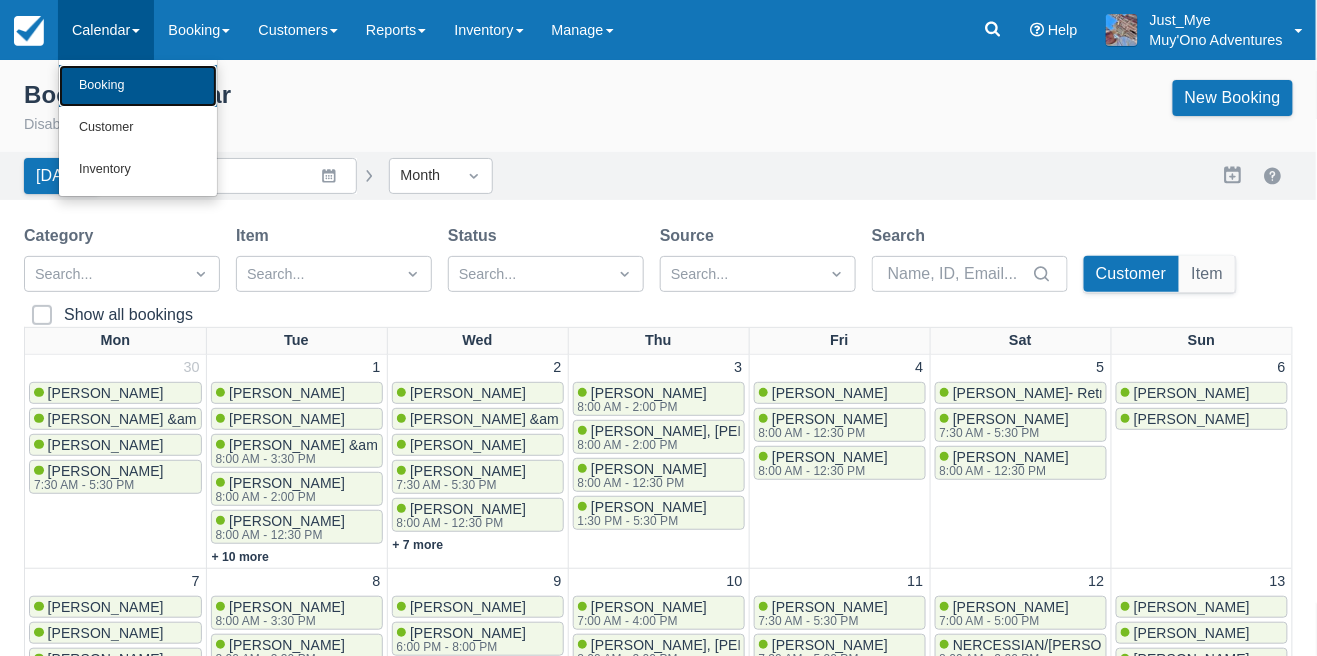 click on "Booking" at bounding box center (138, 86) 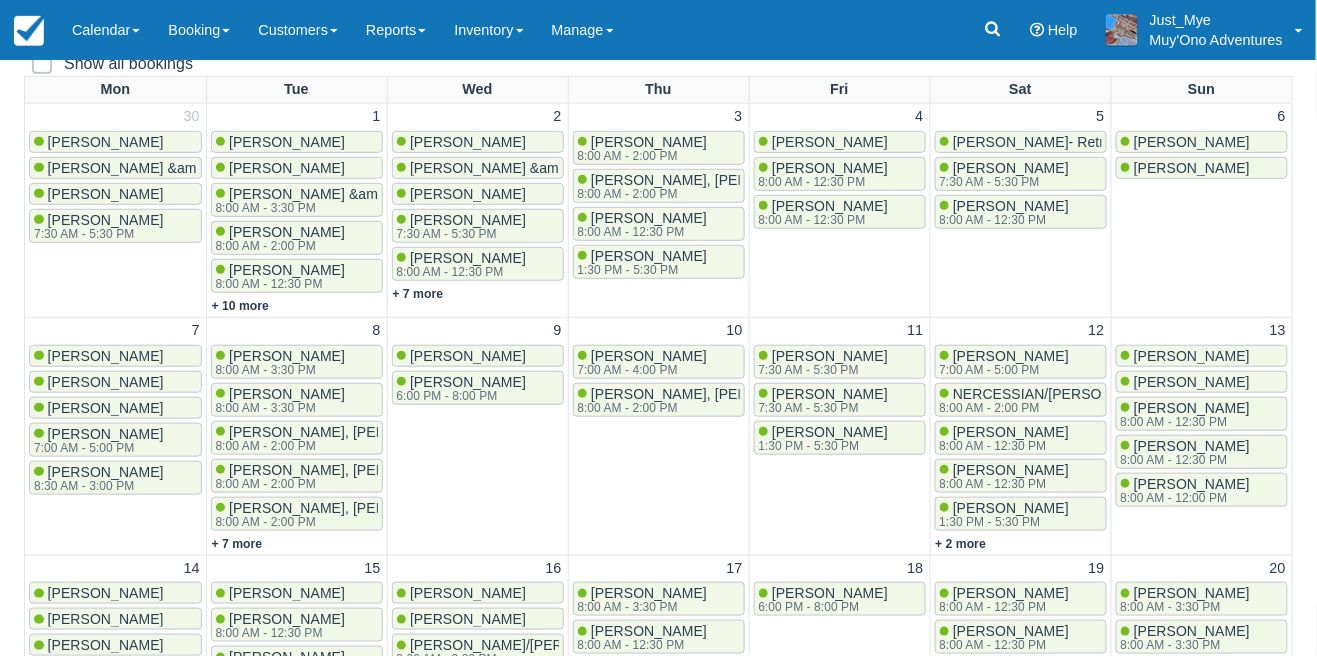scroll, scrollTop: 254, scrollLeft: 0, axis: vertical 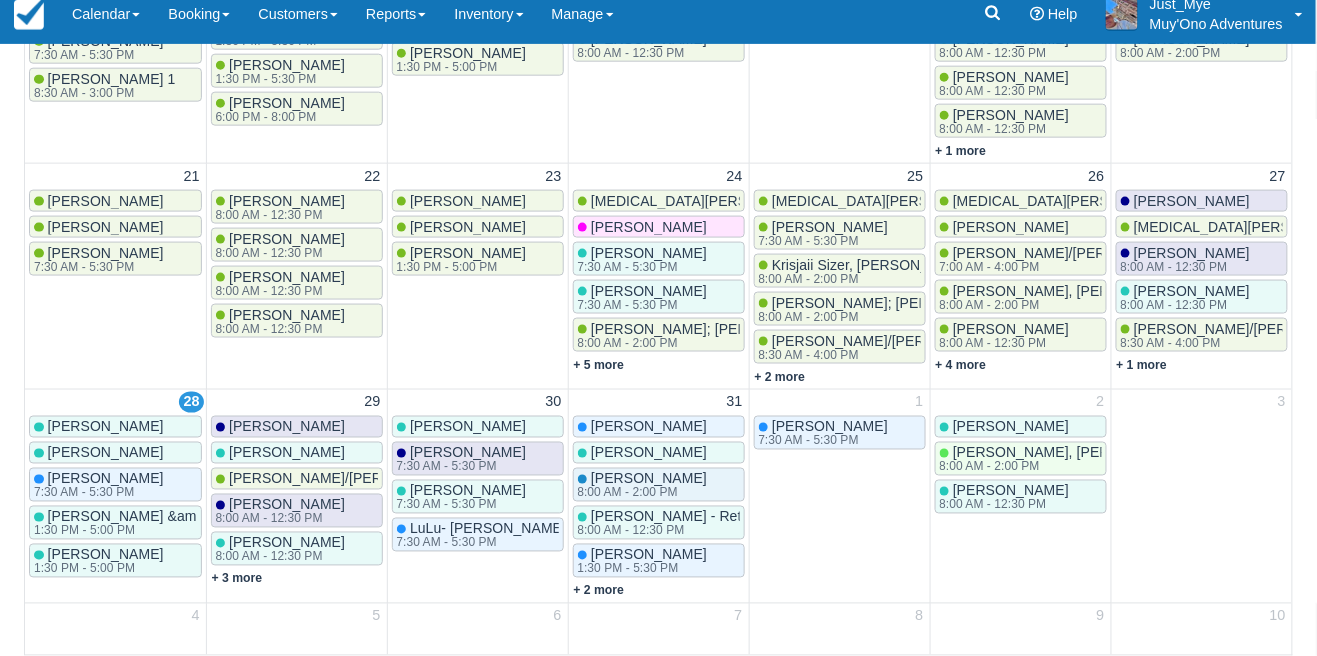 click on "Richard Bress" at bounding box center [287, 427] 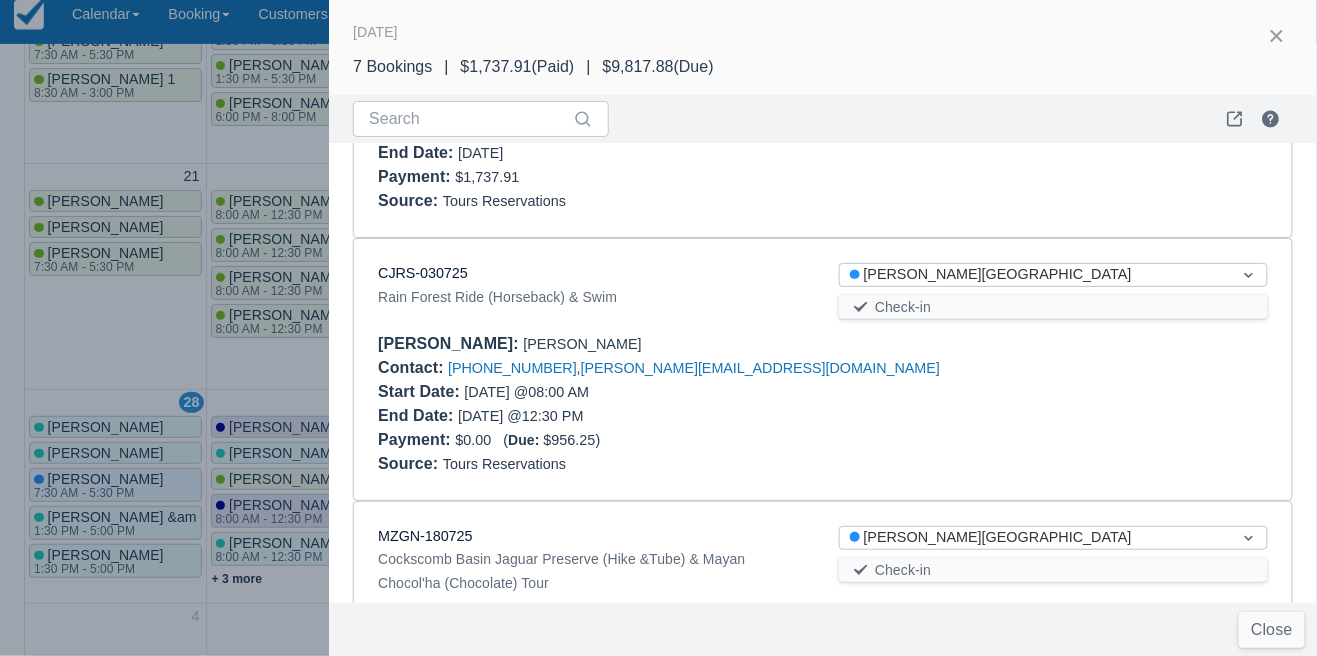 scroll, scrollTop: 986, scrollLeft: 0, axis: vertical 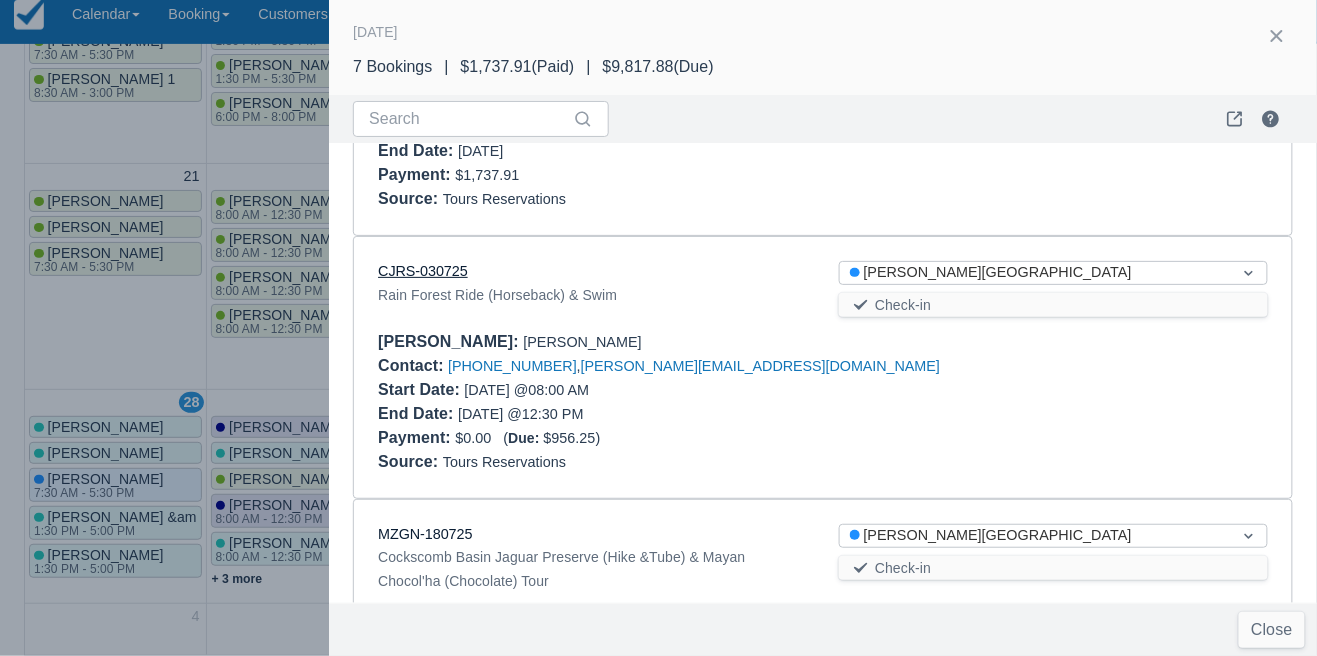 click on "CJRS-030725" at bounding box center (423, 271) 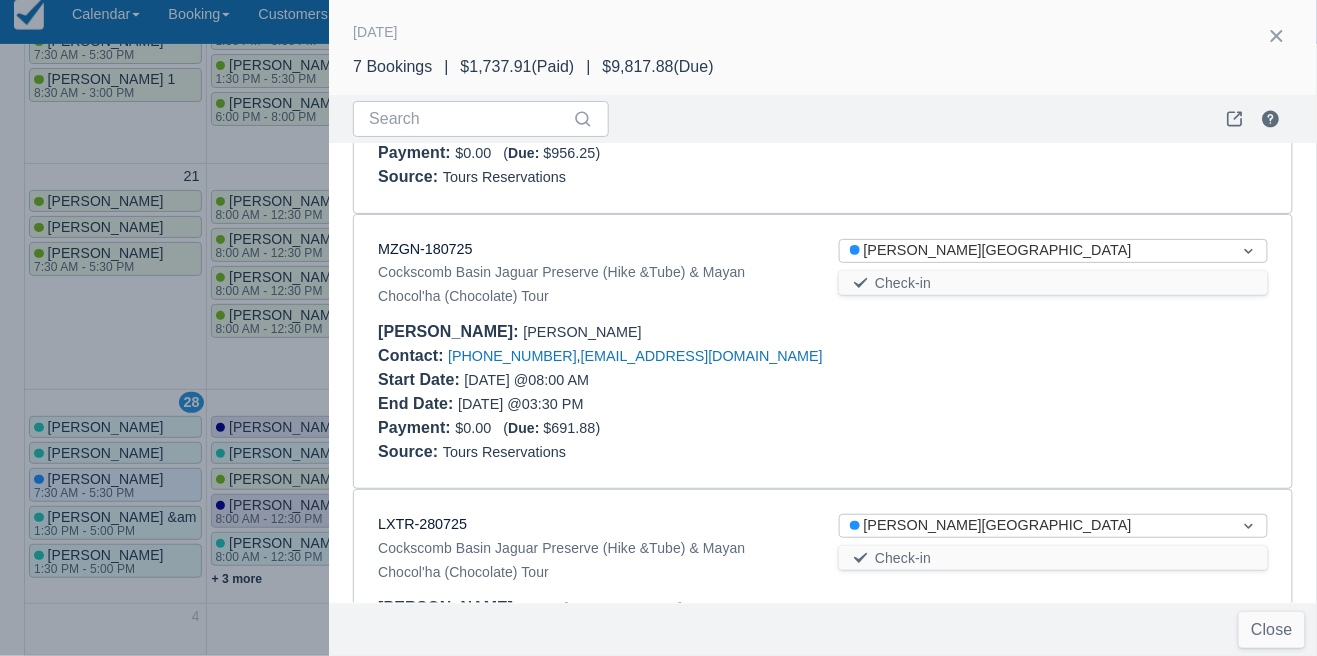 scroll, scrollTop: 1271, scrollLeft: 0, axis: vertical 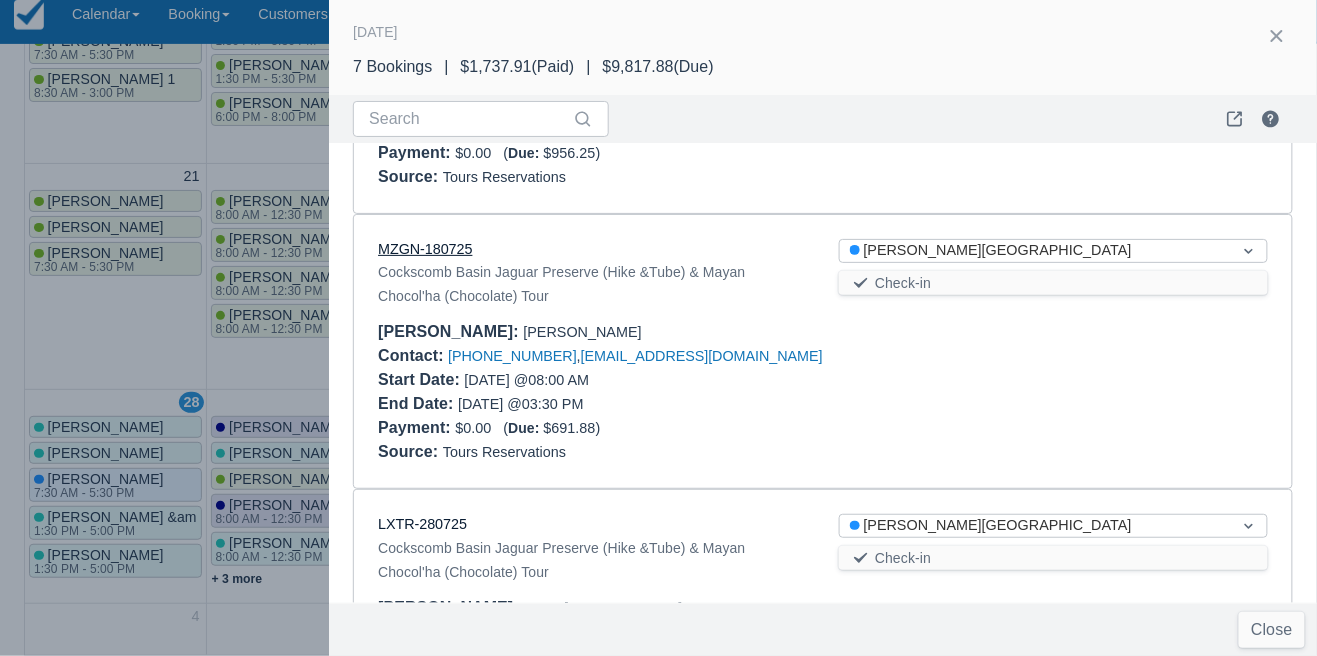 click on "MZGN-180725" at bounding box center [425, 249] 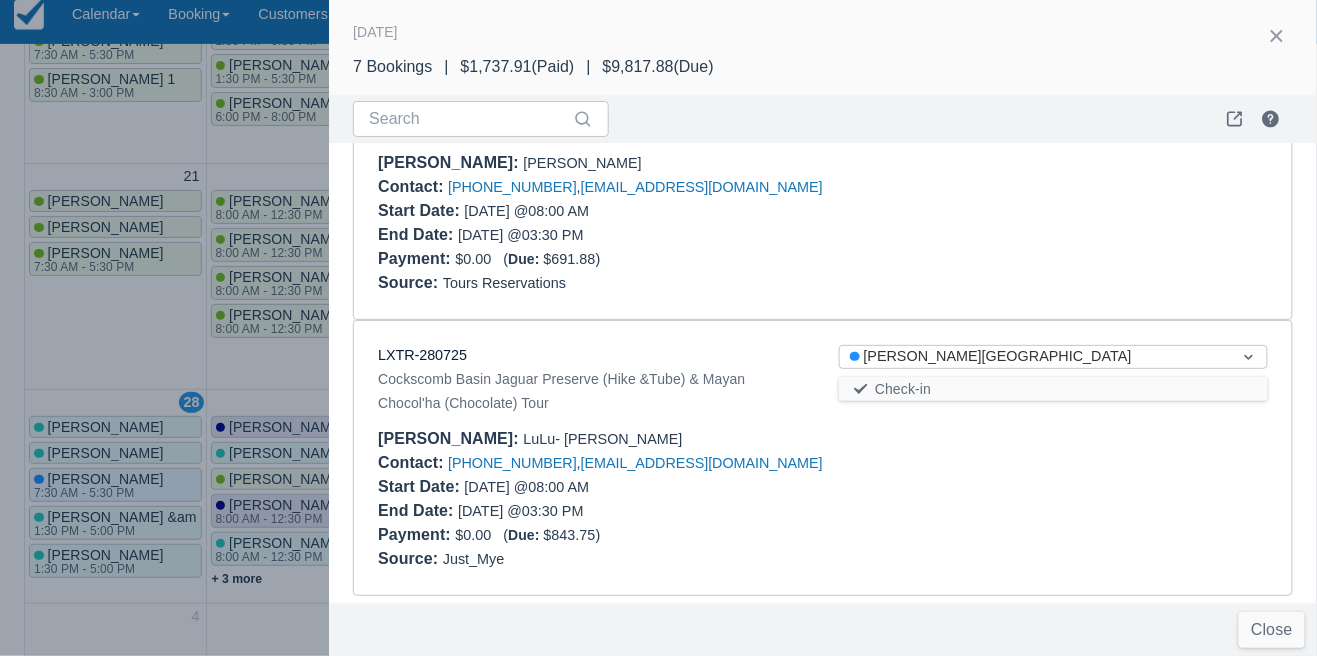 scroll, scrollTop: 1449, scrollLeft: 0, axis: vertical 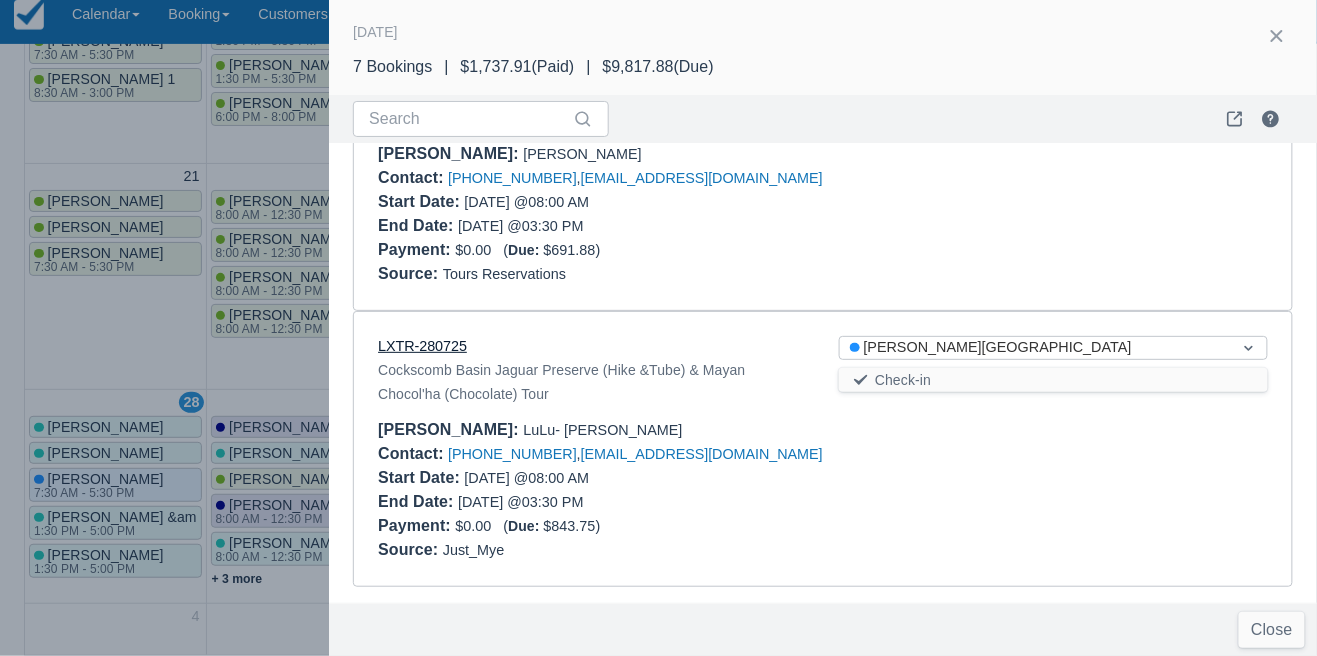 click on "LXTR-280725" at bounding box center (422, 346) 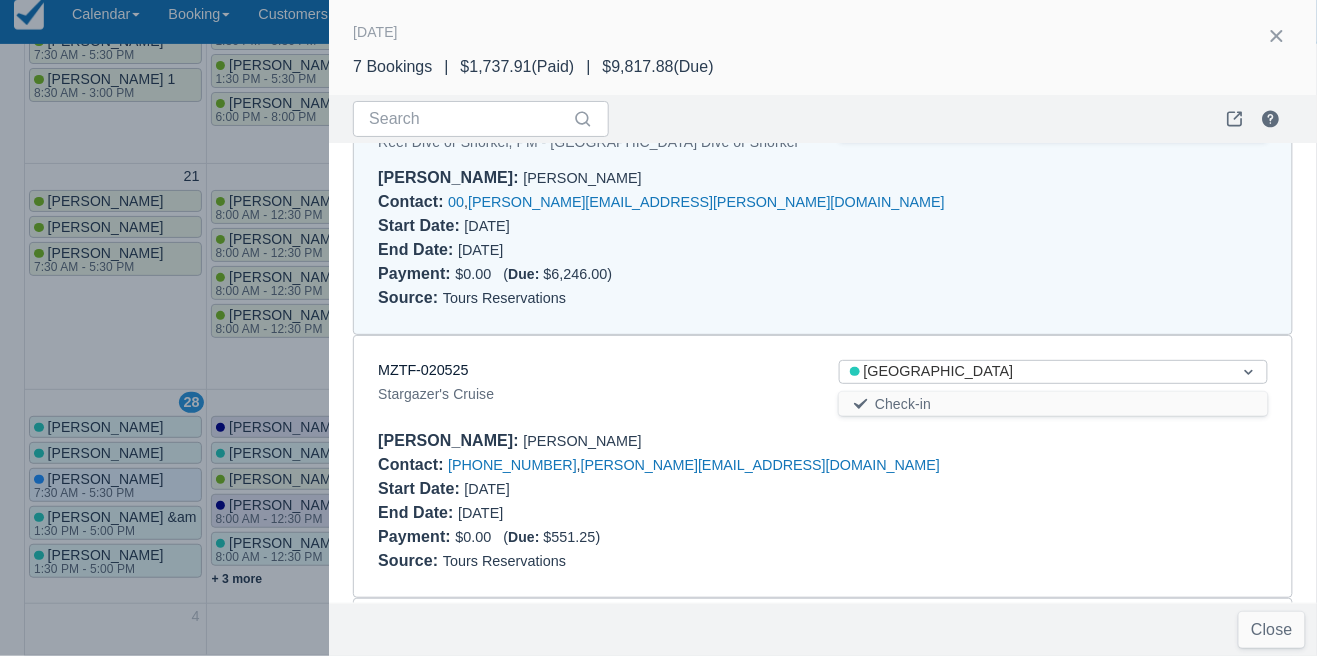 scroll, scrollTop: 0, scrollLeft: 0, axis: both 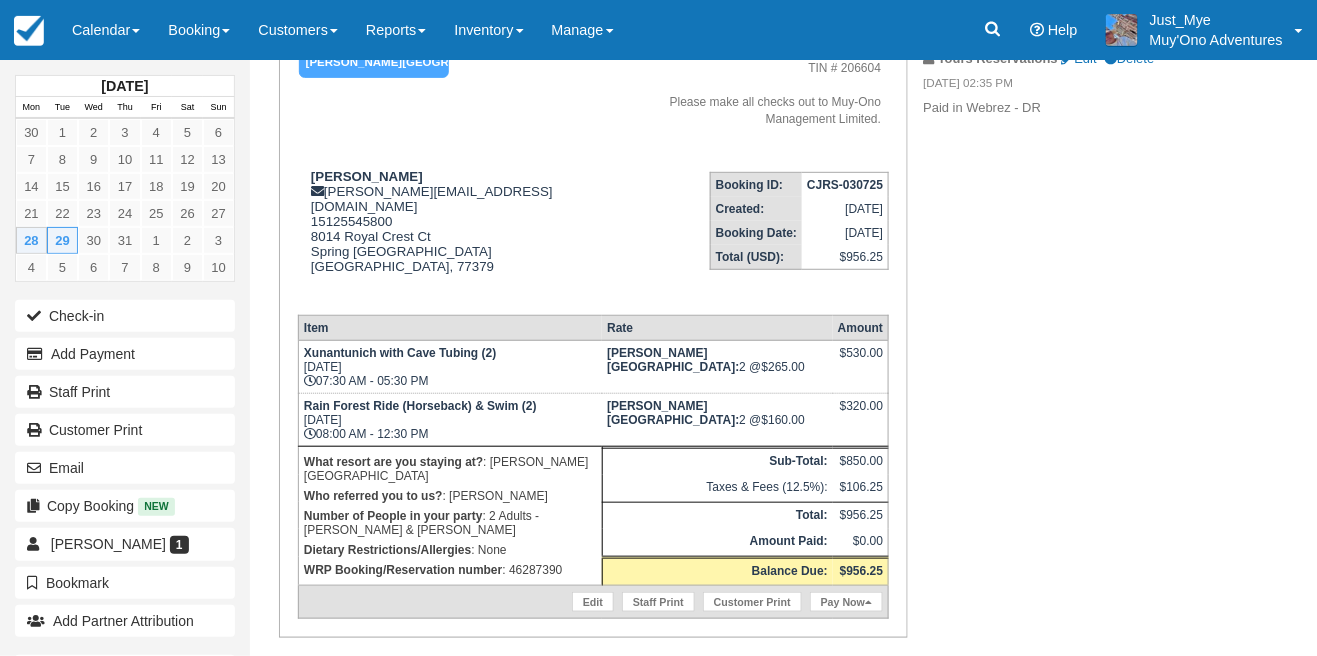 click on "Booking Invoice
Hopkins Bay Resort   Pending HOLD Deposit Paid Cancelled Void Muy'Ono Resorts Sweet Songs Jungle L The Placencia Resort Thatch Caye Resort Royal Belize Discovery Belize Brisa Oceano Resort Other Quote External Company AGENT Watermark
+ 501-670-6958
adventures@muy-ono.com
TIN # 206604
Please make all checks out to Muy-Ono Management Limited.
Nelson Rowe  denise_rowe@yahoo.com 15125545800 8014 Royal Crest Ct Spring TX  United States, 77379
View on Google Maps
Booking ID:
CJRS-030725
Created:
July 3, 2025
Booking Date:
July 28, 2025
Total (USD):
$956.25
Item" at bounding box center (744, 347) 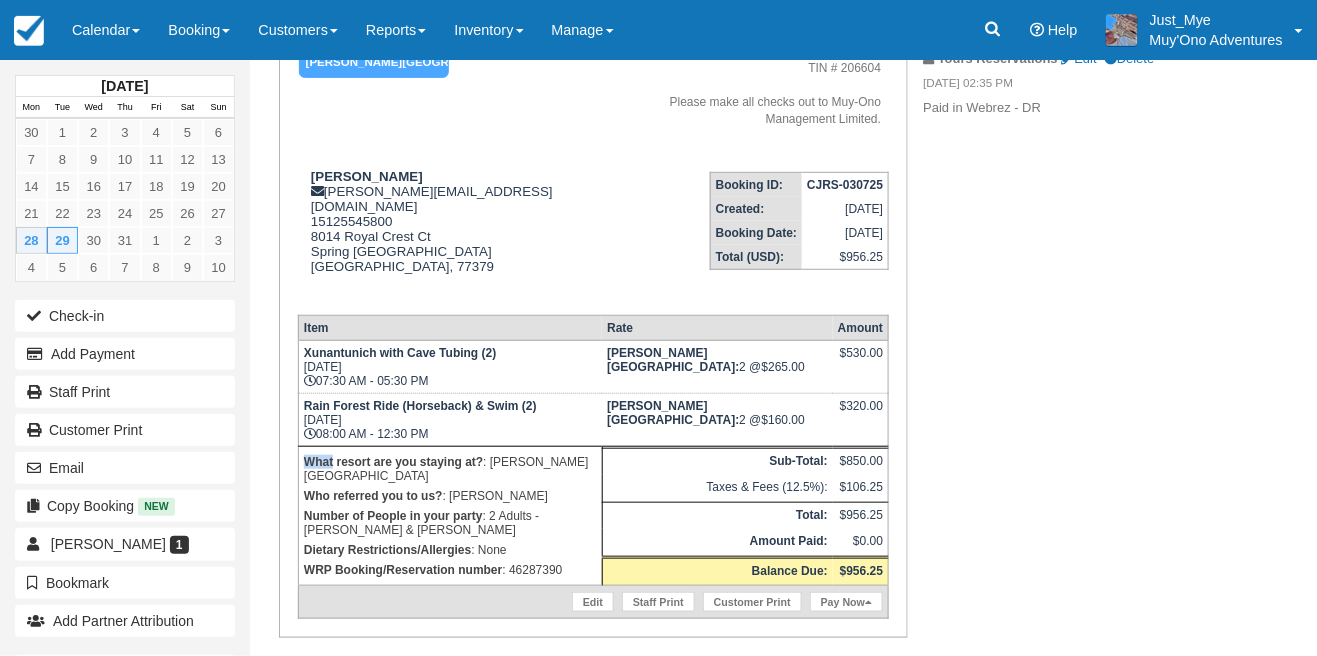 click on "WRP Booking/Reservation number" at bounding box center (403, 570) 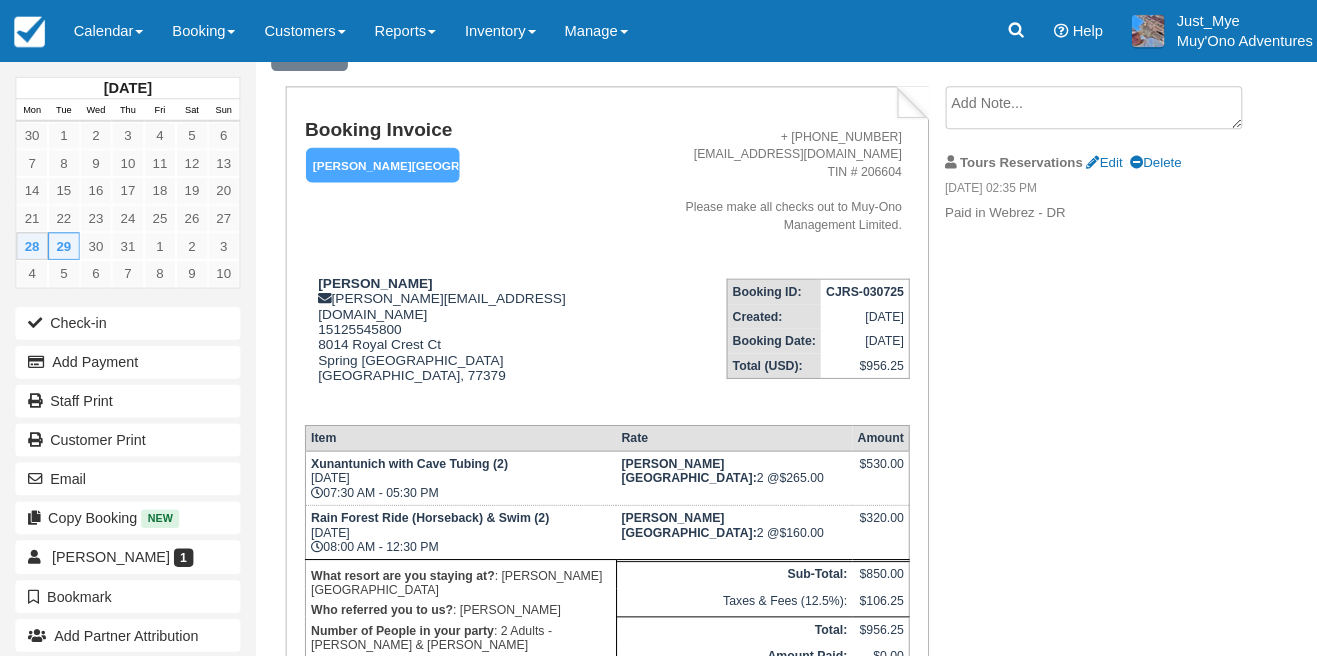 scroll, scrollTop: 89, scrollLeft: 0, axis: vertical 